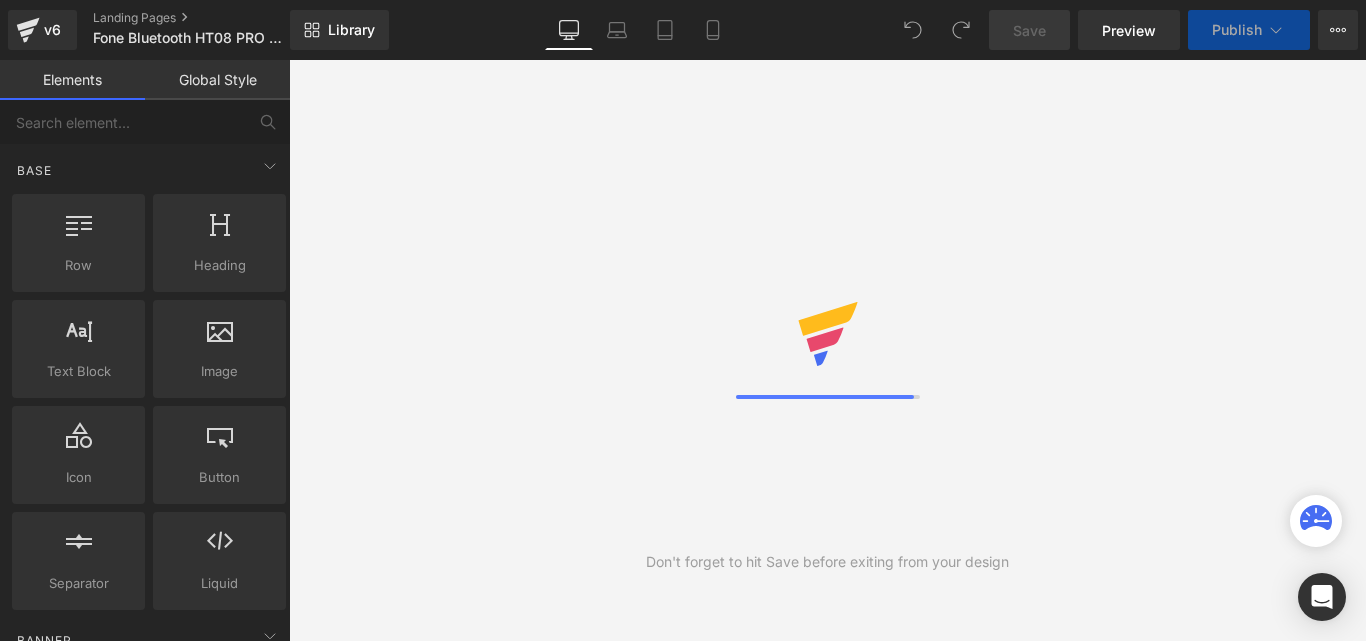 scroll, scrollTop: 0, scrollLeft: 0, axis: both 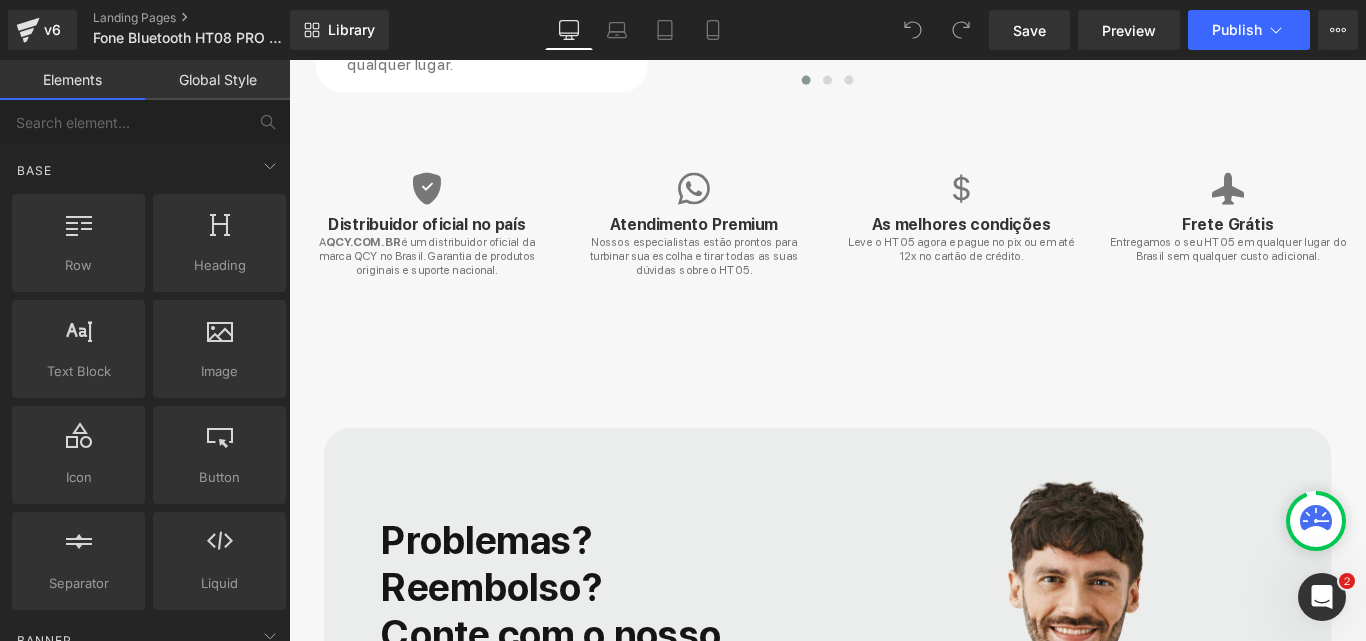 click on "Nossos especialistas estão prontos para turbinar sua escolha e tirar todas as suas dúvidas sobre o HT05." at bounding box center [744, 280] 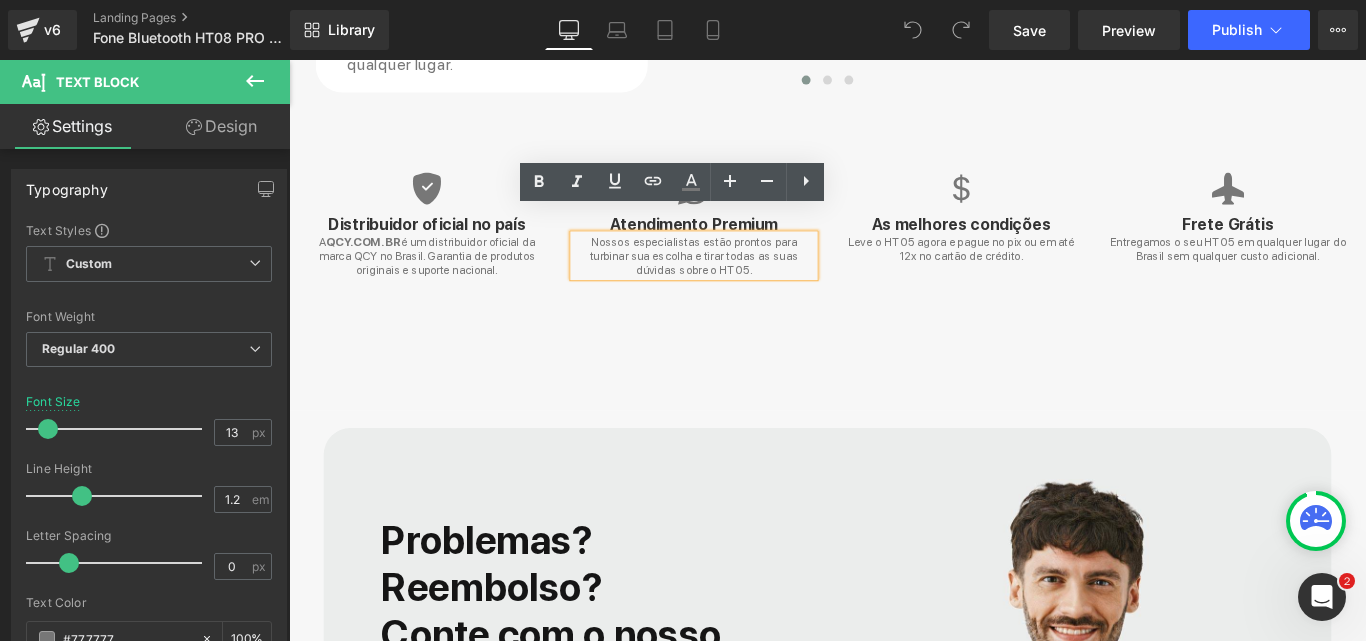 click on "Nossos especialistas estão prontos para turbinar sua escolha e tirar todas as suas dúvidas sobre o HT05." at bounding box center (744, 280) 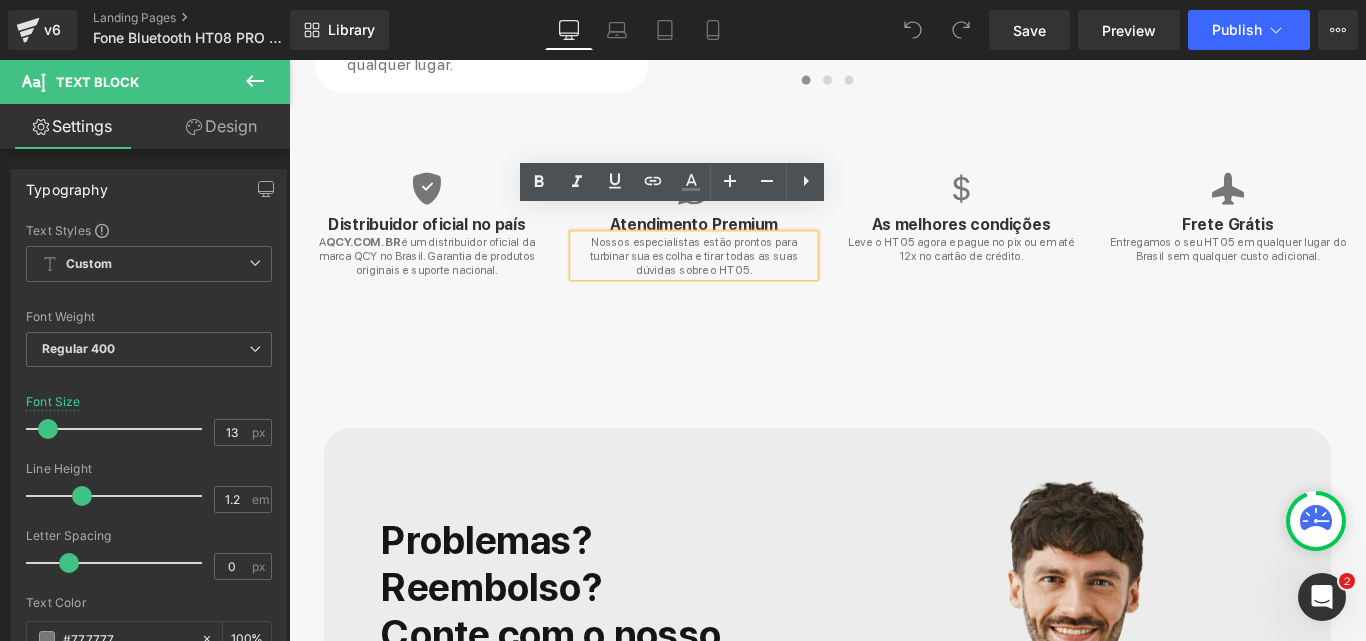 type 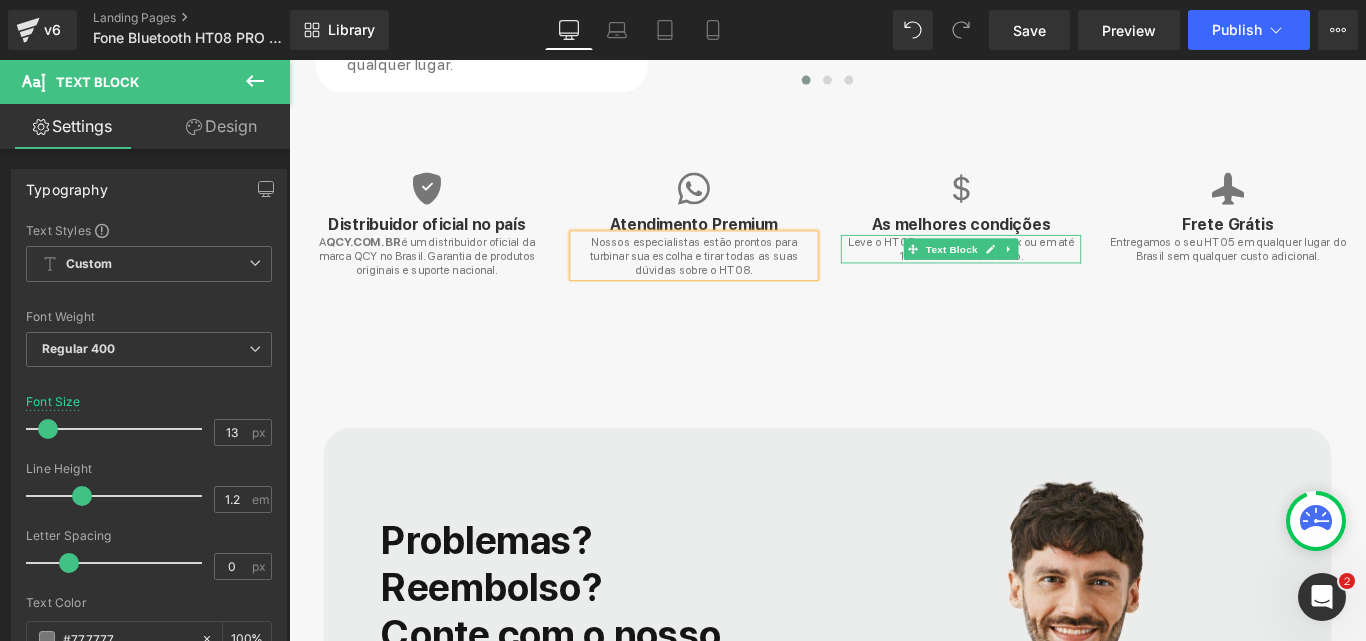 click on "Leve o HT05 agora e pague no pix ou em até 12x no cartão de crédito." at bounding box center (1044, 272) 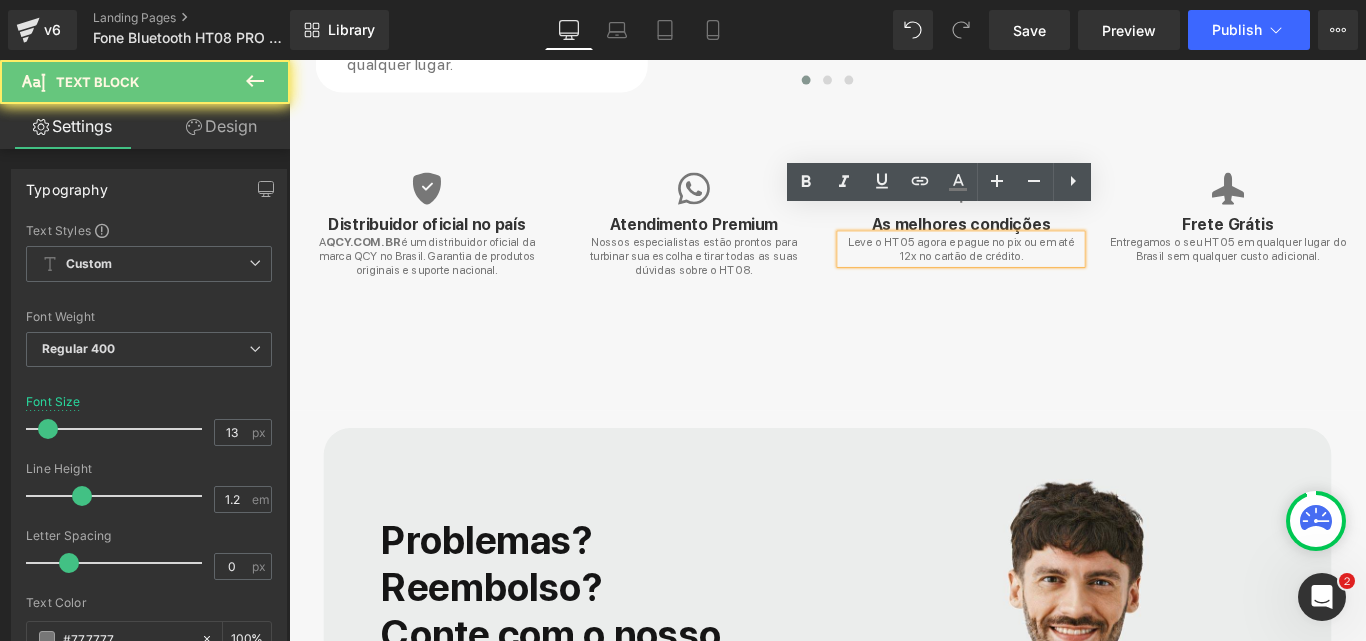 click on "Leve o HT05 agora e pague no pix ou em até 12x no cartão de crédito." at bounding box center [1044, 272] 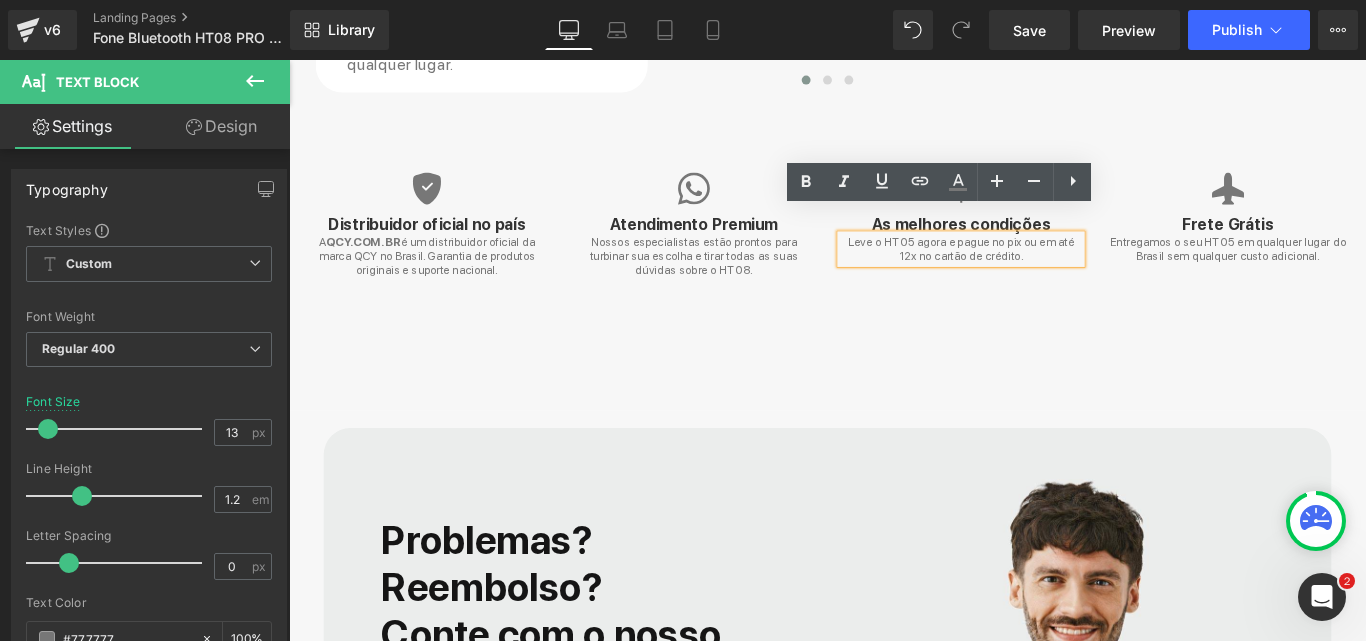 type 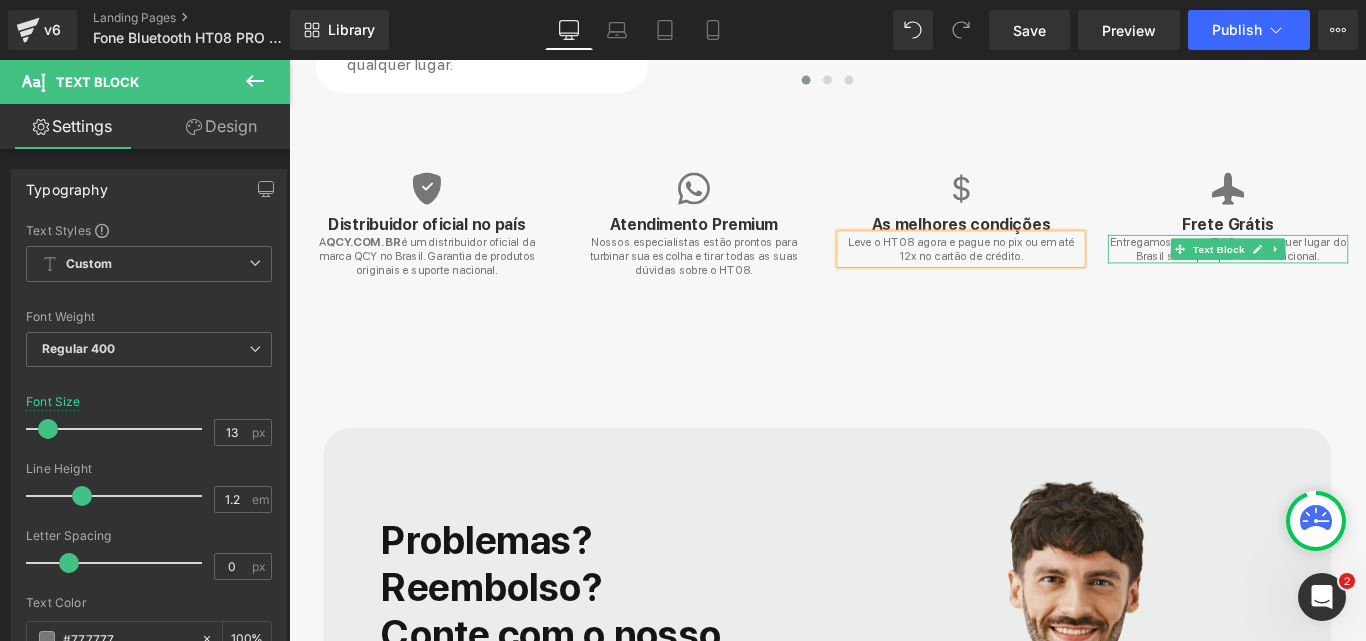 click on "Entregamos o seu HT05 em qualquer lugar do Brasil sem qualquer custo adicional." at bounding box center (1344, 272) 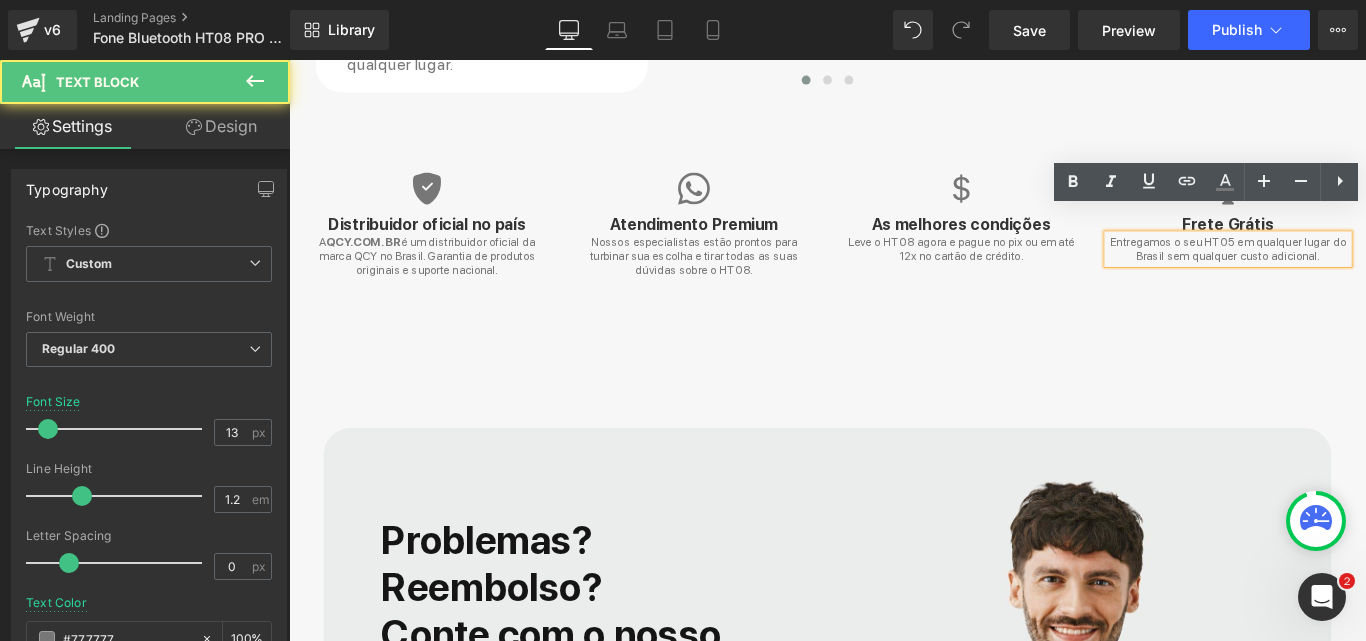 click on "Entregamos o seu HT05 em qualquer lugar do Brasil sem qualquer custo adicional." at bounding box center (1344, 272) 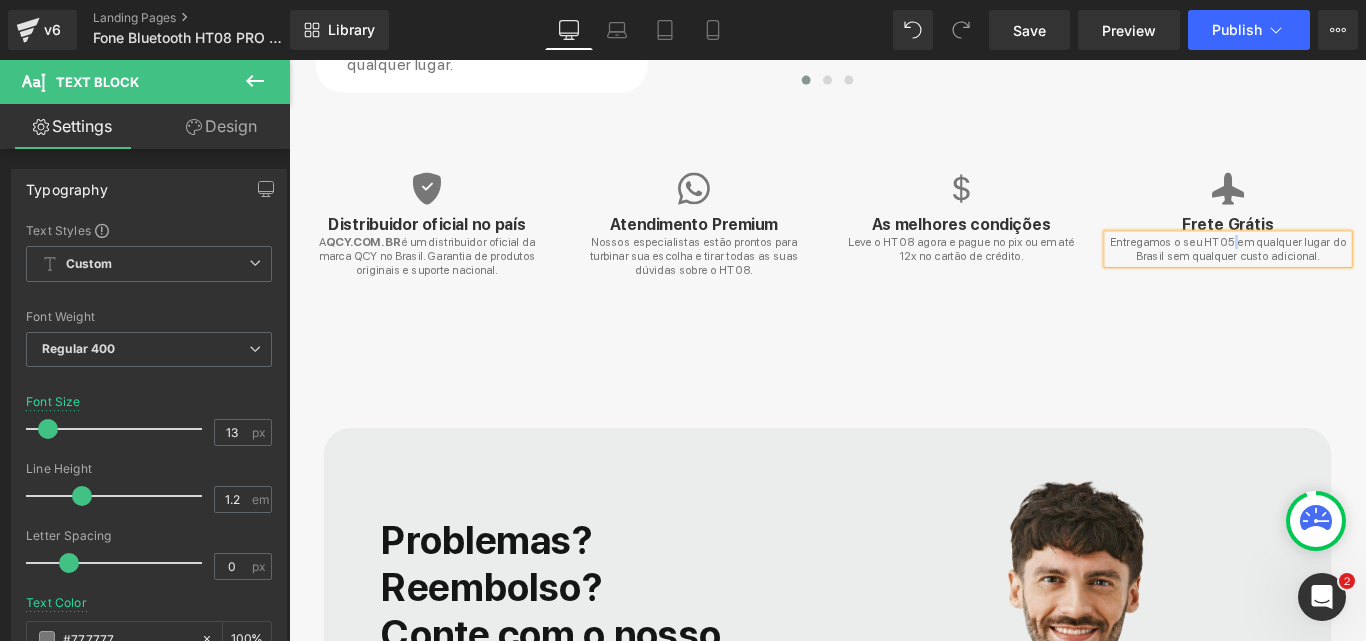 click on "Entregamos o seu HT05 em qualquer lugar do Brasil sem qualquer custo adicional." at bounding box center (1344, 272) 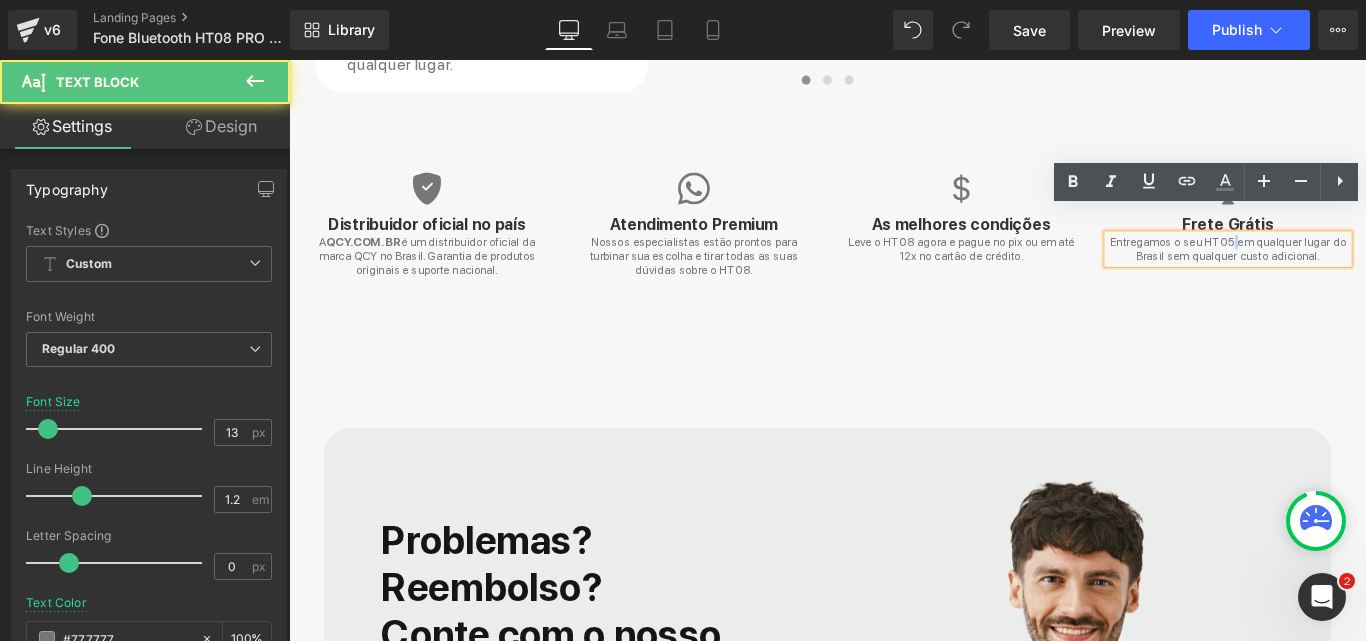 type 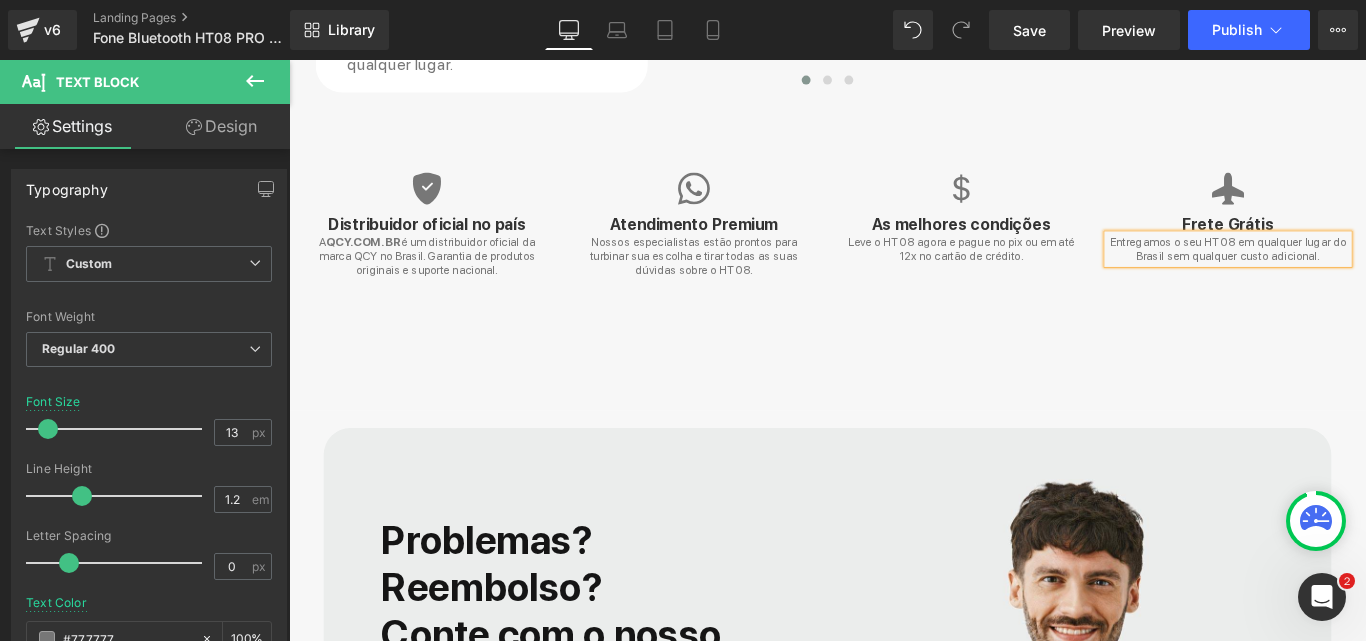scroll, scrollTop: 6600, scrollLeft: 0, axis: vertical 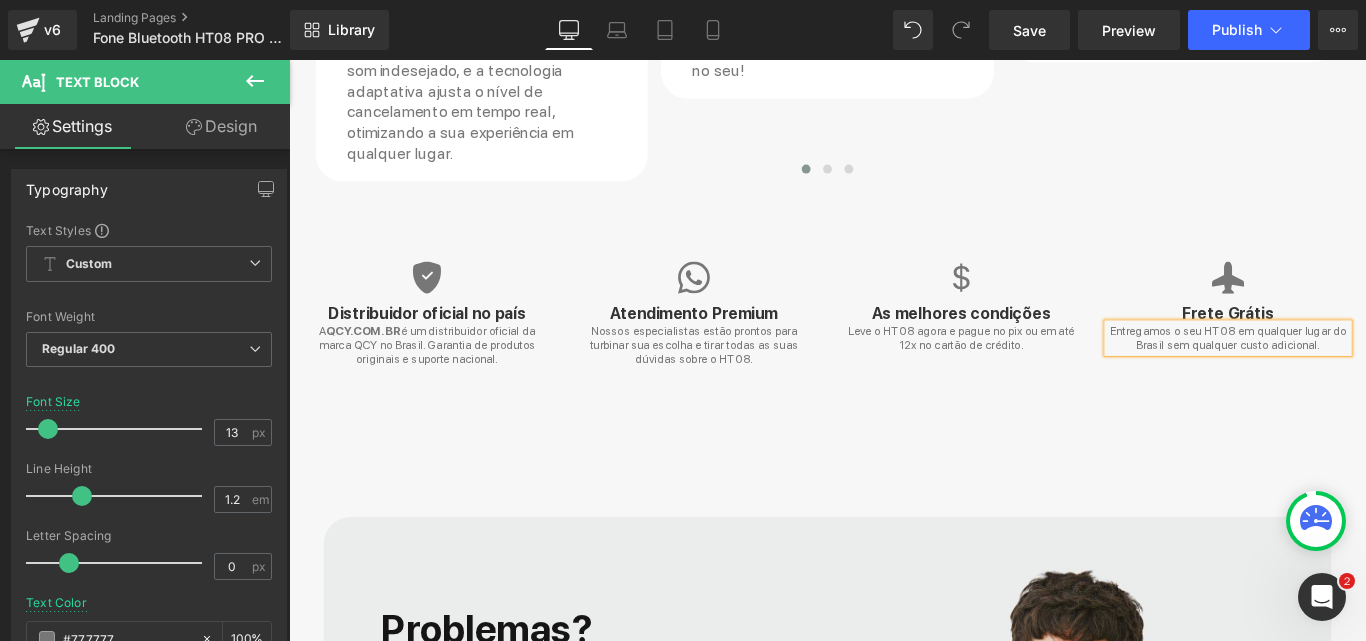 click on "Icon         Distribuidor oficial no país Heading         A  QCY.COM.BR  é um distribuidor oficial da marca QCY no Brasil. Garantia de produtos originais e suporte nacional. Text Block         Icon         Atendimento Premium Heading         Nossos especialistas estão prontos para turbinar sua escolha e tirar todas as suas dúvidas sobre o HT08. Text Block         Icon         As melhores condições Heading         Leve o HT08 agora e pague no pix ou em até 12x no cartão de crédito. Text Block         Icon         Frete Grátis Heading         Entregamos o seu HT08 em qualquer lugar do Brasil sem qualquer custo adicional. Text Block         Row" at bounding box center (894, 345) 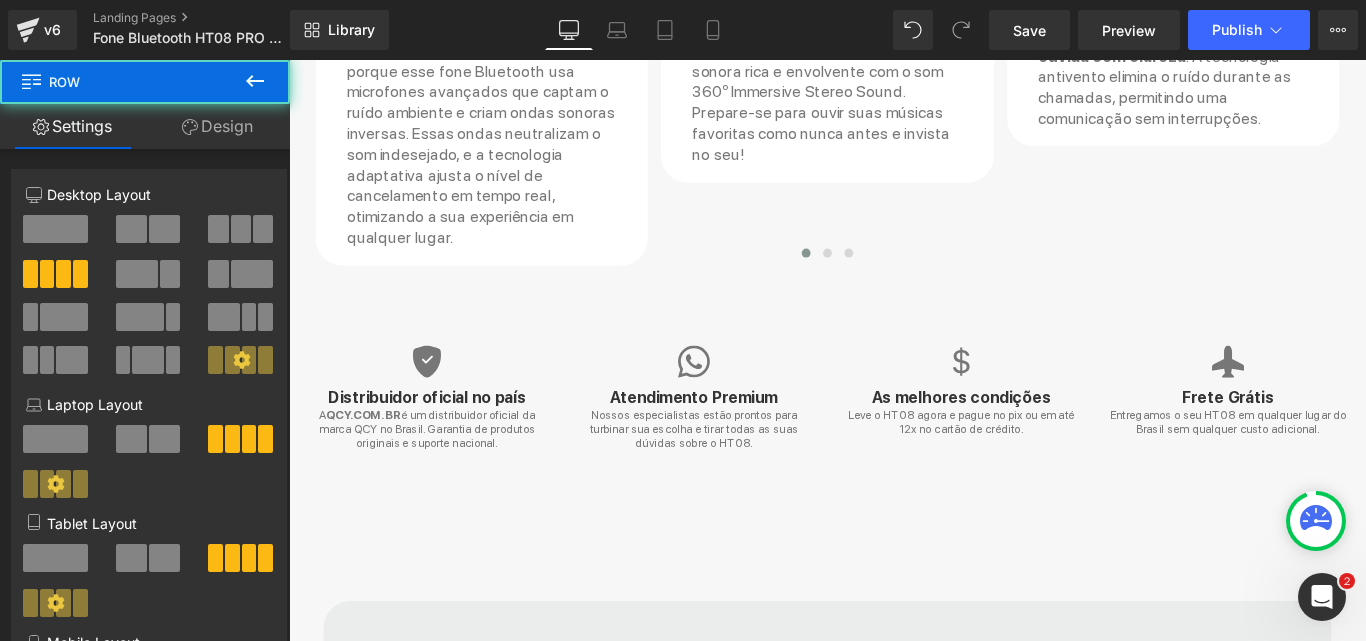 scroll, scrollTop: 6400, scrollLeft: 0, axis: vertical 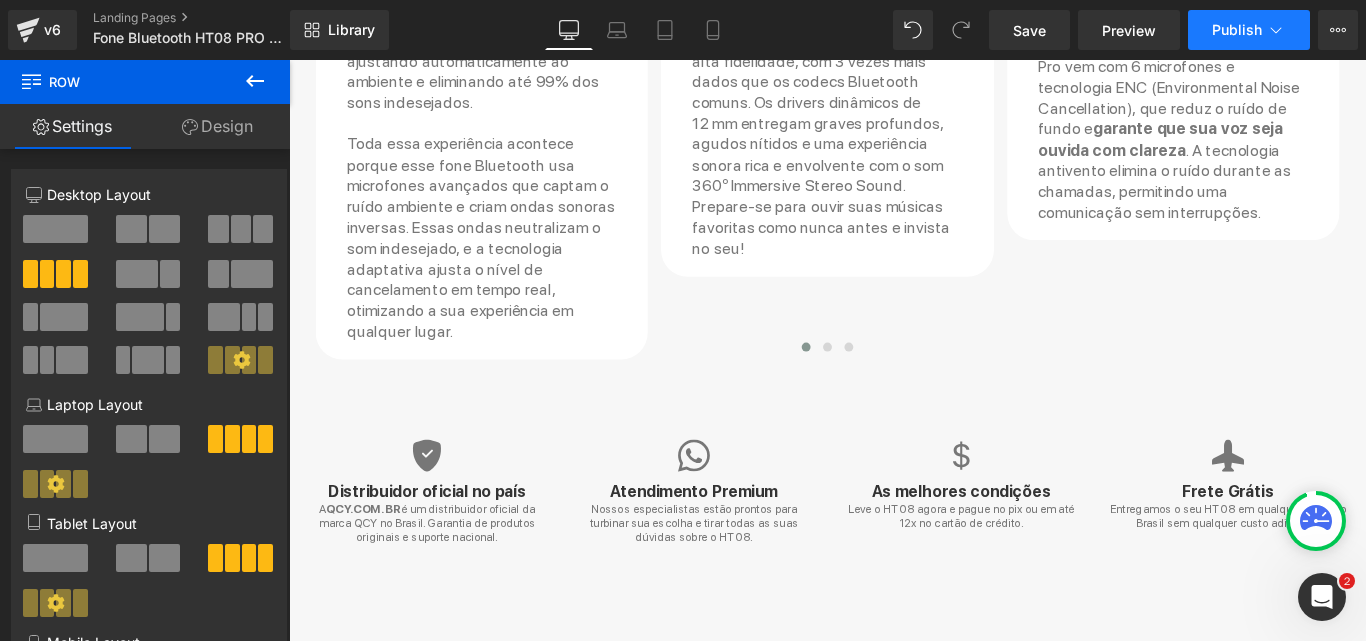 click 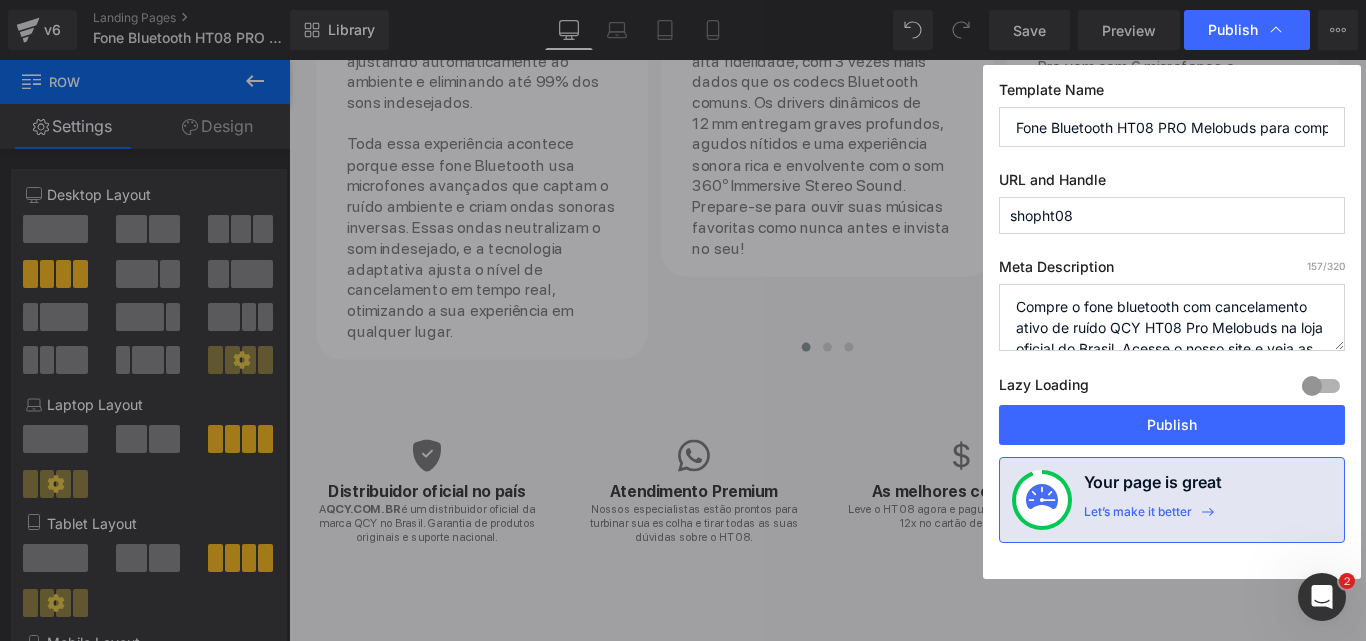 click 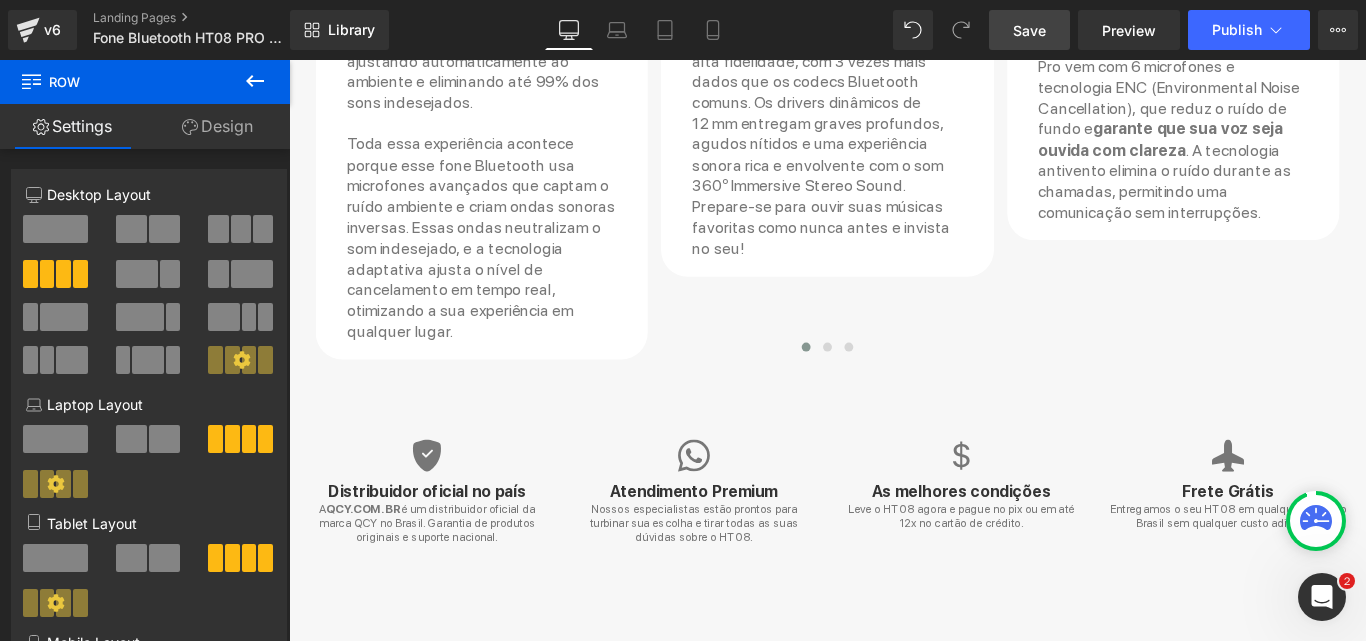 click on "Save" at bounding box center (1029, 30) 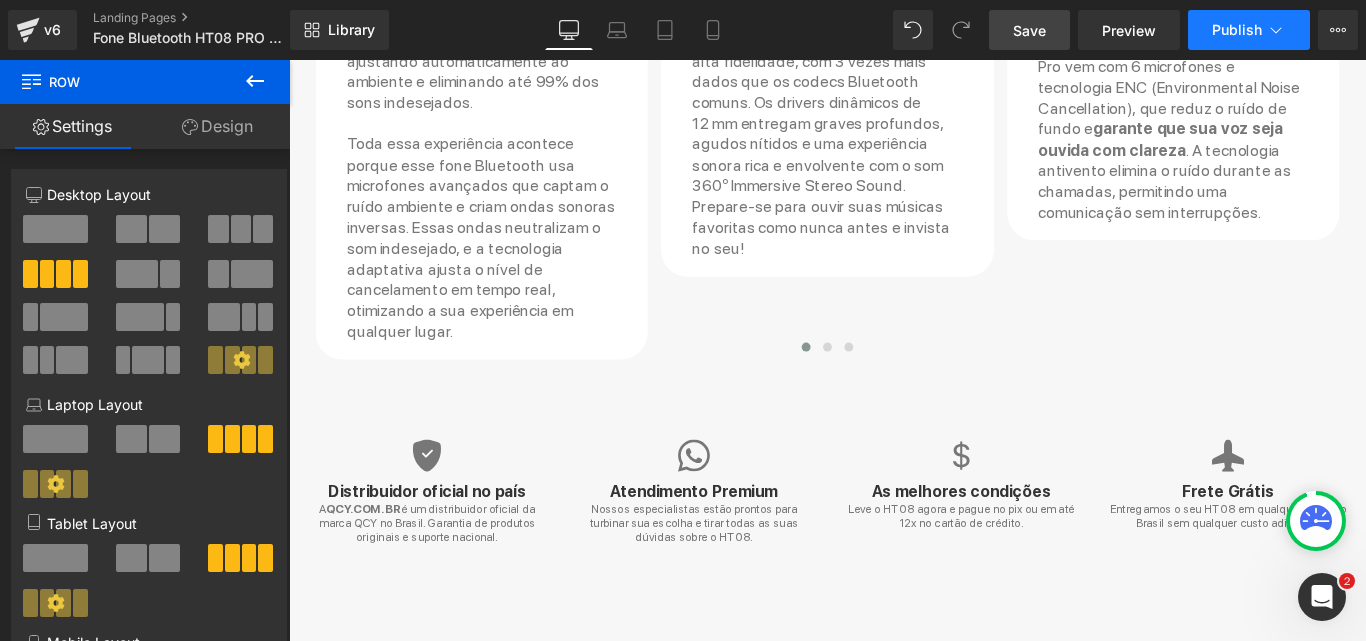 click 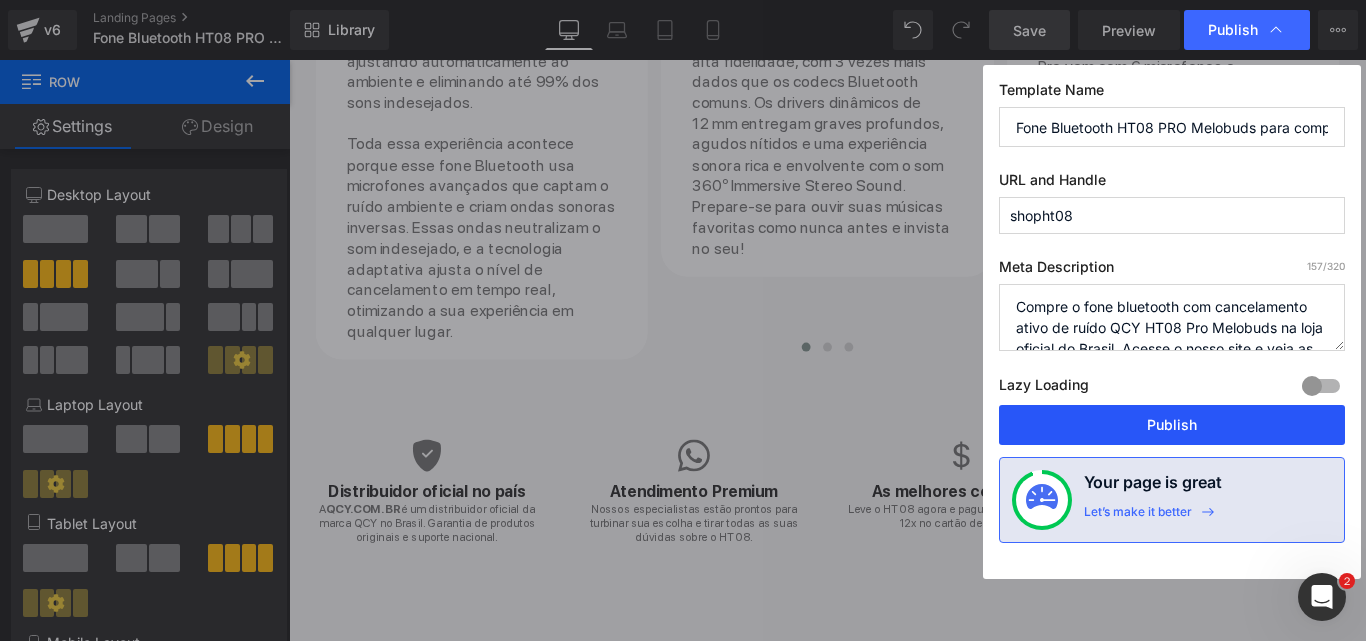 click on "Publish" at bounding box center (1172, 425) 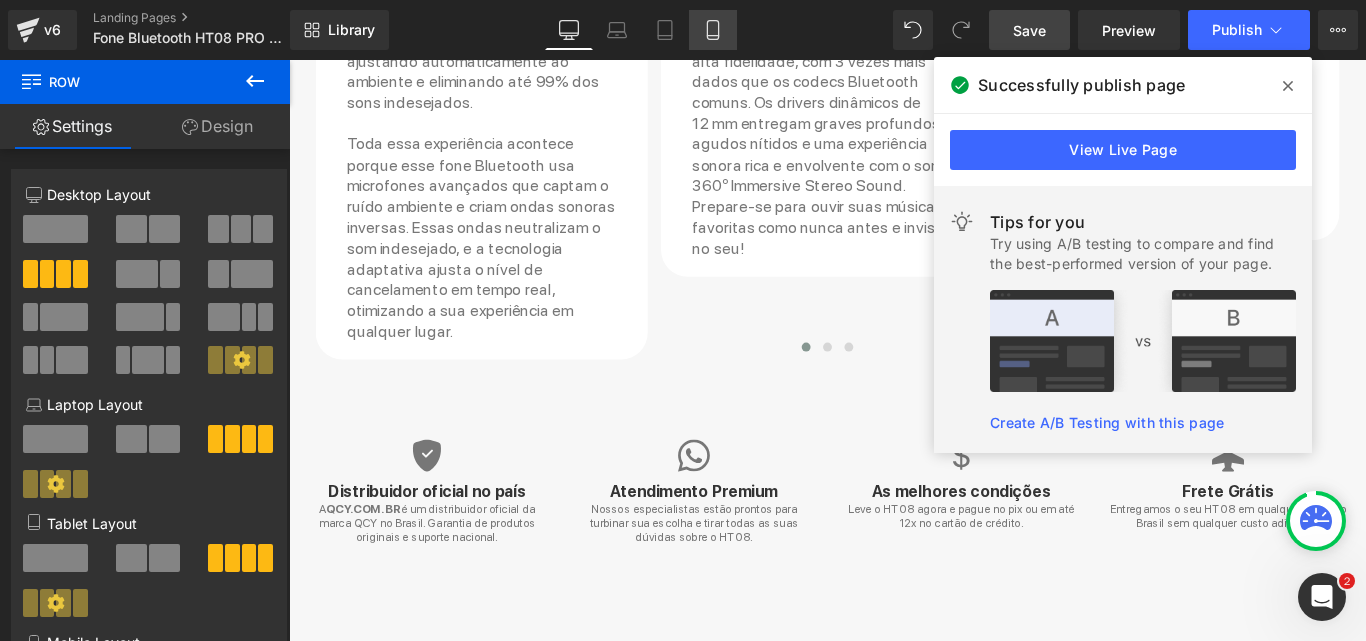 click 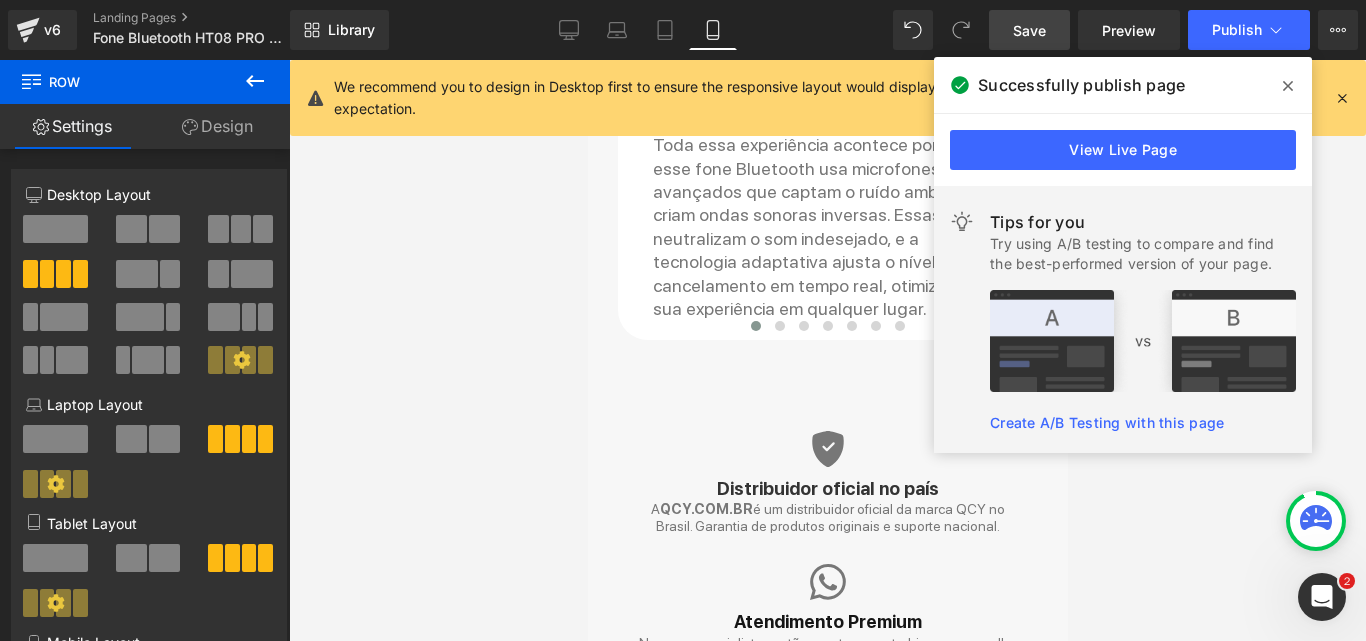 scroll, scrollTop: 8959, scrollLeft: 0, axis: vertical 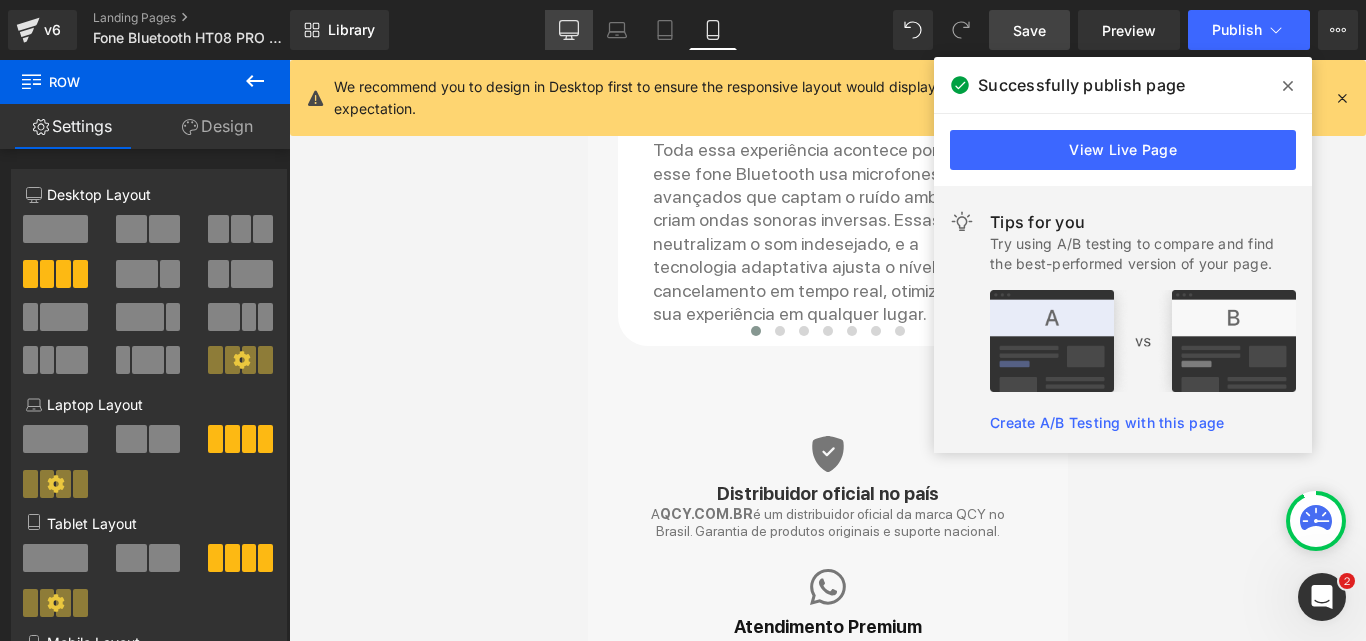 click 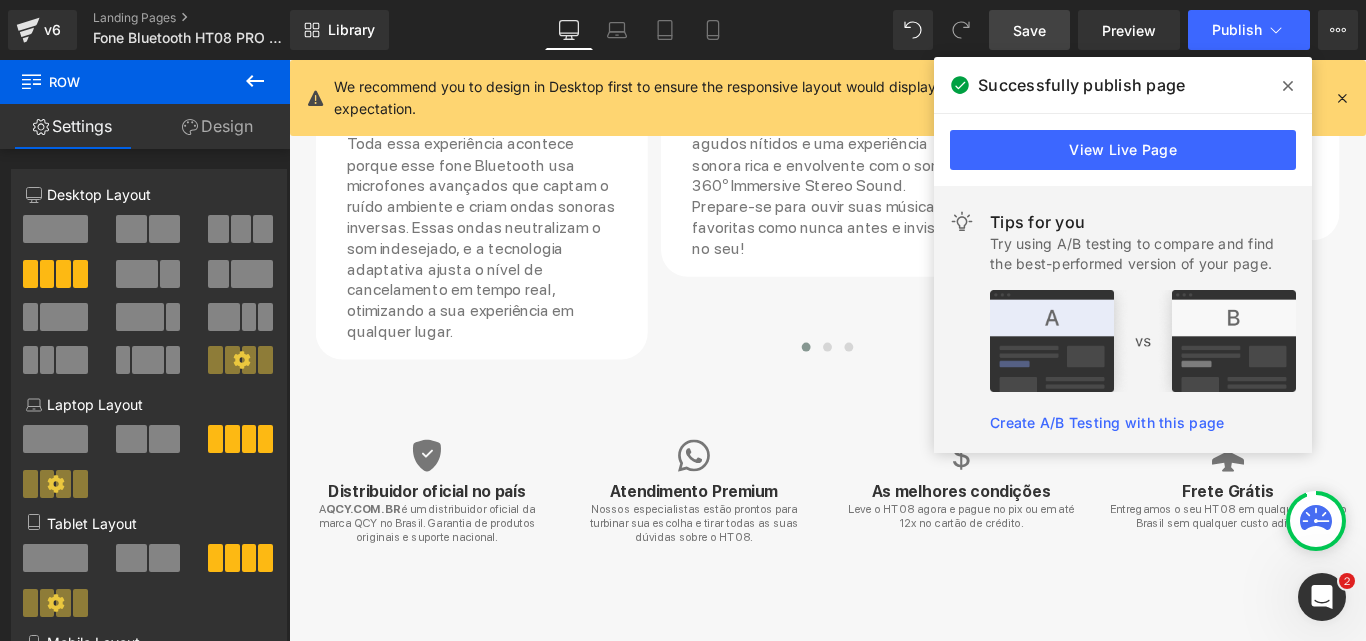 scroll, scrollTop: 6399, scrollLeft: 0, axis: vertical 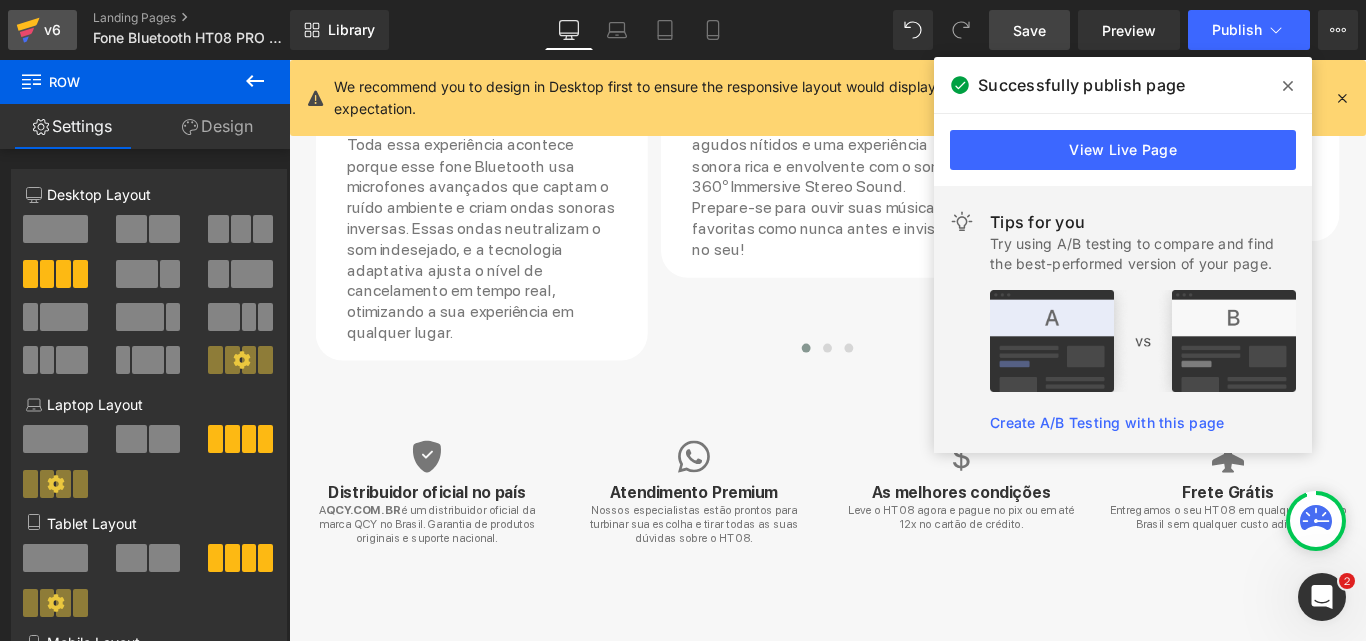 click on "v6" at bounding box center [52, 30] 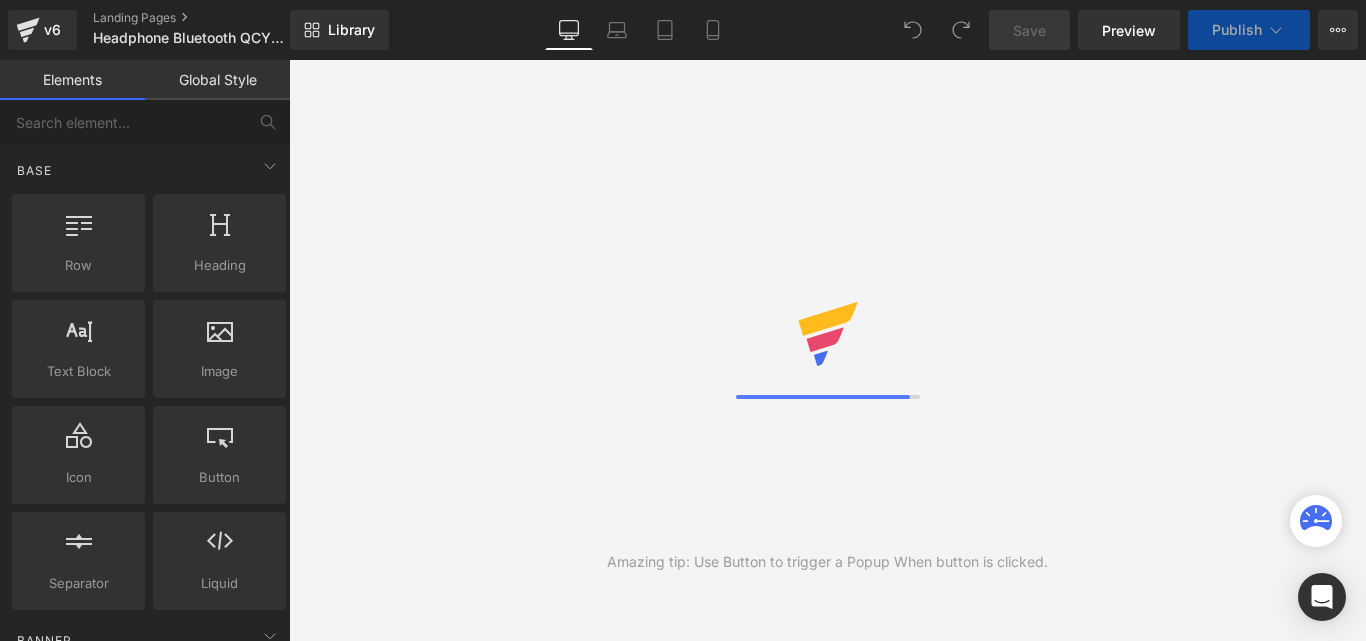 scroll, scrollTop: 0, scrollLeft: 0, axis: both 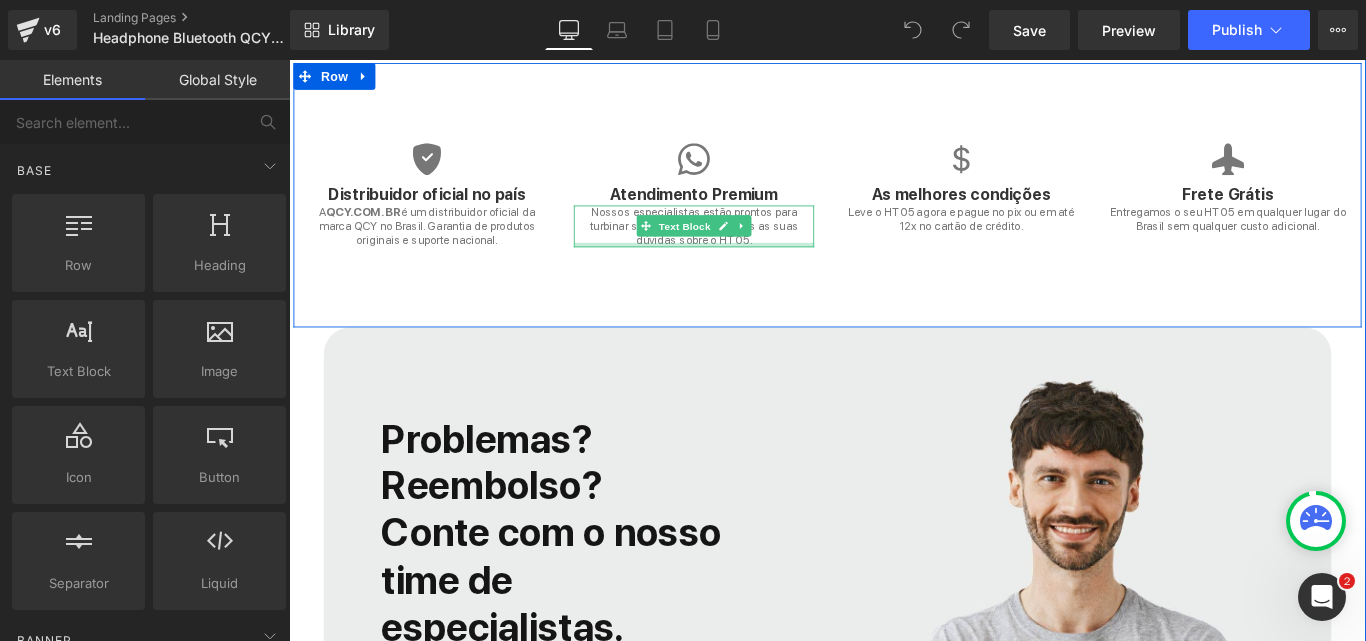 click at bounding box center [744, 268] 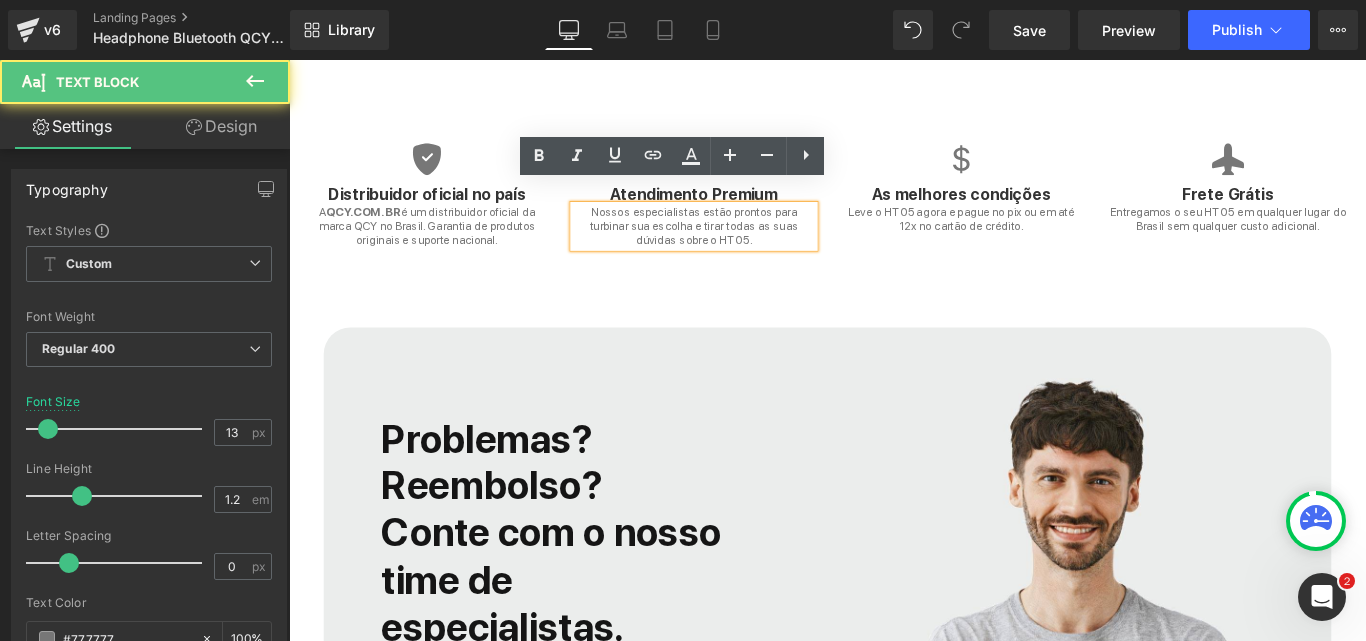 click on "Nossos especialistas estão prontos para turbinar sua escolha e tirar todas as suas dúvidas sobre o HT05." at bounding box center (744, 247) 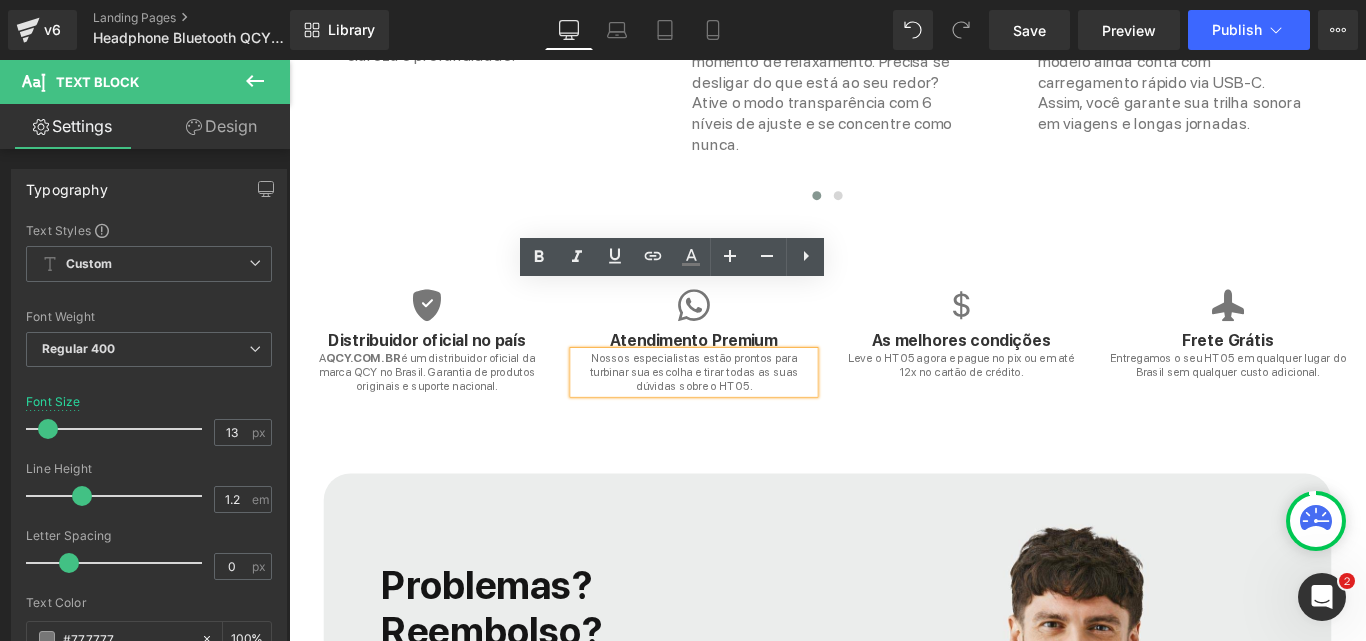 scroll, scrollTop: 5800, scrollLeft: 0, axis: vertical 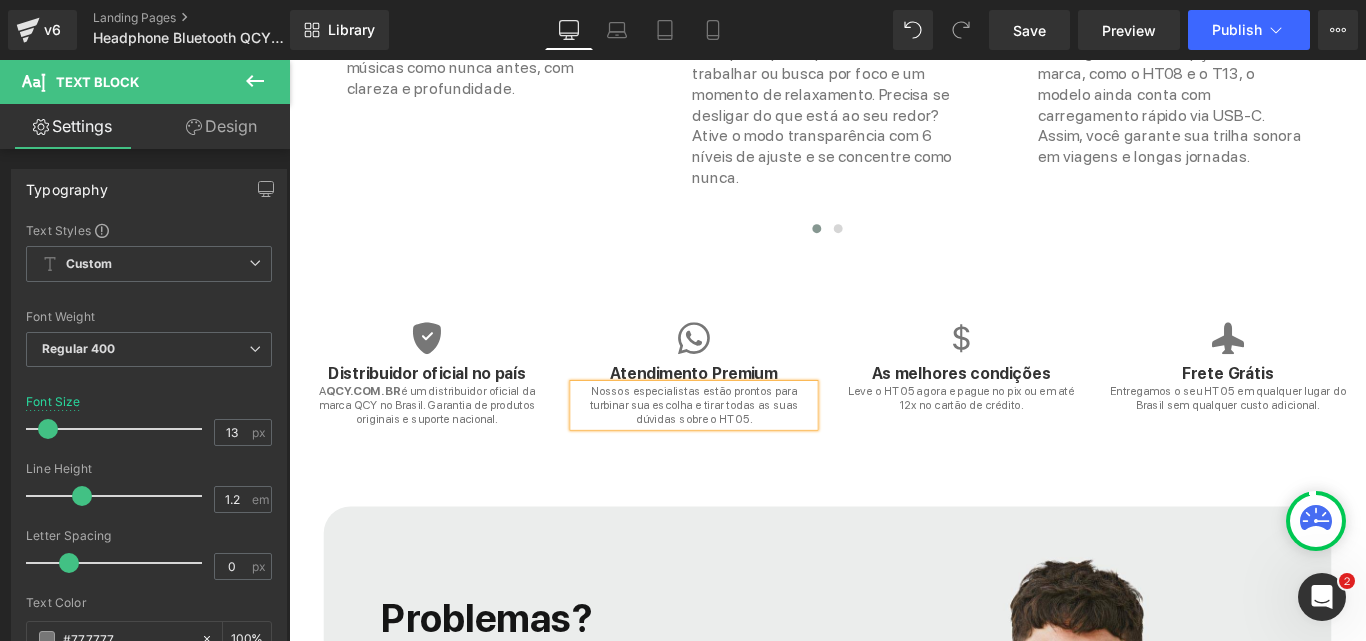 type 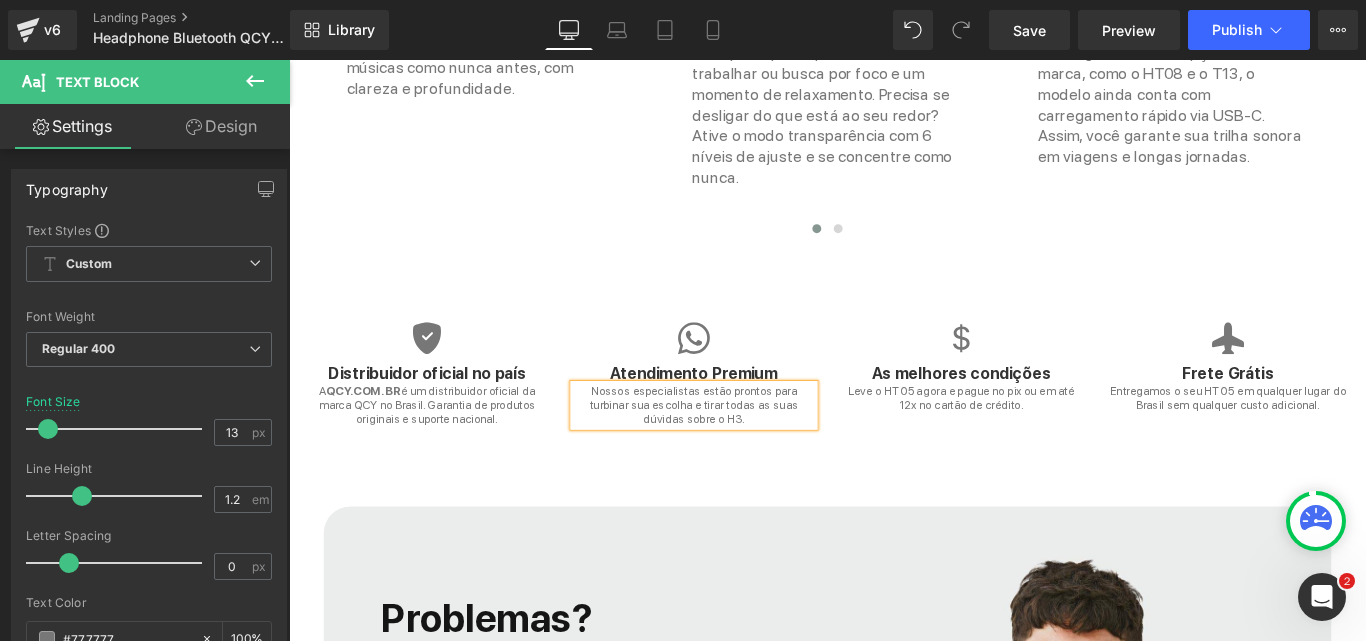 click at bounding box center [289, 60] 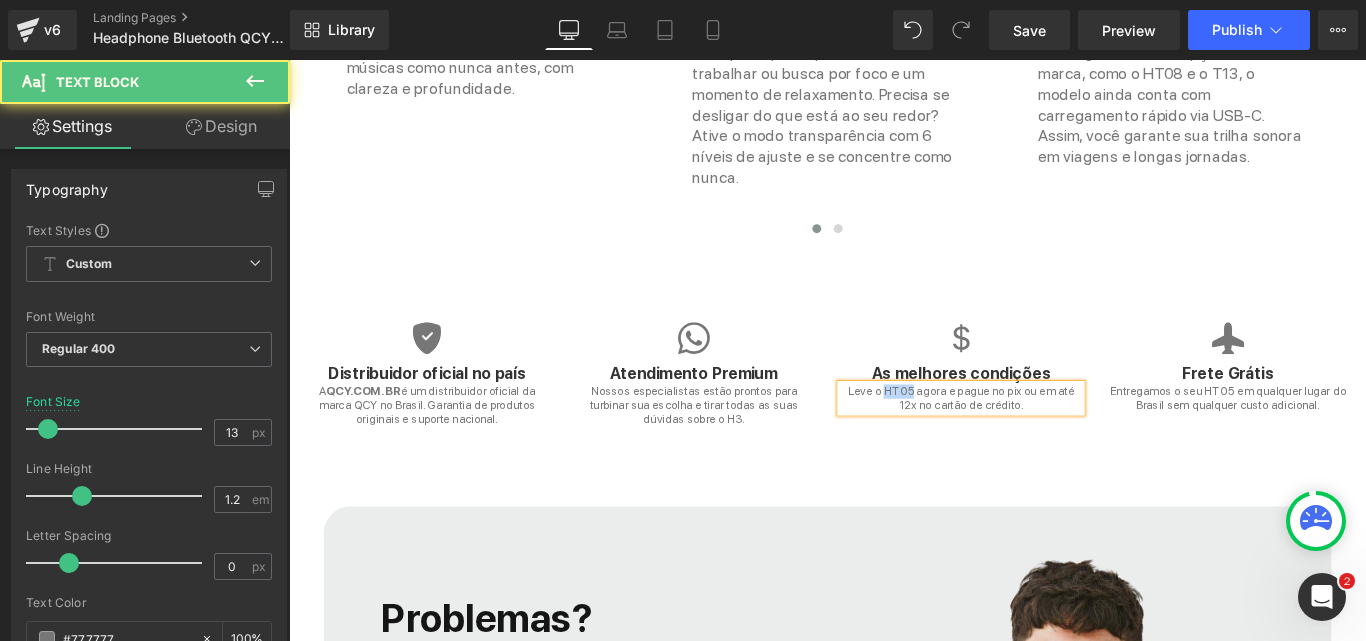 drag, startPoint x: 975, startPoint y: 404, endPoint x: 946, endPoint y: 406, distance: 29.068884 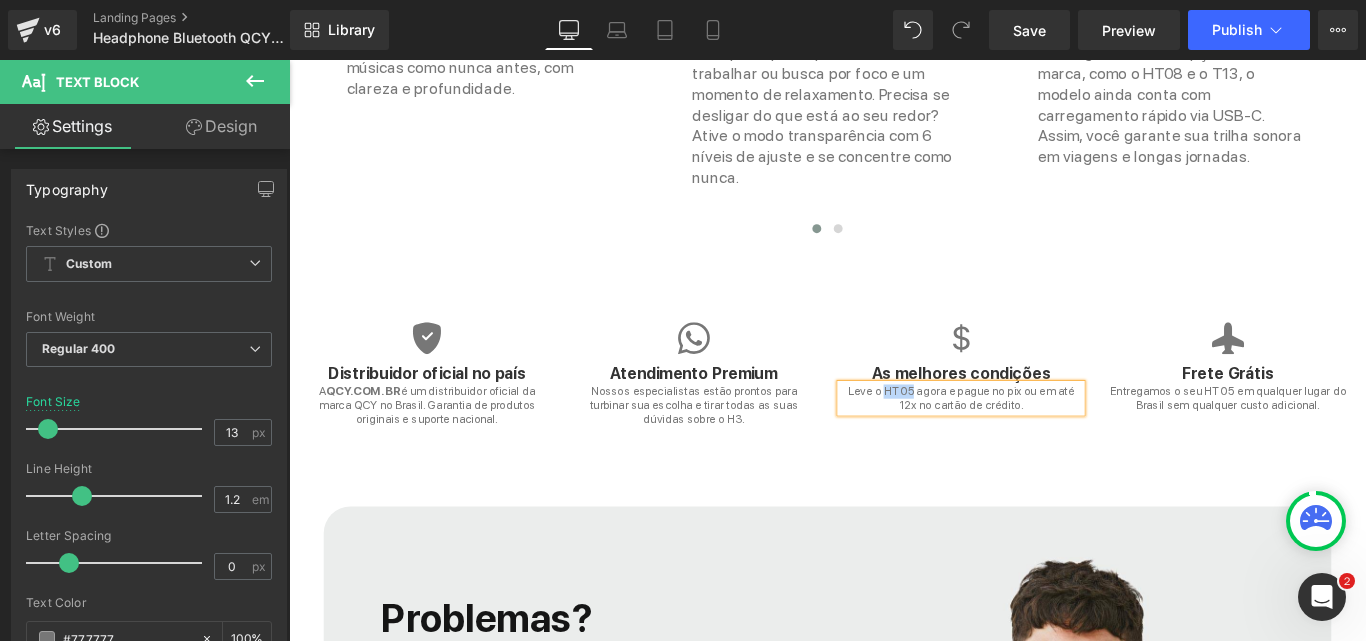 type 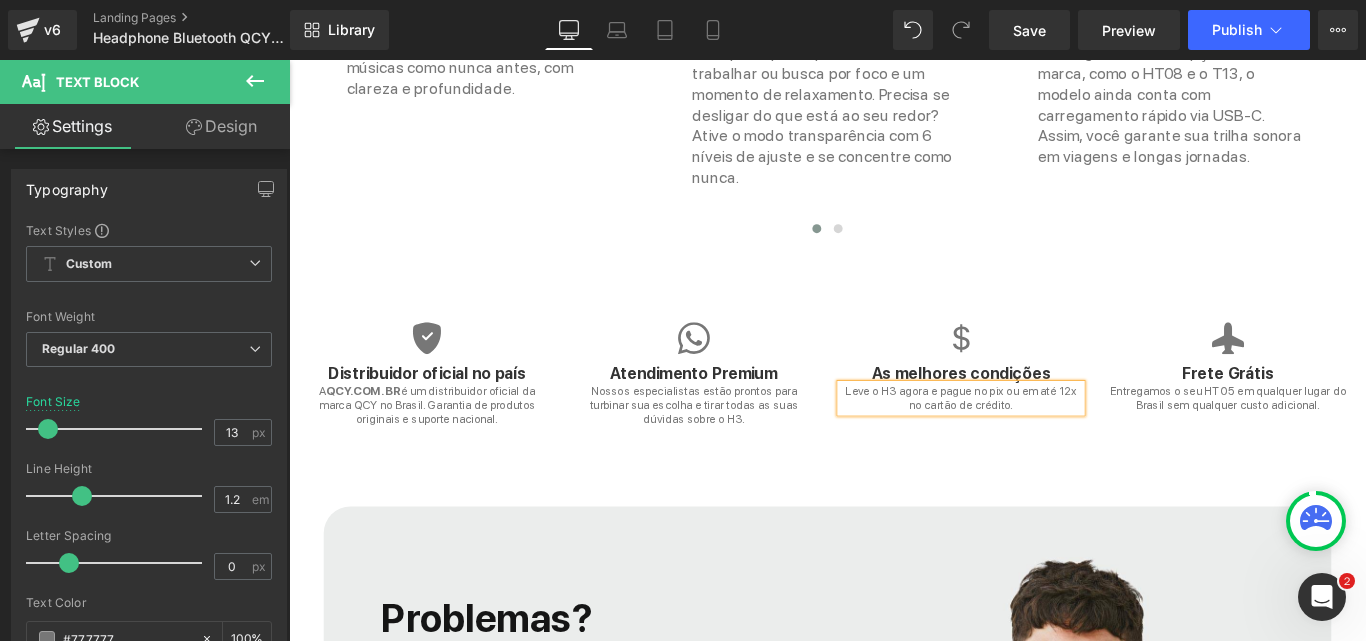 click at bounding box center [289, 60] 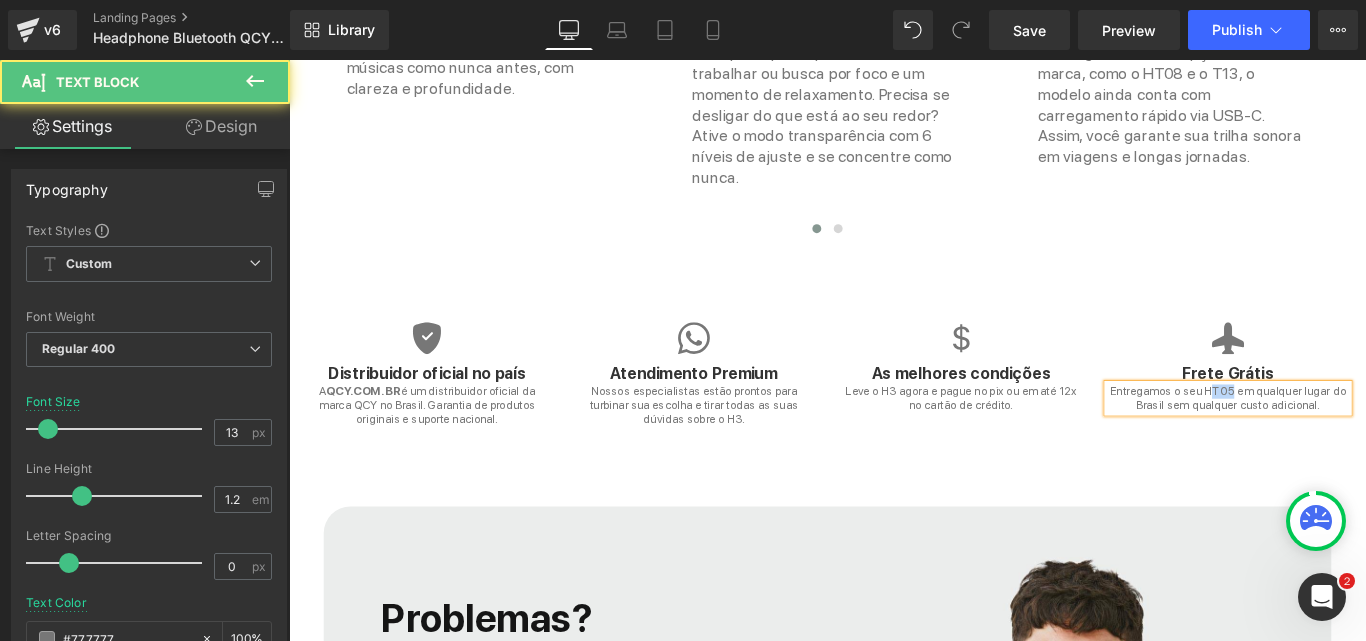 drag, startPoint x: 1329, startPoint y: 406, endPoint x: 1343, endPoint y: 410, distance: 14.56022 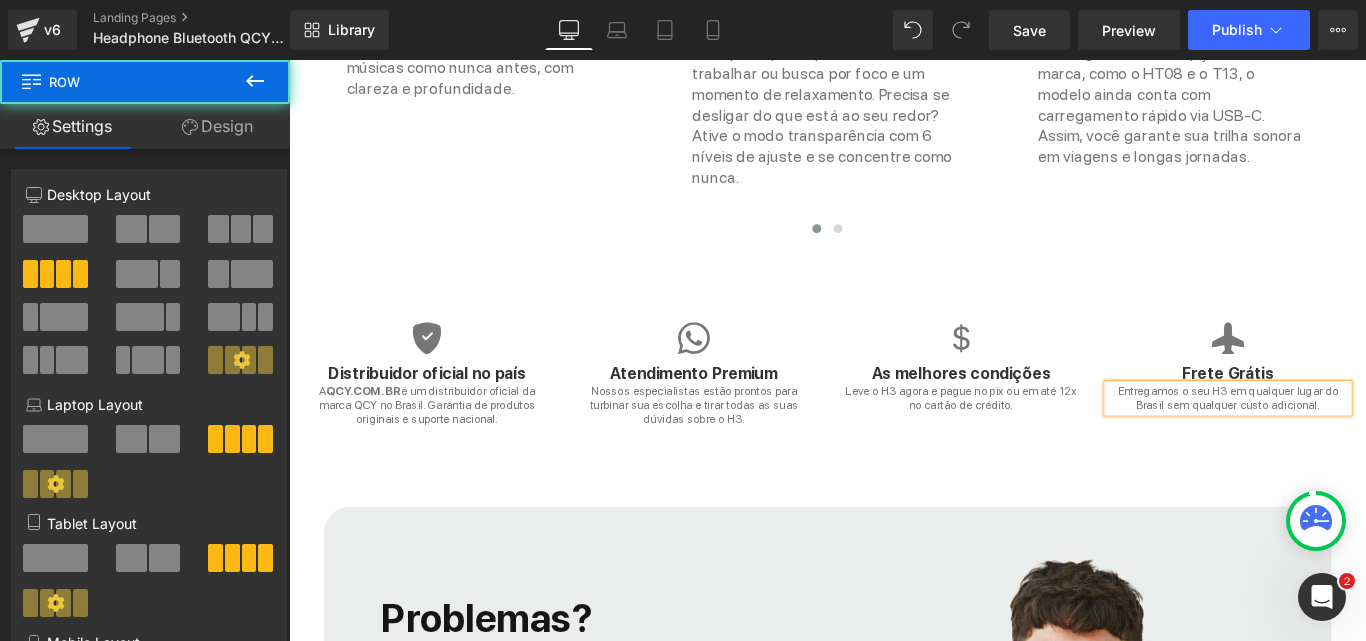 click on "Icon         Distribuidor oficial no país Heading         A  QCY.COM.BR  é um distribuidor oficial da marca QCY no Brasil. Garantia de produtos originais e suporte nacional. Text Block         Icon         Atendimento Premium Heading         Nossos especialistas estão prontos para turbinar sua escolha e tirar todas as suas dúvidas sobre o H3. Text Block         Icon         As melhores condições Heading         Leve o H3 agora e pague no pix ou em até 12x no cartão de crédito. Text Block         Icon         Frete Grátis Heading         Entregamos o seu H3 em qualquer lugar do Brasil sem qualquer custo adicional. Text Block         Row" at bounding box center [894, 412] 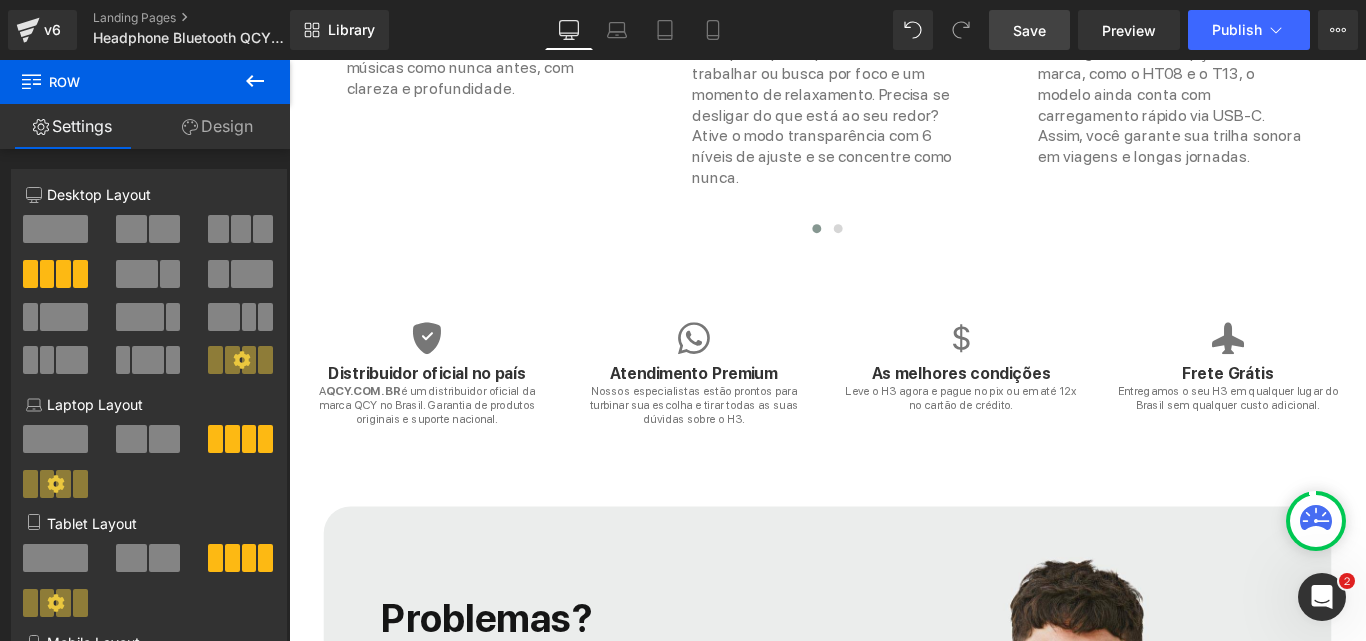 click on "Save" at bounding box center [1029, 30] 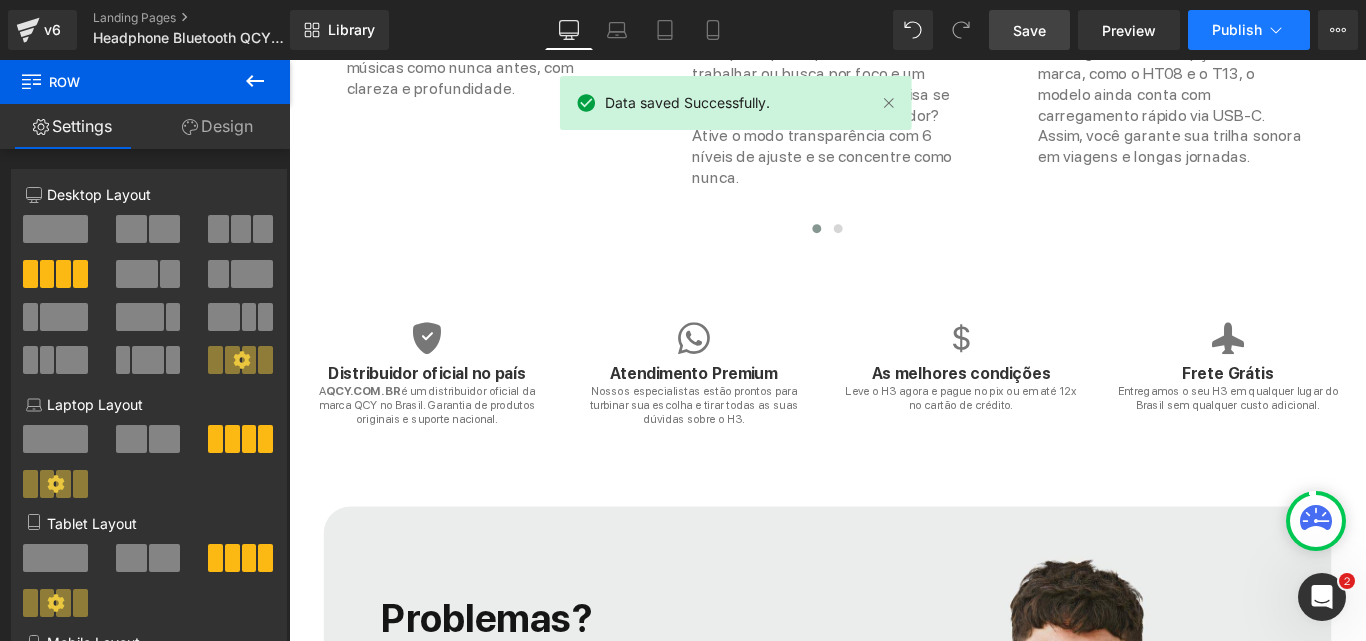 click on "Publish" at bounding box center (1237, 30) 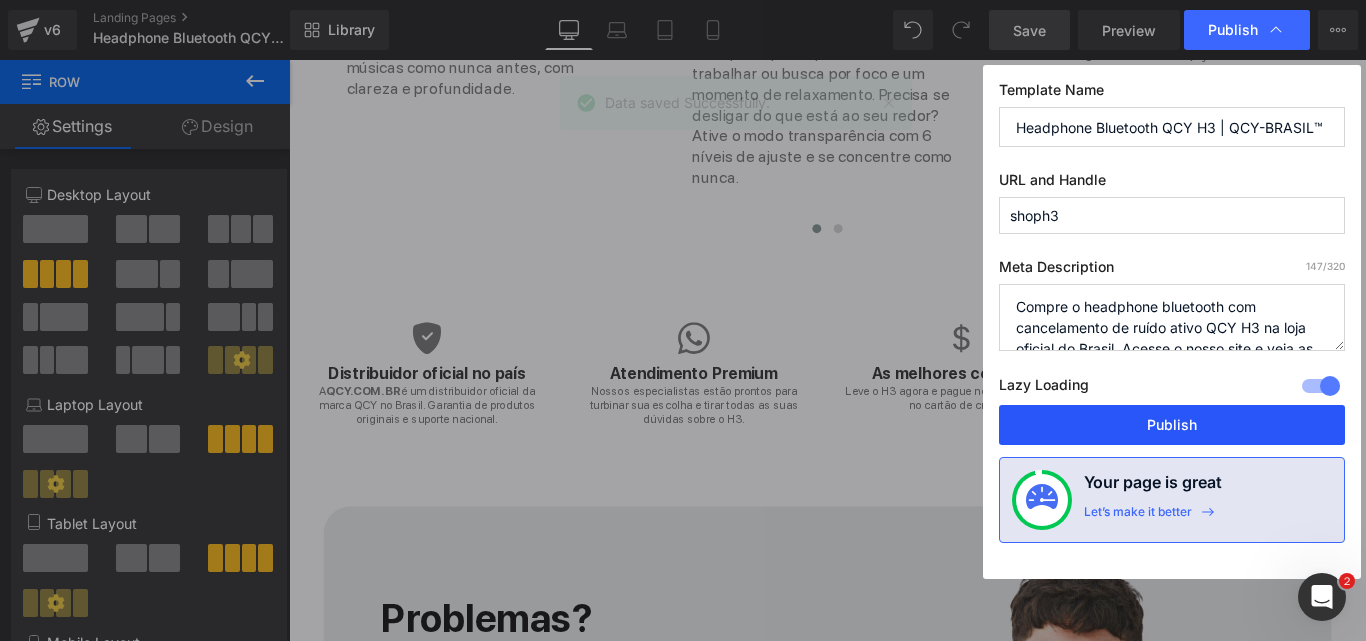 click on "Publish" at bounding box center (1172, 425) 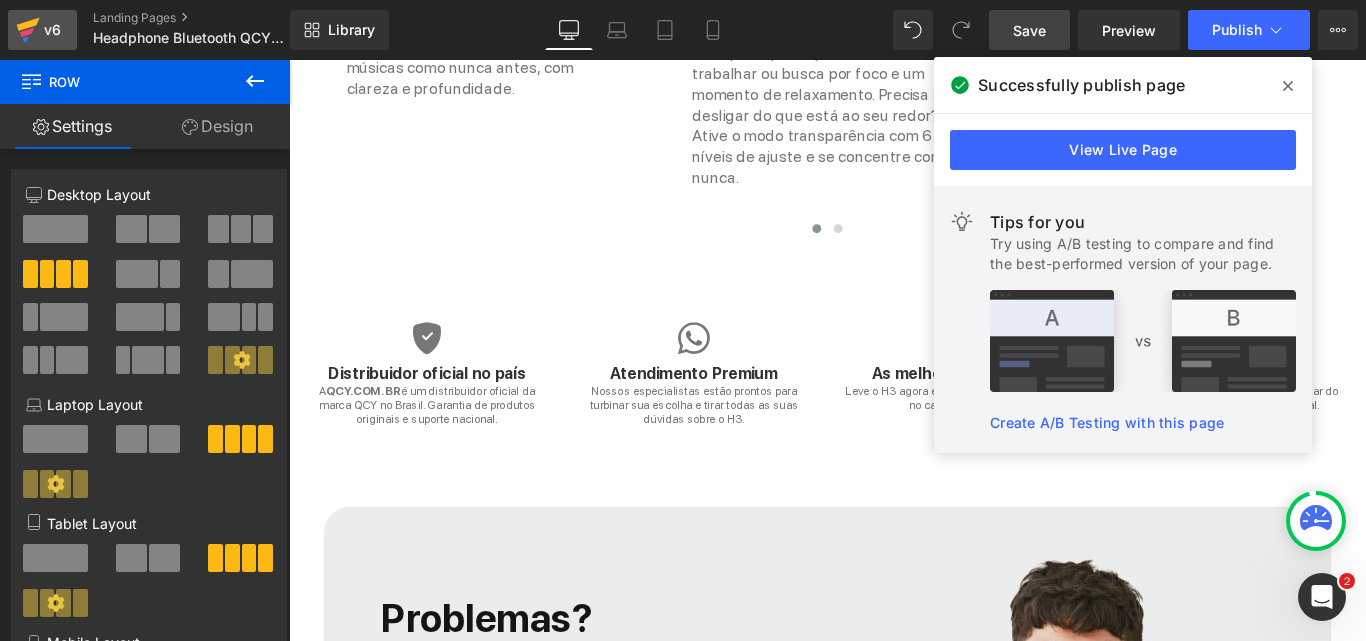 click on "v6" at bounding box center (52, 30) 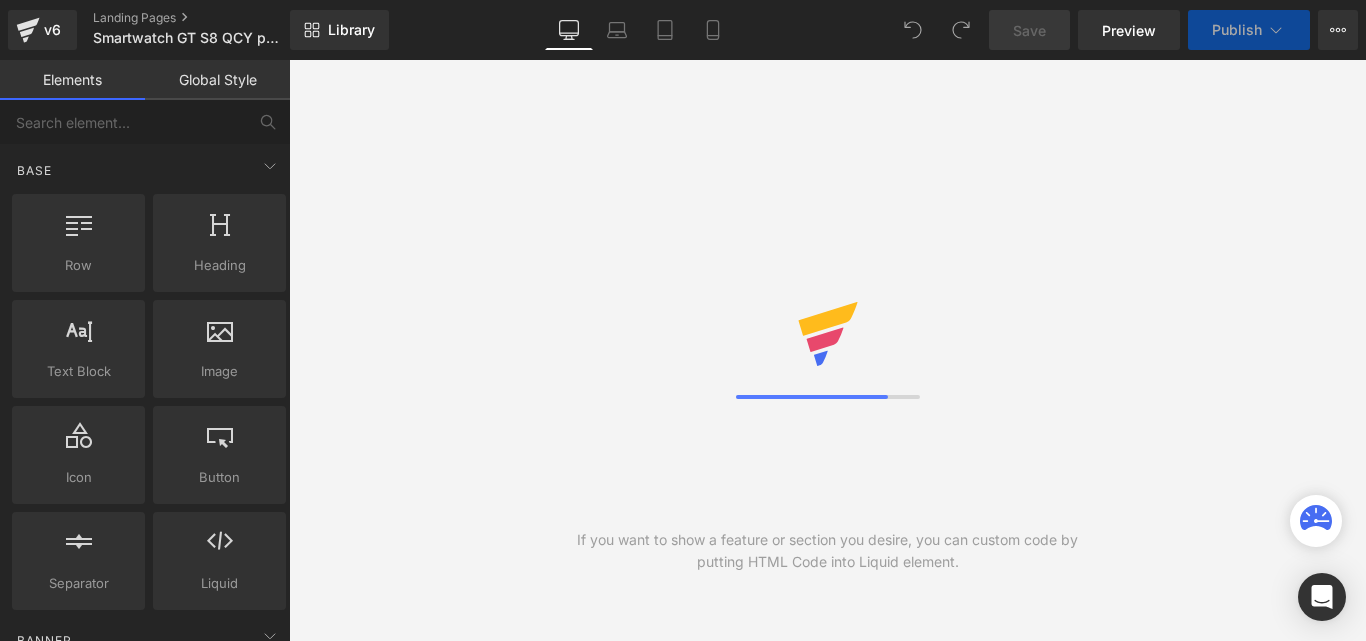 scroll, scrollTop: 0, scrollLeft: 0, axis: both 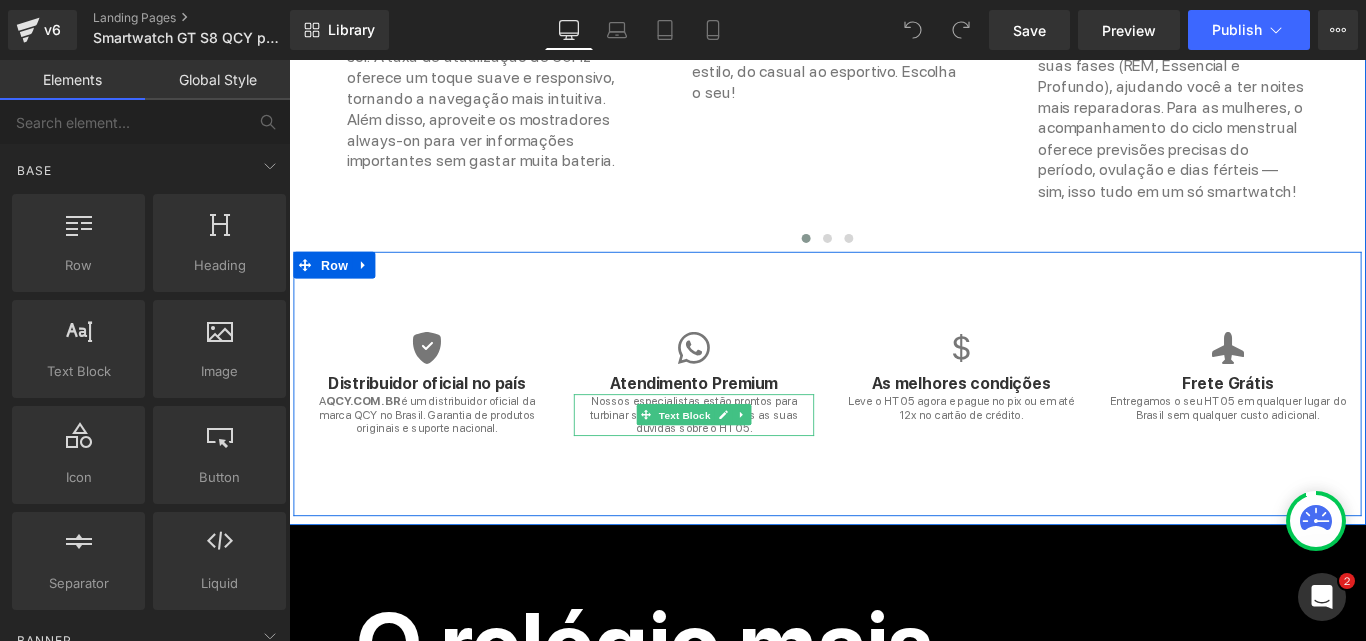 click on "Text Block" at bounding box center [733, 460] 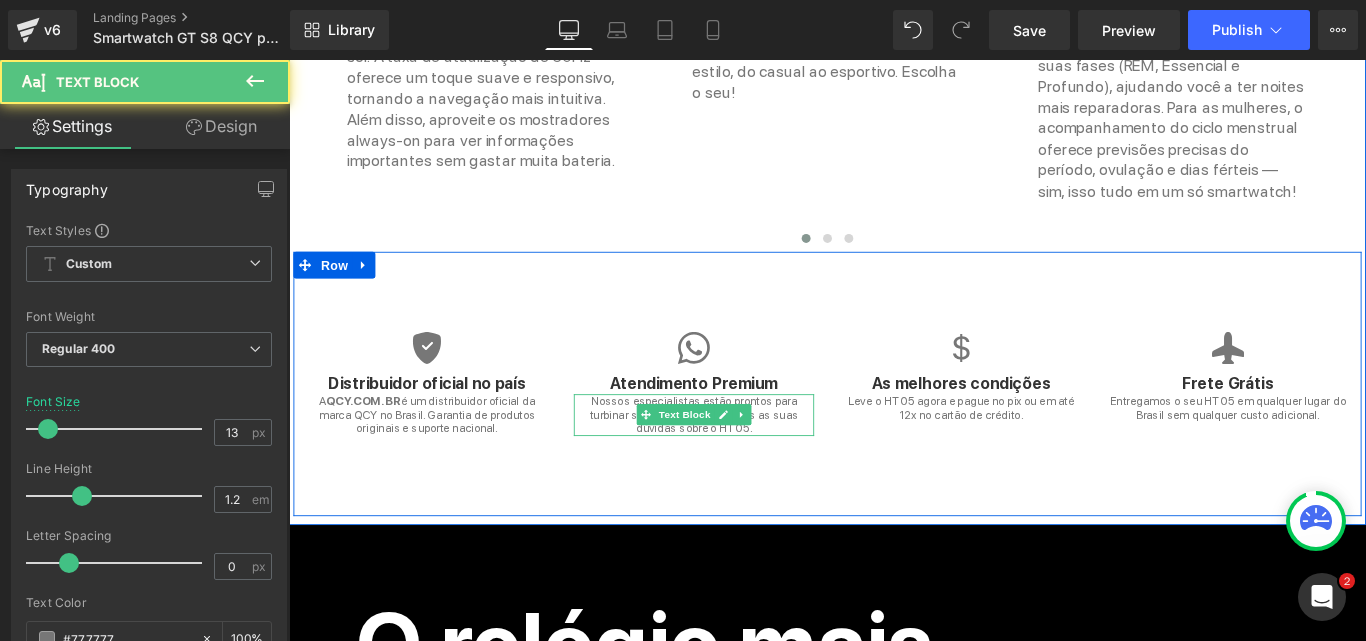 click on "Nossos especialistas estão prontos para turbinar sua escolha e tirar todas as suas dúvidas sobre o HT05." at bounding box center [744, 459] 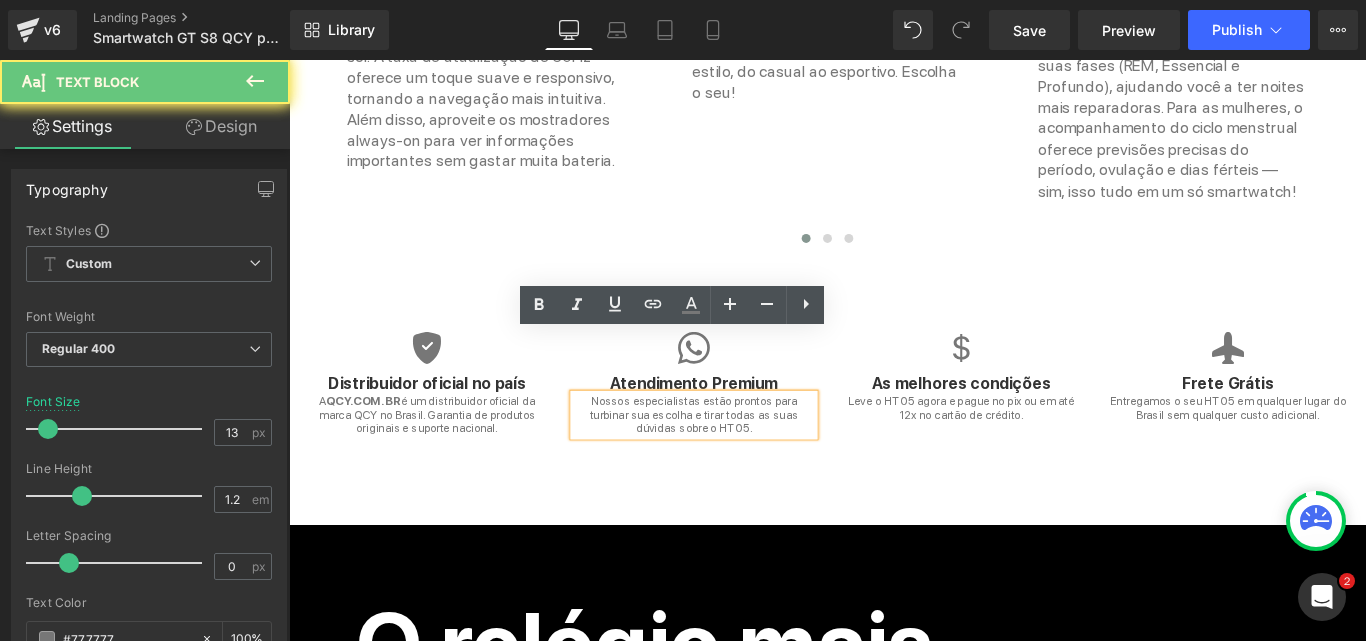 click on "Nossos especialistas estão prontos para turbinar sua escolha e tirar todas as suas dúvidas sobre o HT05." at bounding box center [744, 459] 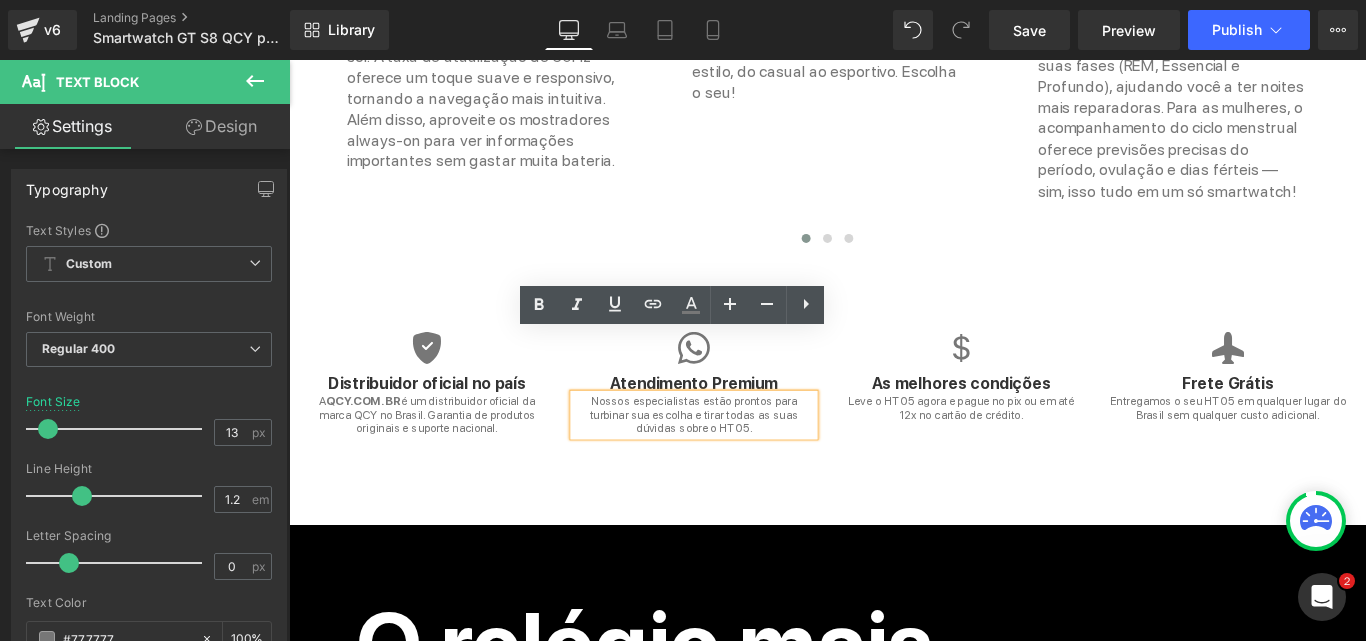 type 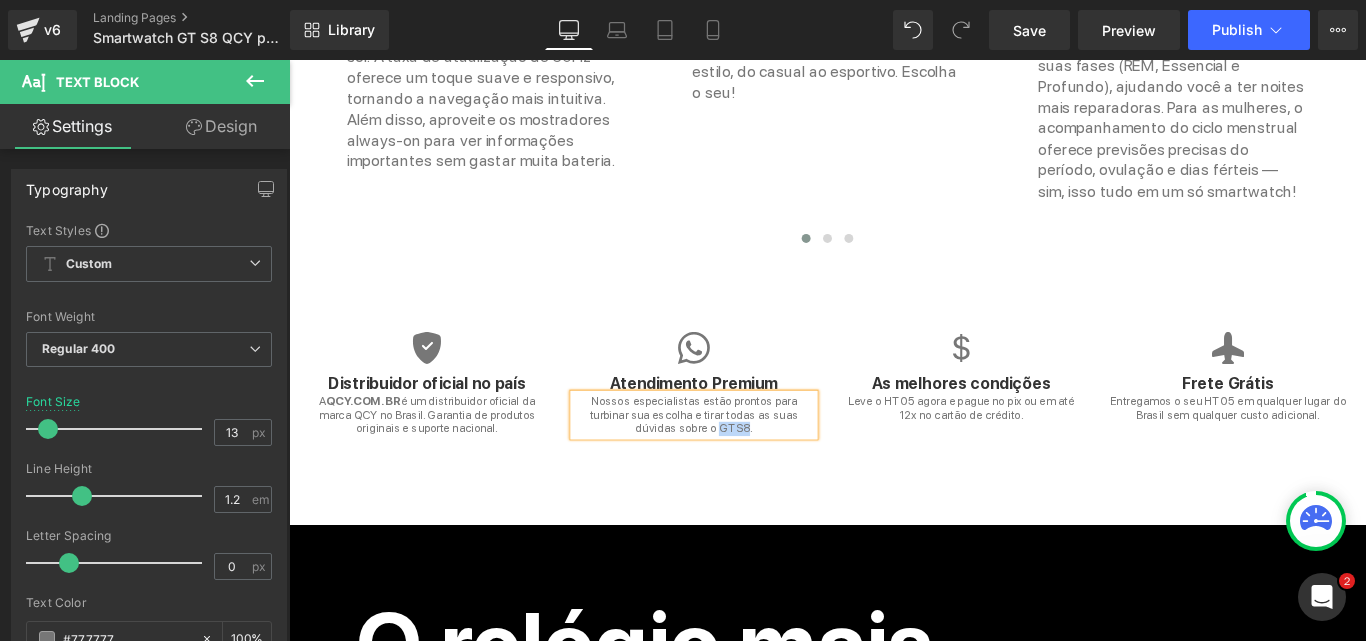 drag, startPoint x: 721, startPoint y: 401, endPoint x: 764, endPoint y: 398, distance: 43.104523 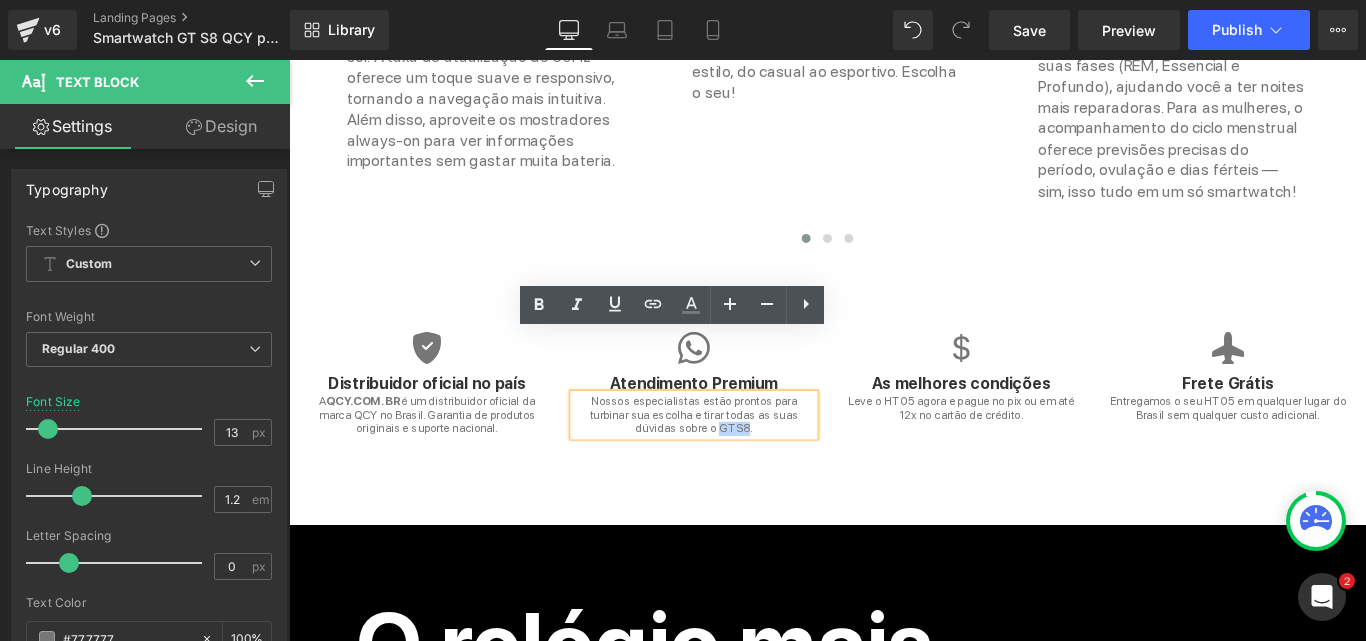 copy on "GTS8" 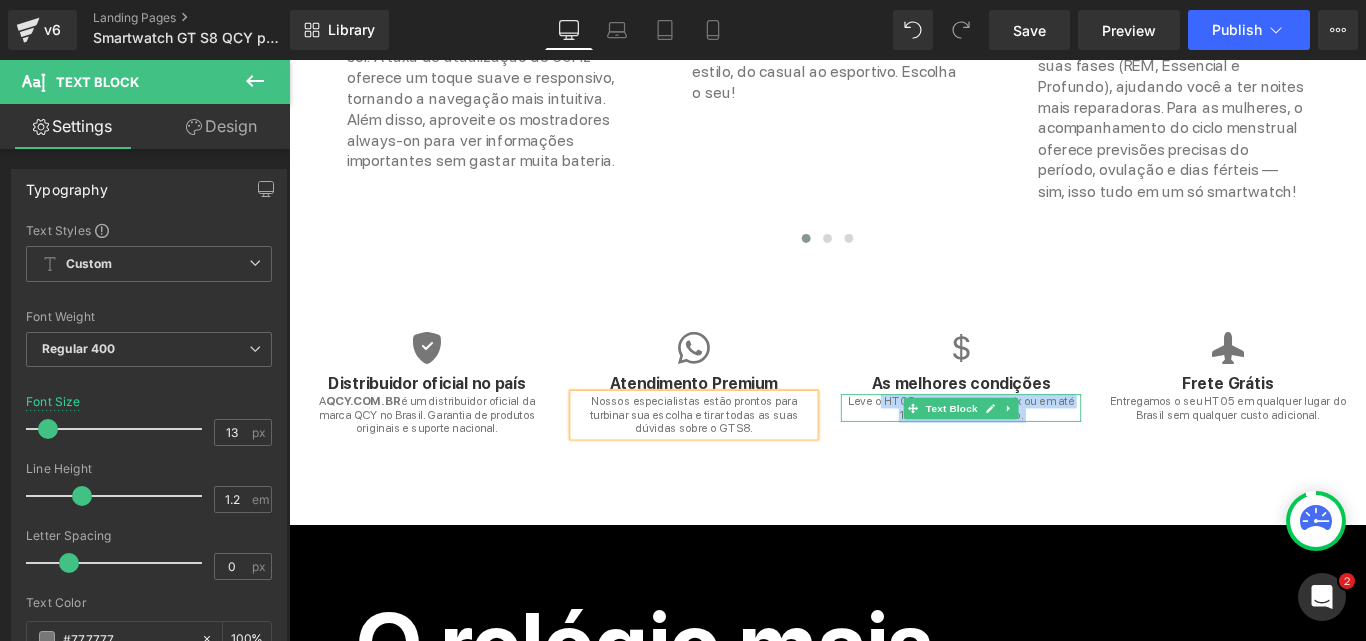 drag, startPoint x: 940, startPoint y: 376, endPoint x: 966, endPoint y: 374, distance: 26.076809 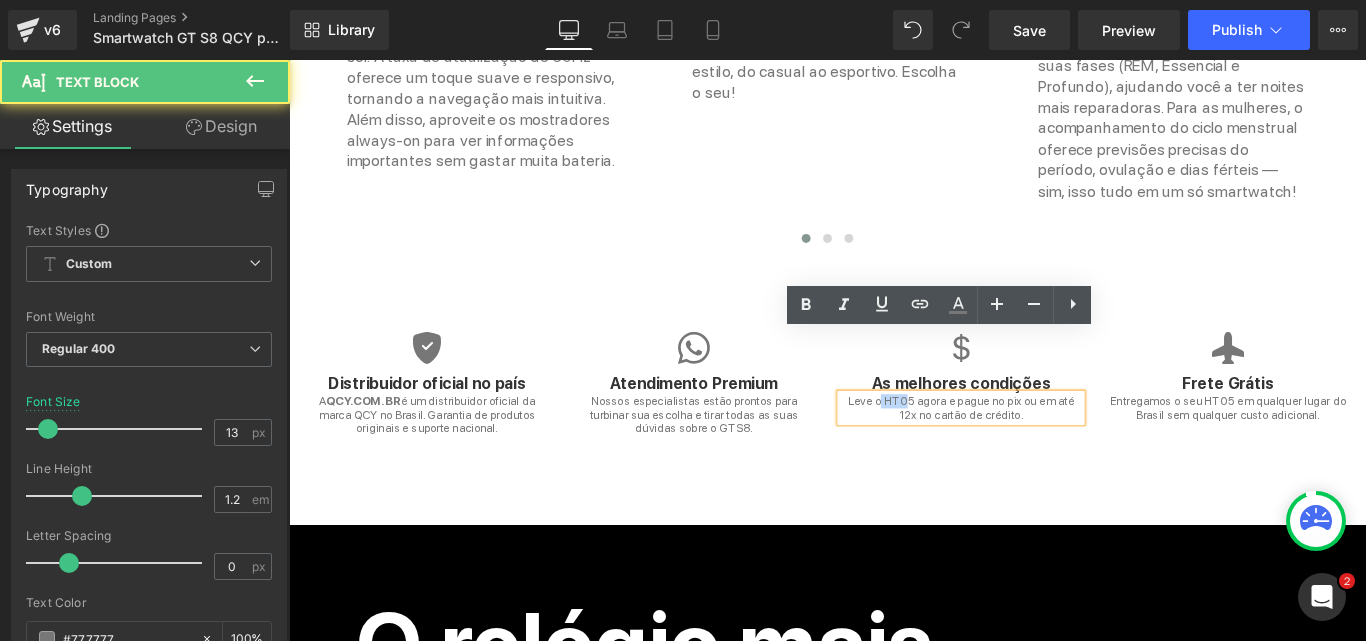 click on "Leve o HT05 agora e pague no pix ou em até 12x no cartão de crédito." at bounding box center [1044, 451] 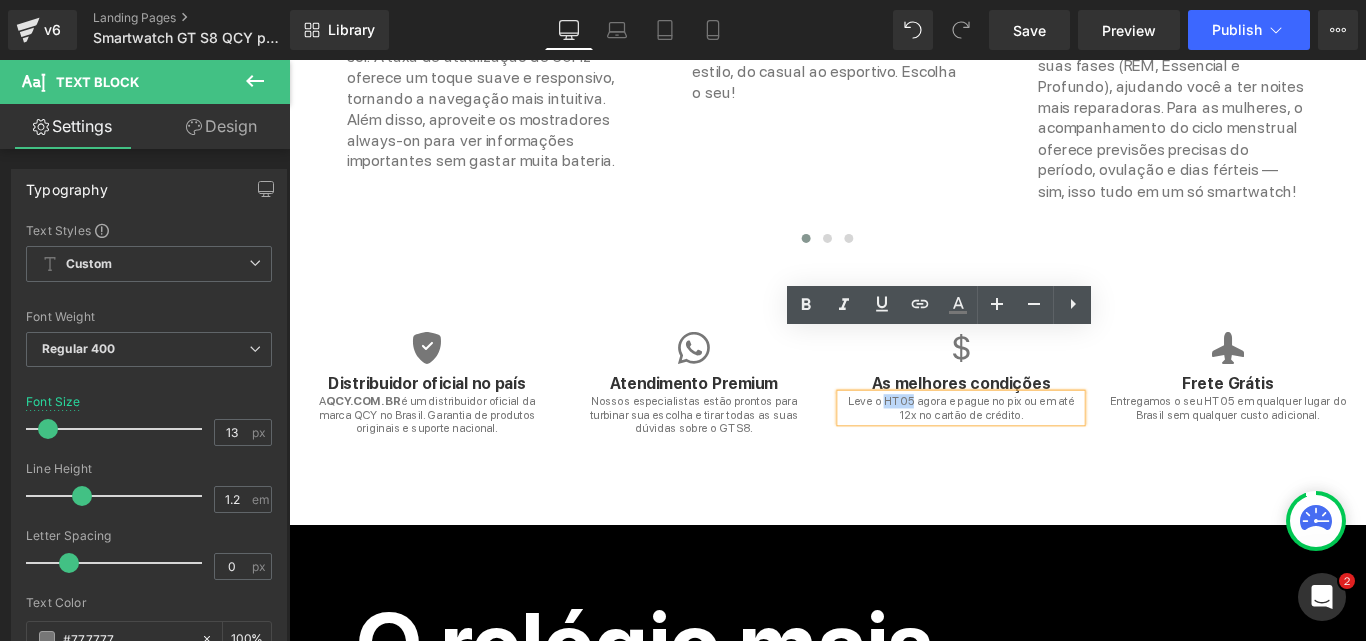 drag, startPoint x: 973, startPoint y: 376, endPoint x: 943, endPoint y: 373, distance: 30.149628 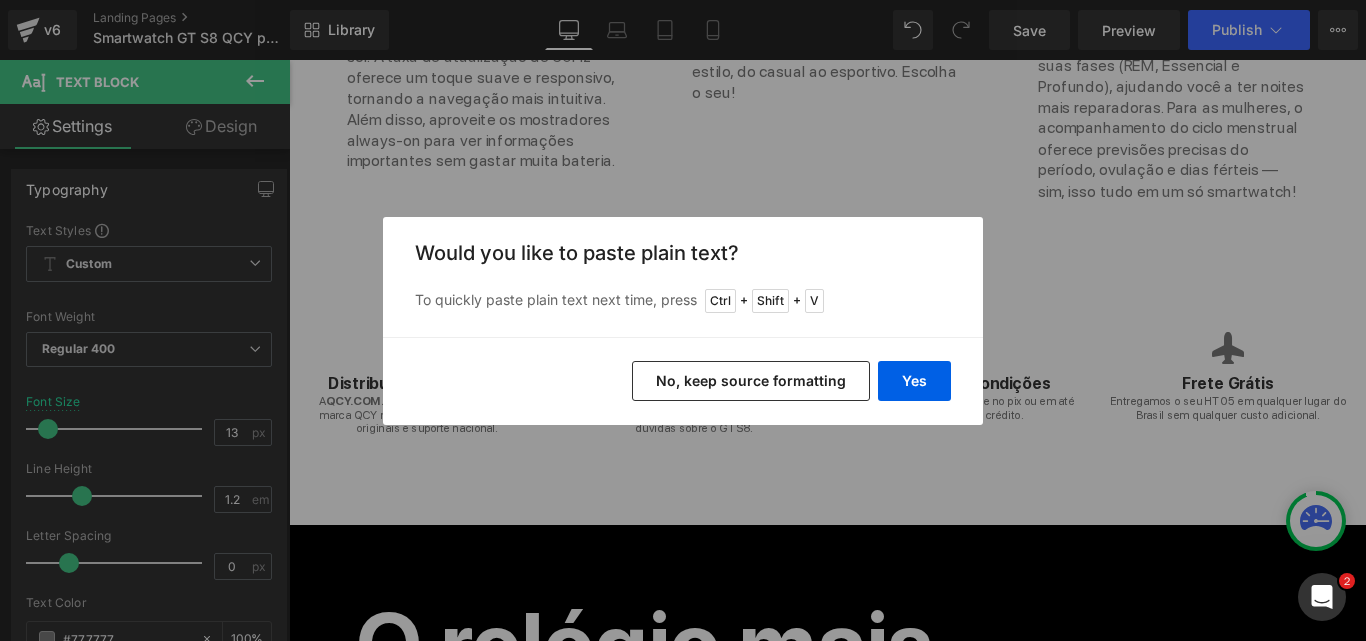 click on "No, keep source formatting" at bounding box center [751, 381] 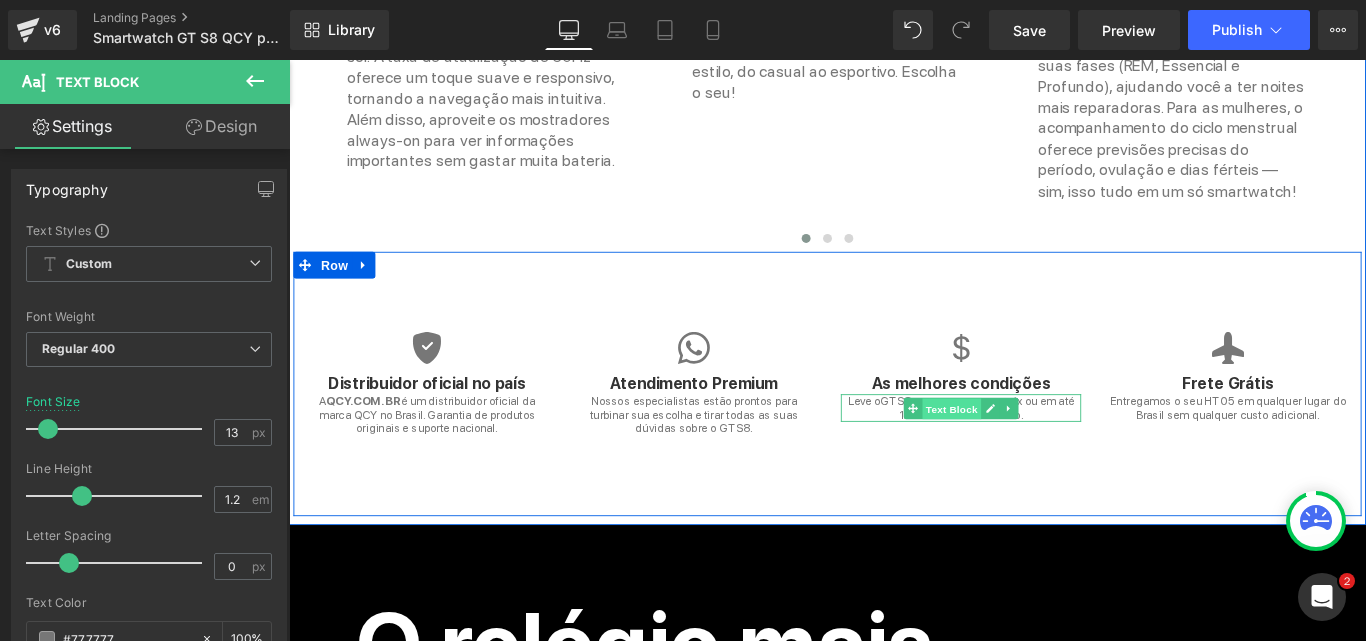 click on "Text Block" at bounding box center [1033, 452] 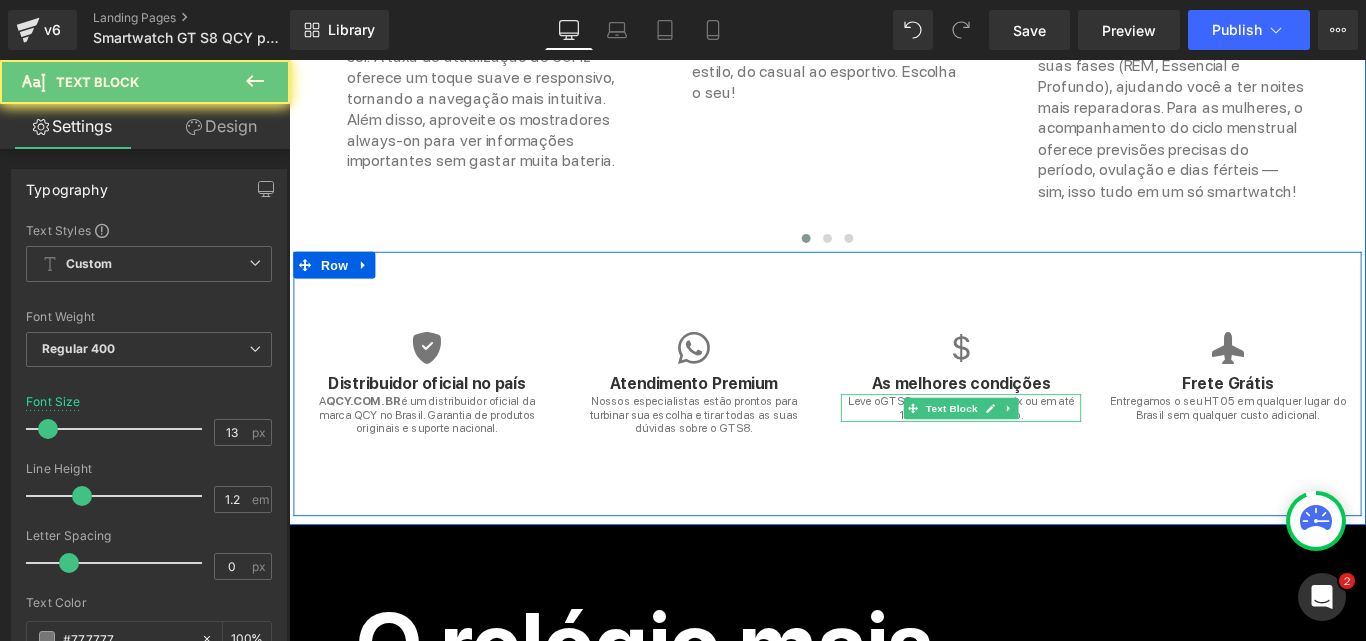 click on "Leve o
GTS8     agora e pague no pix ou em até 12x no cartão de crédito." at bounding box center (1044, 451) 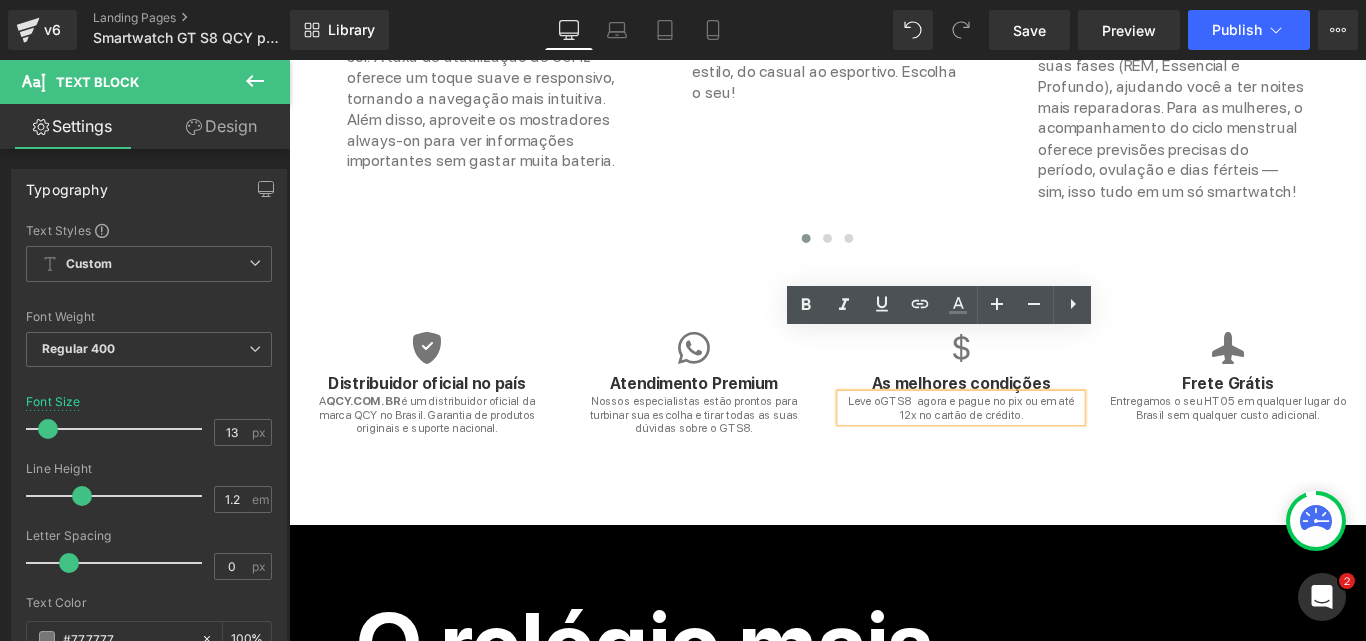 click on "Leve o
GTS8     agora e pague no pix ou em até 12x no cartão de crédito." at bounding box center (1044, 451) 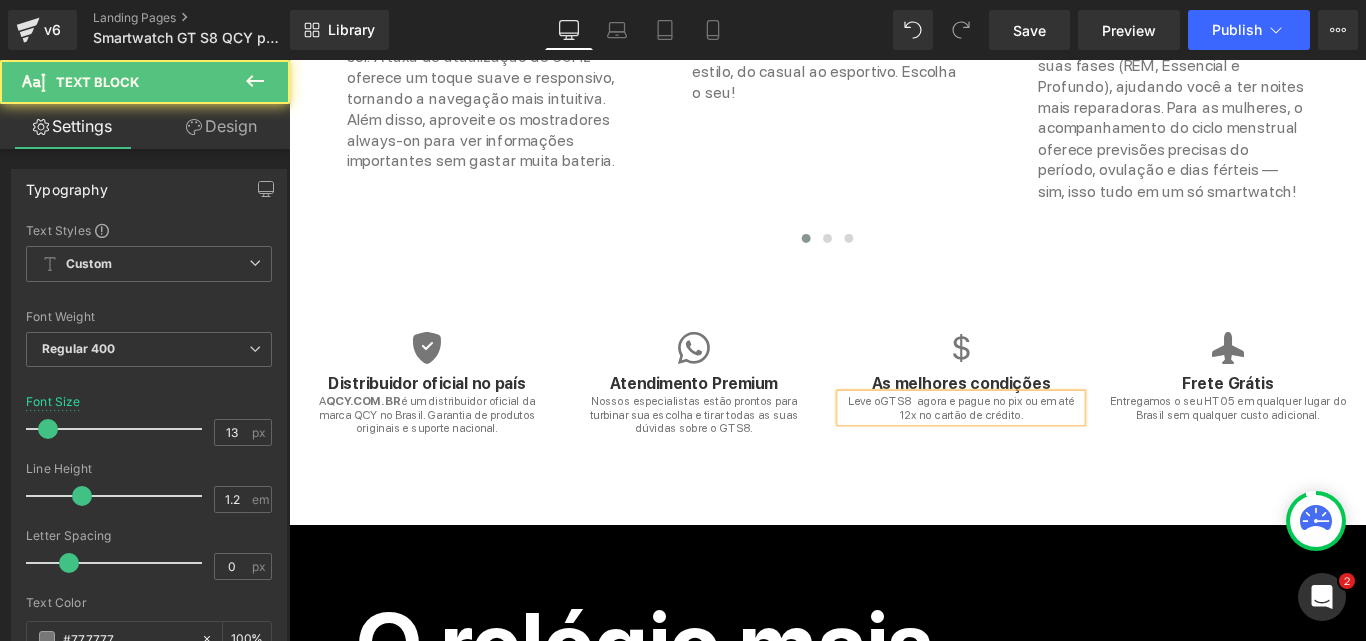 click on "Leve o
GTS8    agora e pague no pix ou em até 12x no cartão de crédito." at bounding box center (1044, 451) 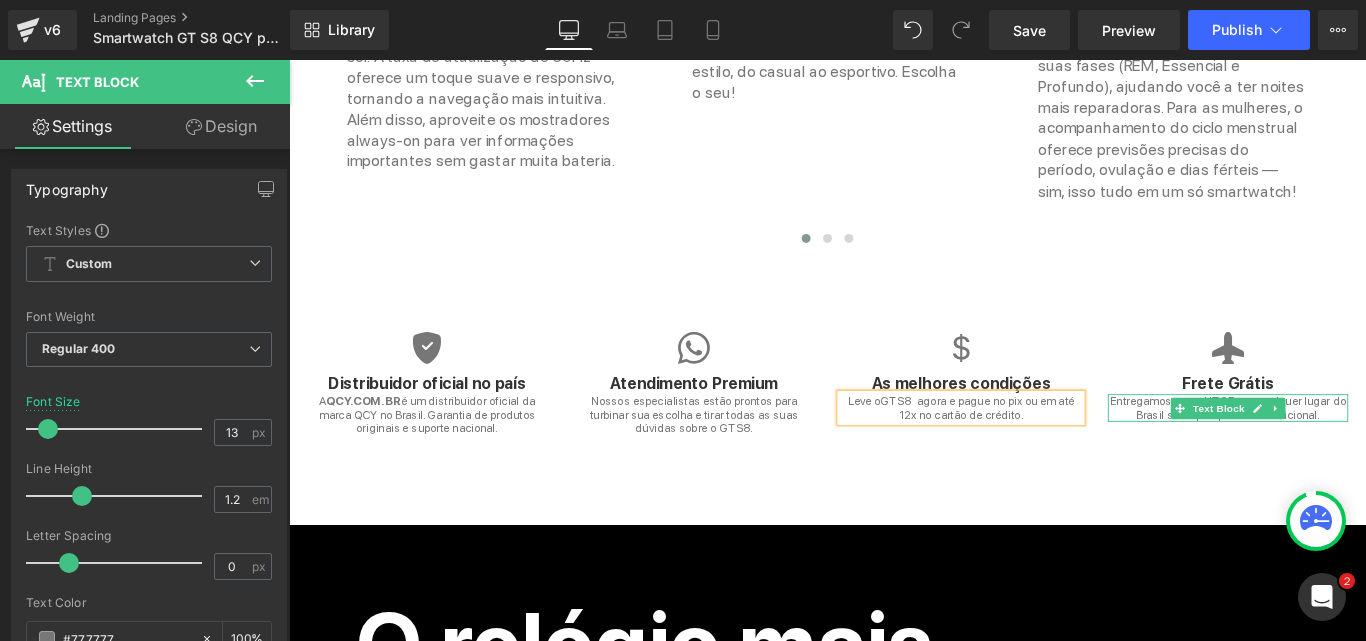 click on "Entregamos o seu HT05 em qualquer lugar do Brasil sem qualquer custo adicional." at bounding box center [1344, 451] 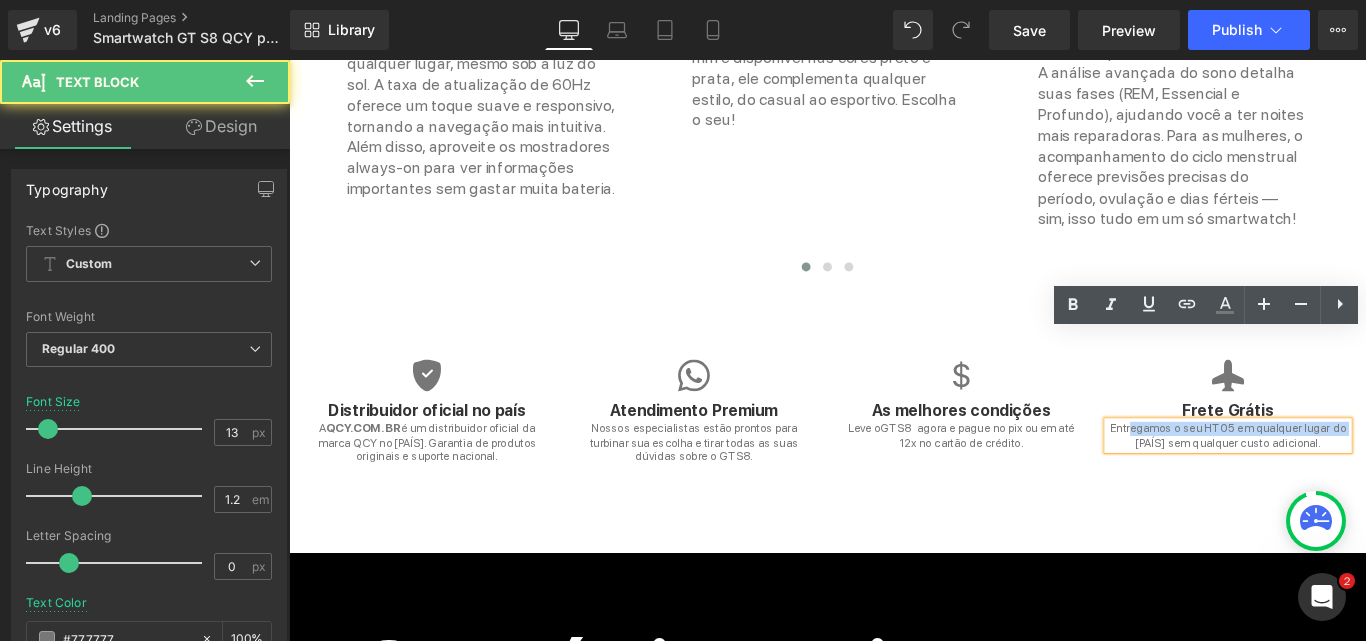 click on "Entregamos o seu HT05 em qualquer lugar do Brasil sem qualquer custo adicional." 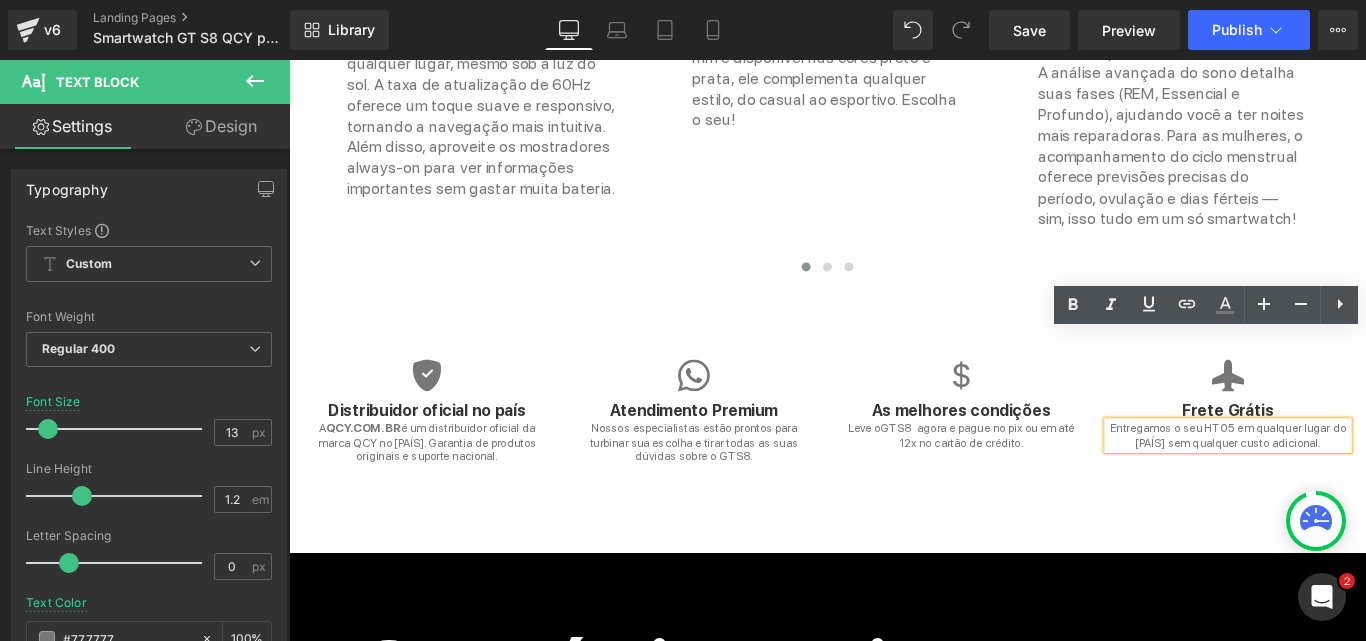 click on "Entregamos o seu HT05 em qualquer lugar do Brasil sem qualquer custo adicional." 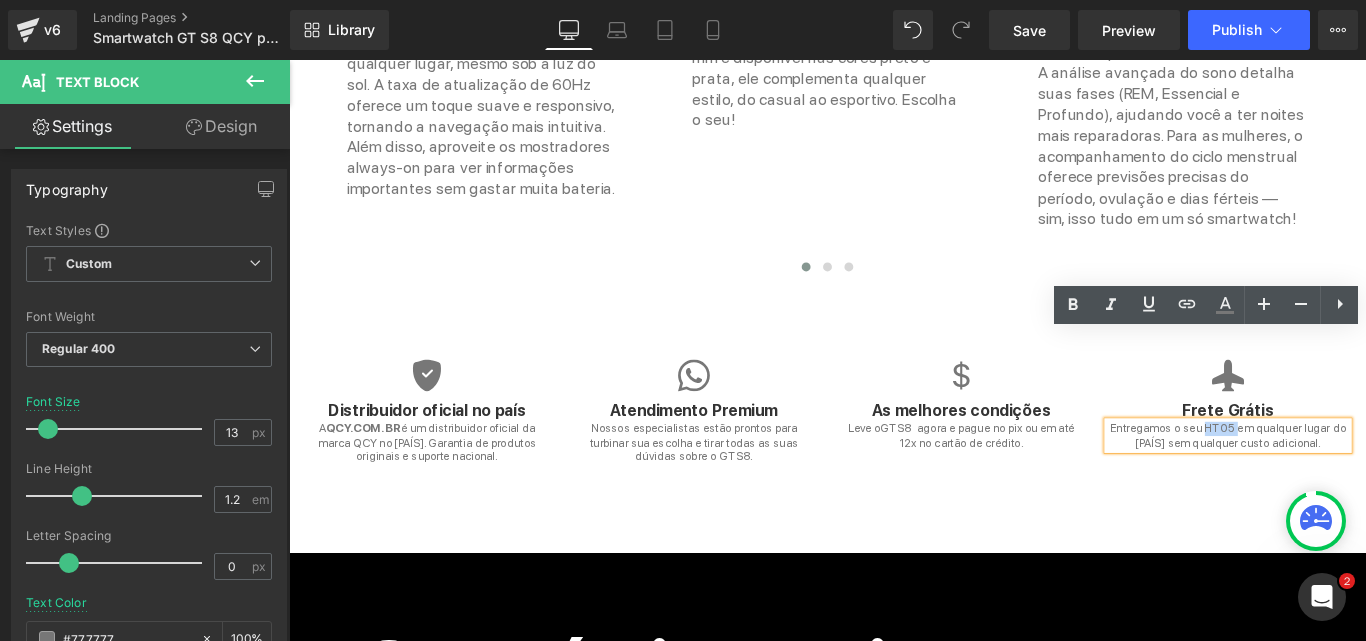 click on "Entregamos o seu HT05 em qualquer lugar do Brasil sem qualquer custo adicional." 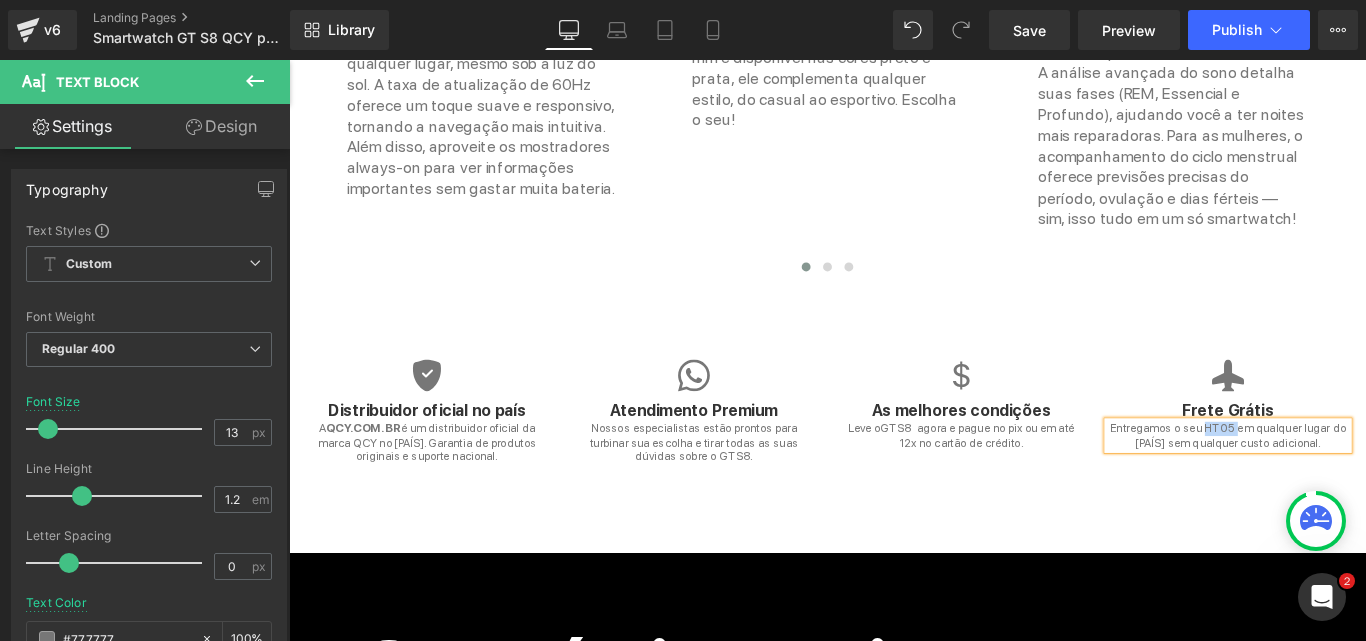 type 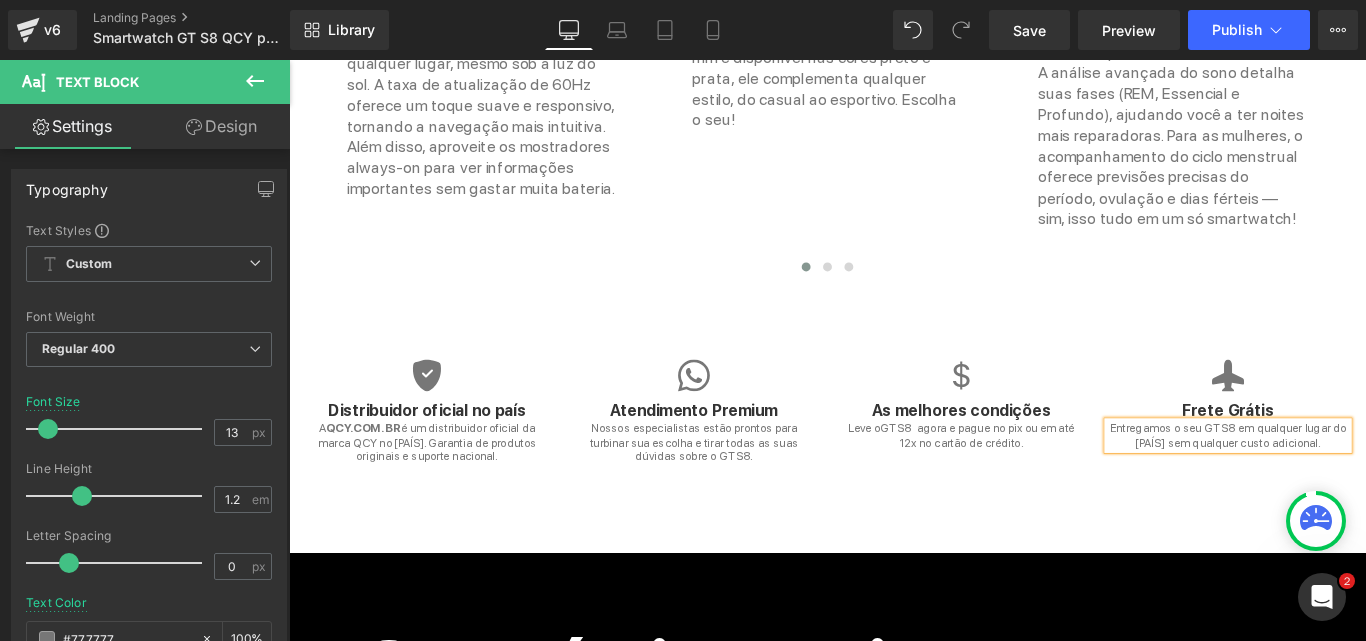 click on "Icon         Distribuidor oficial no país Heading         A  QCY.COM.BR  é um distribuidor oficial da marca QCY no Brasil. Garantia de produtos originais e suporte nacional. Text Block         Icon         Atendimento Premium Heading         Nossos especialistas estão prontos para turbinar sua escolha e tirar todas as suas dúvidas sobre o GTS8. Text Block         Icon         As melhores condições Heading         Leve o  GTS8    agora e pague no pix ou em até 12x no cartão de crédito. Text Block         Icon         Frete Grátis Heading         Entregamos o seu GTS8 em qualquer lugar do Brasil sem qualquer custo adicional. Text Block         Row" 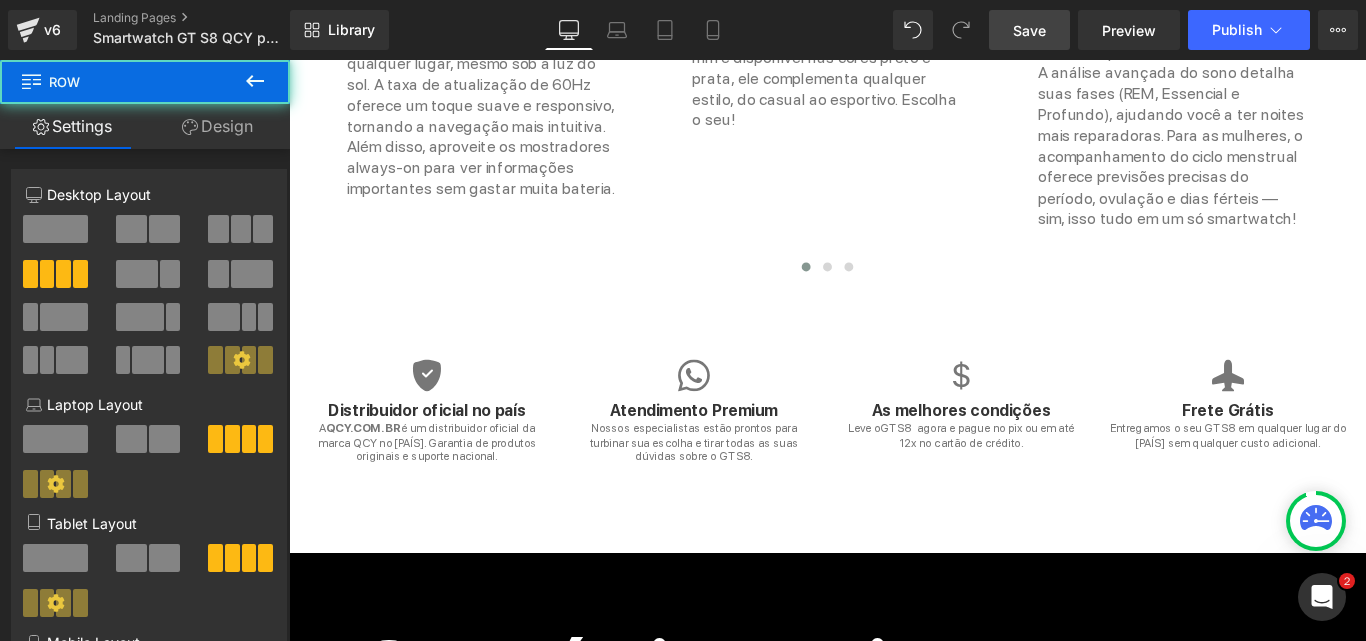 click on "Save" 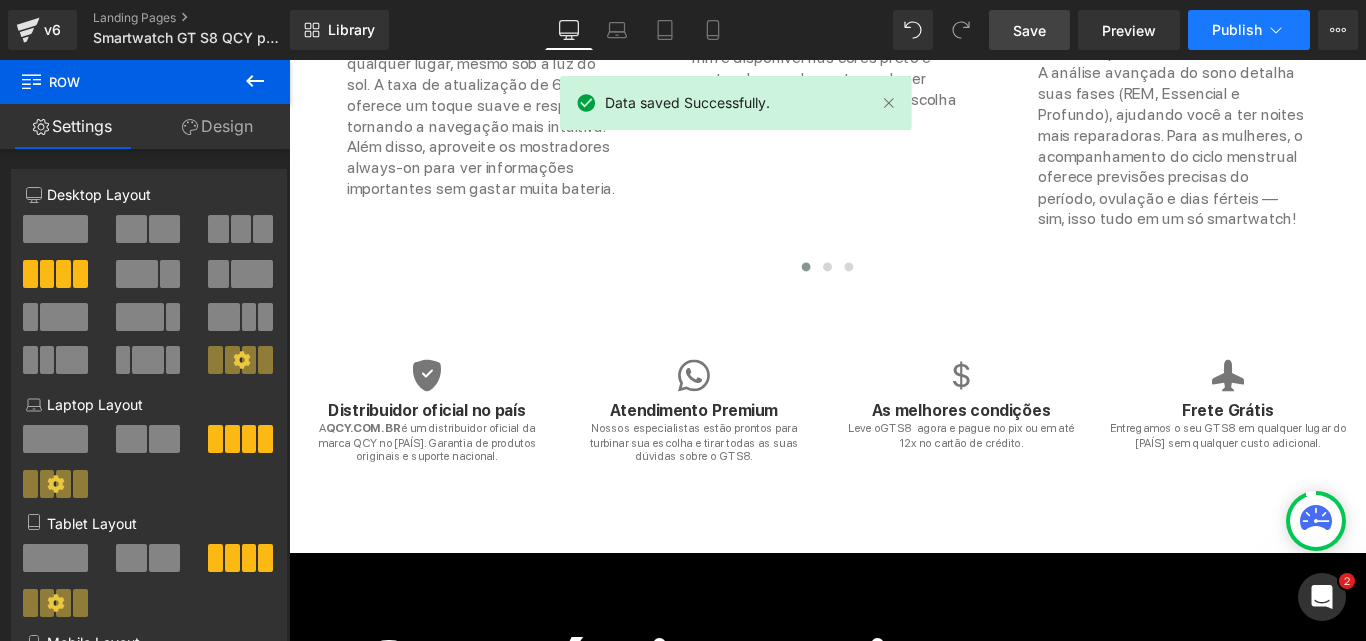 click 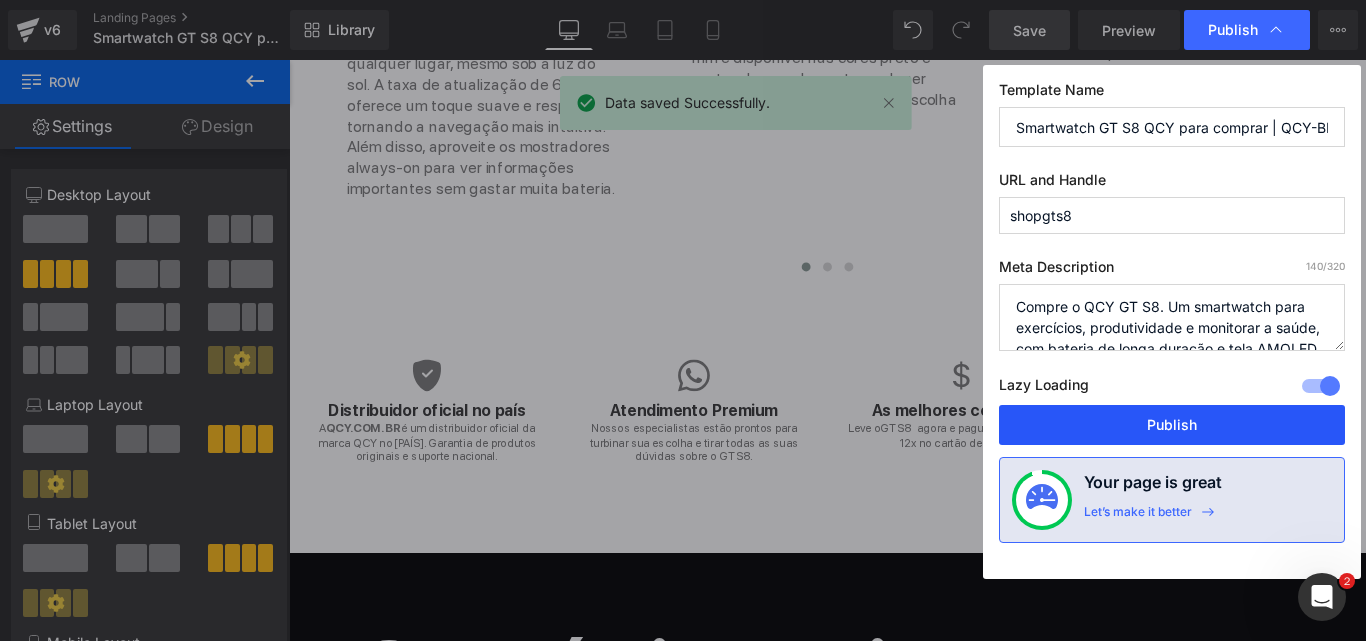 click on "Publish" 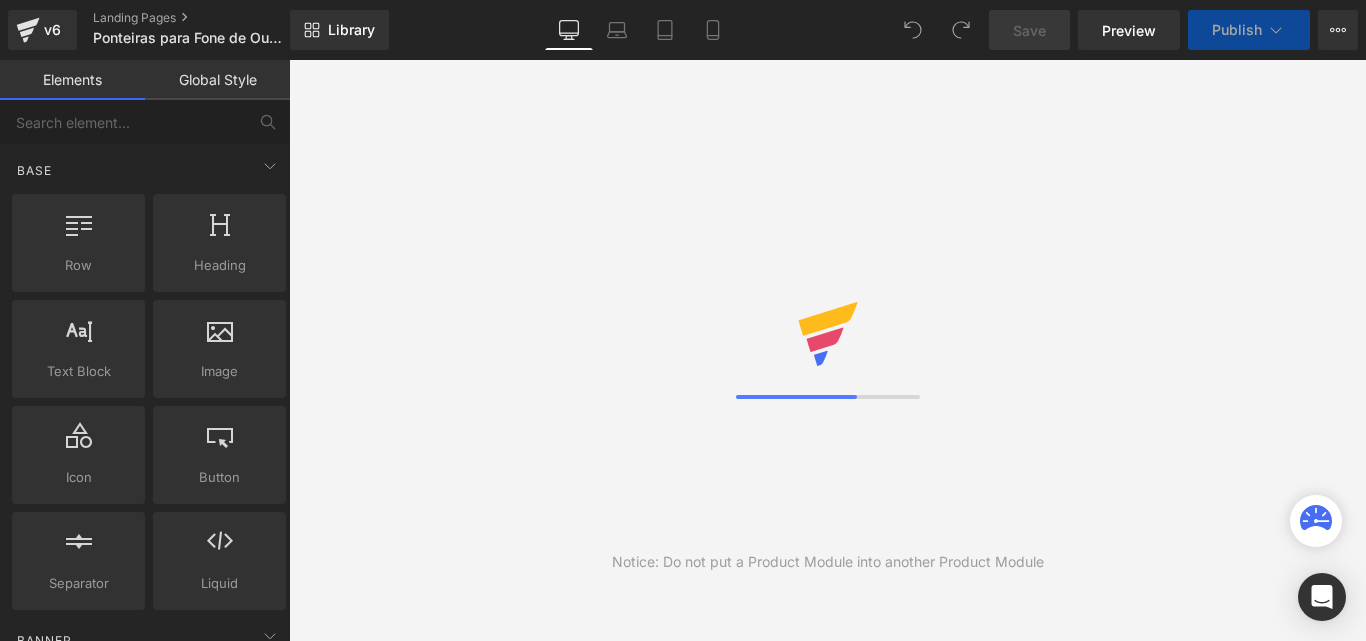 scroll, scrollTop: 0, scrollLeft: 0, axis: both 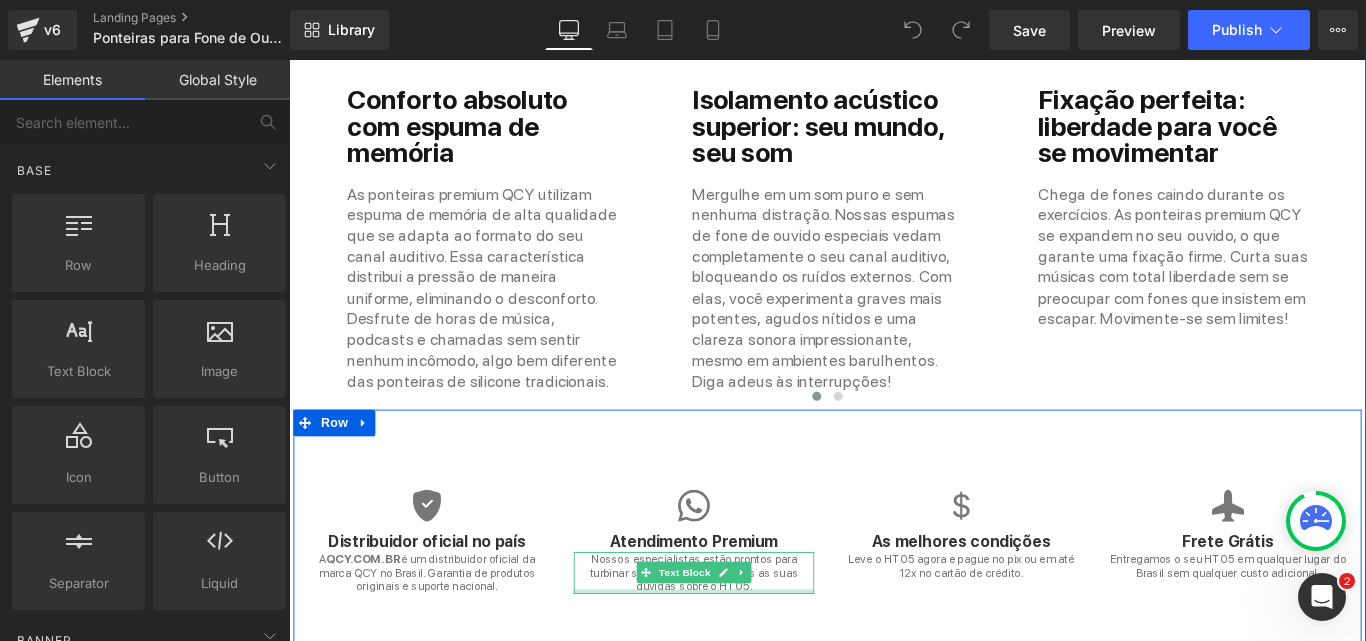 click at bounding box center (744, 657) 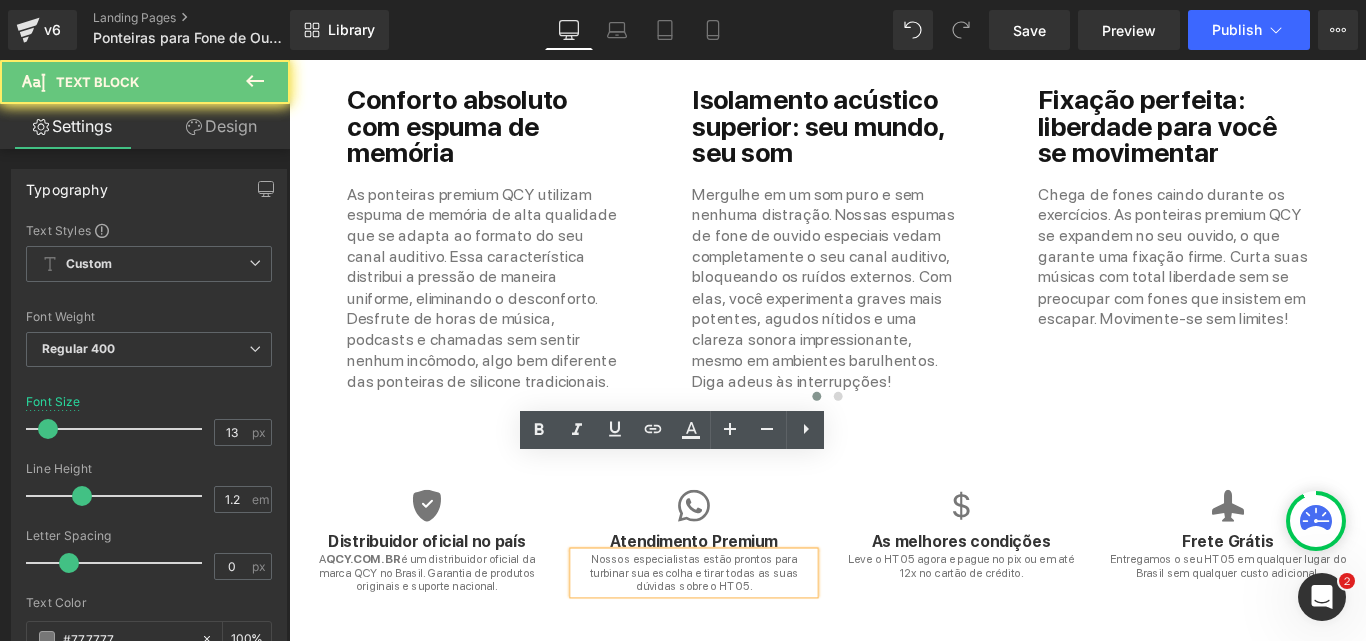 click on "Nossos especialistas estão prontos para turbinar sua escolha e tirar todas as suas dúvidas sobre o HT05." at bounding box center (744, 636) 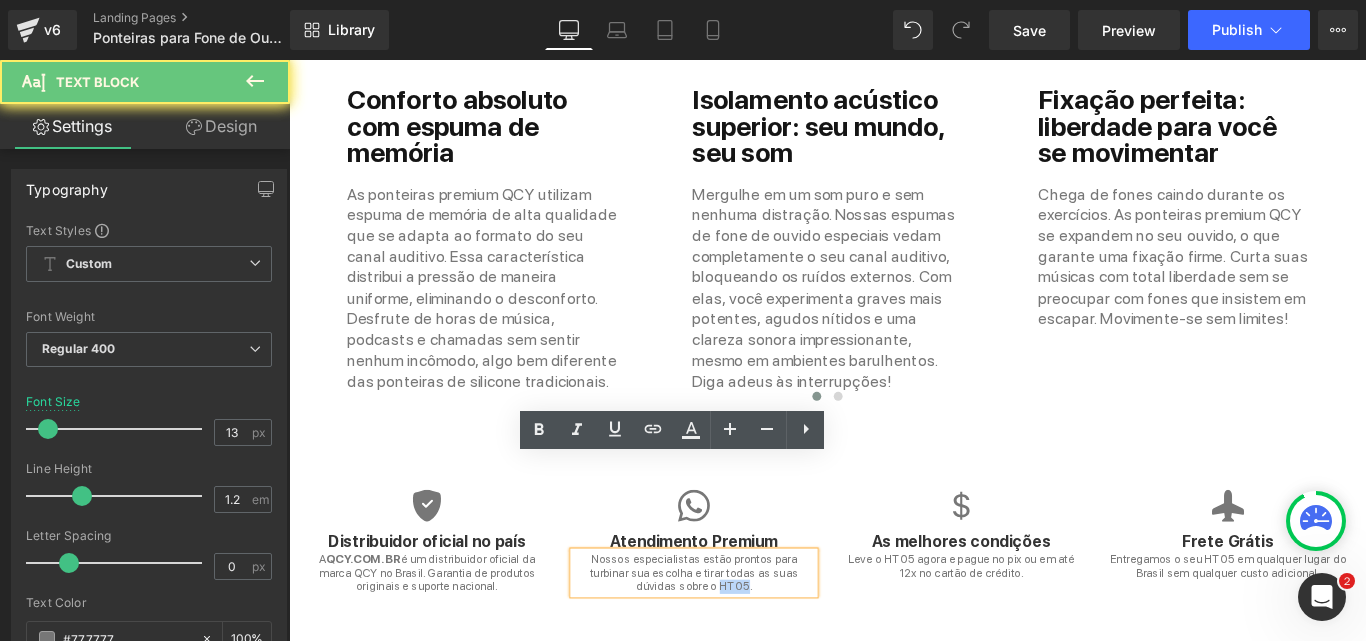 click on "Nossos especialistas estão prontos para turbinar sua escolha e tirar todas as suas dúvidas sobre o HT05." at bounding box center (744, 636) 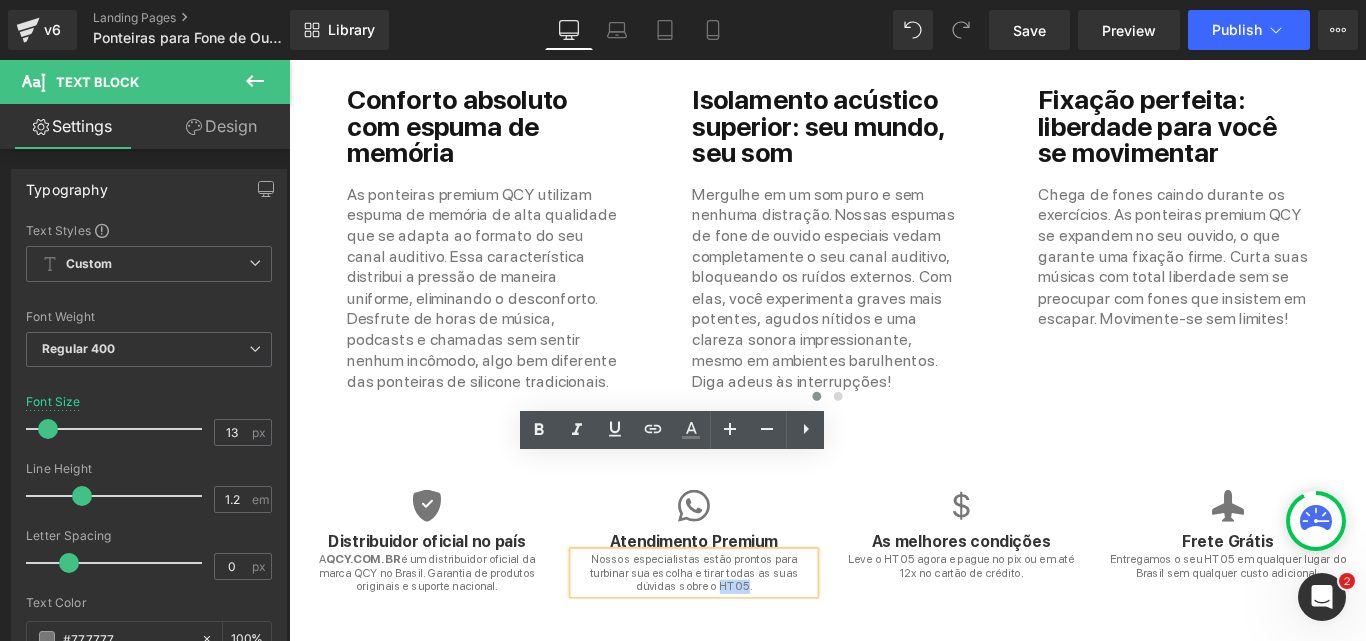 type 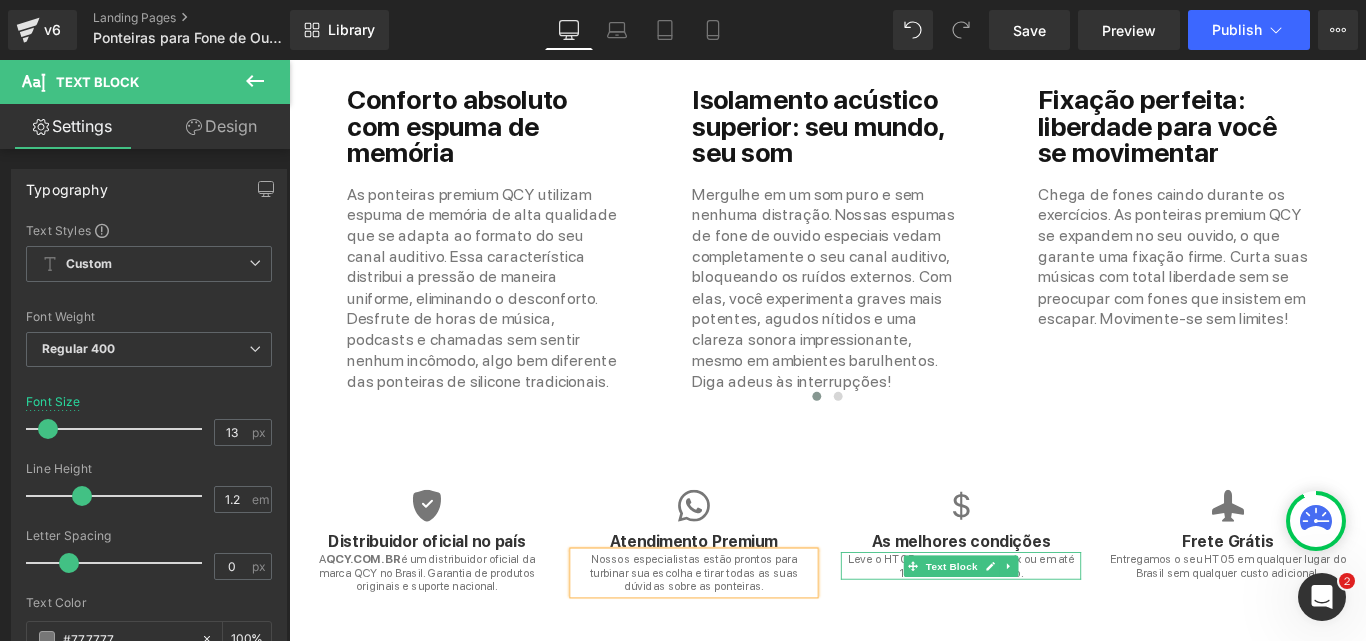 click on "Leve o HT05 agora e pague no pix ou em até 12x no cartão de crédito." at bounding box center (1044, 628) 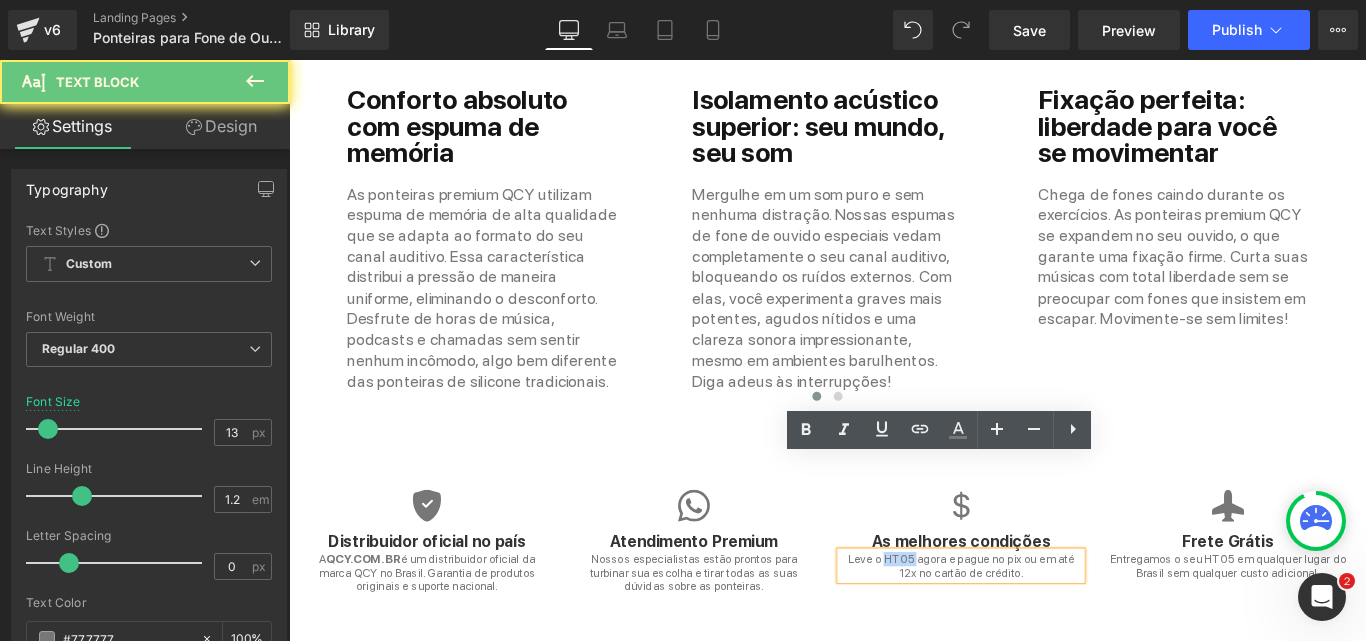 click on "Leve o HT05 agora e pague no pix ou em até 12x no cartão de crédito." at bounding box center (1044, 628) 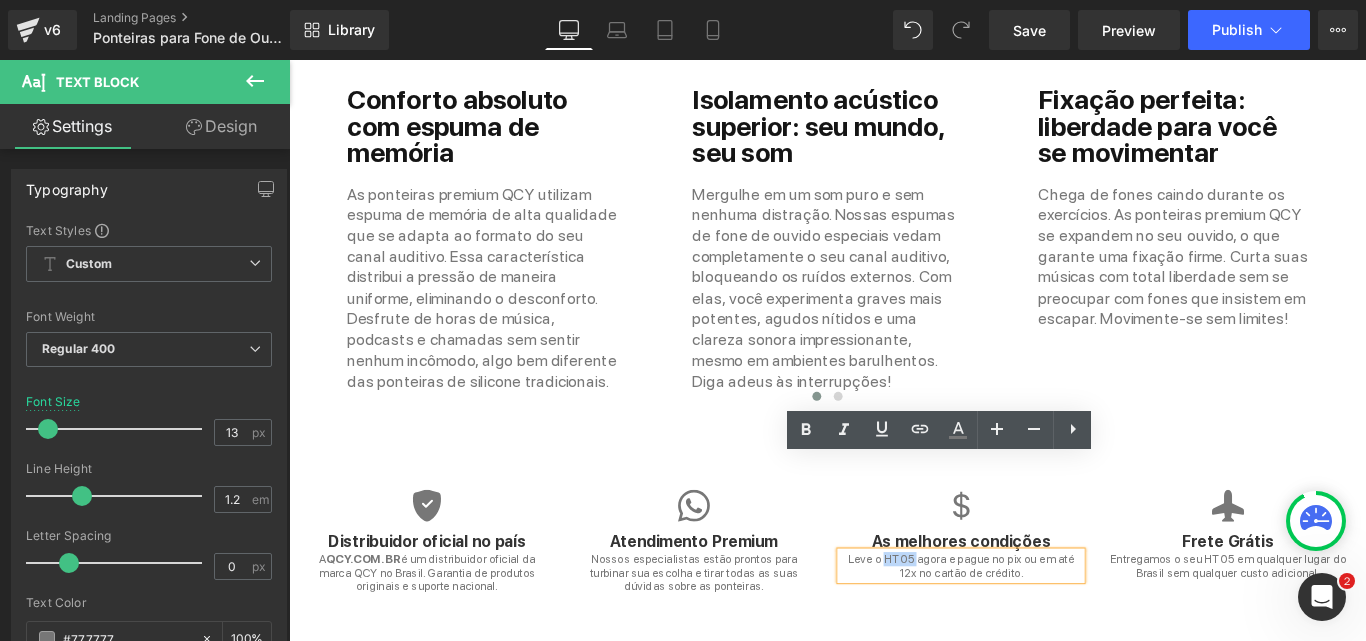 type 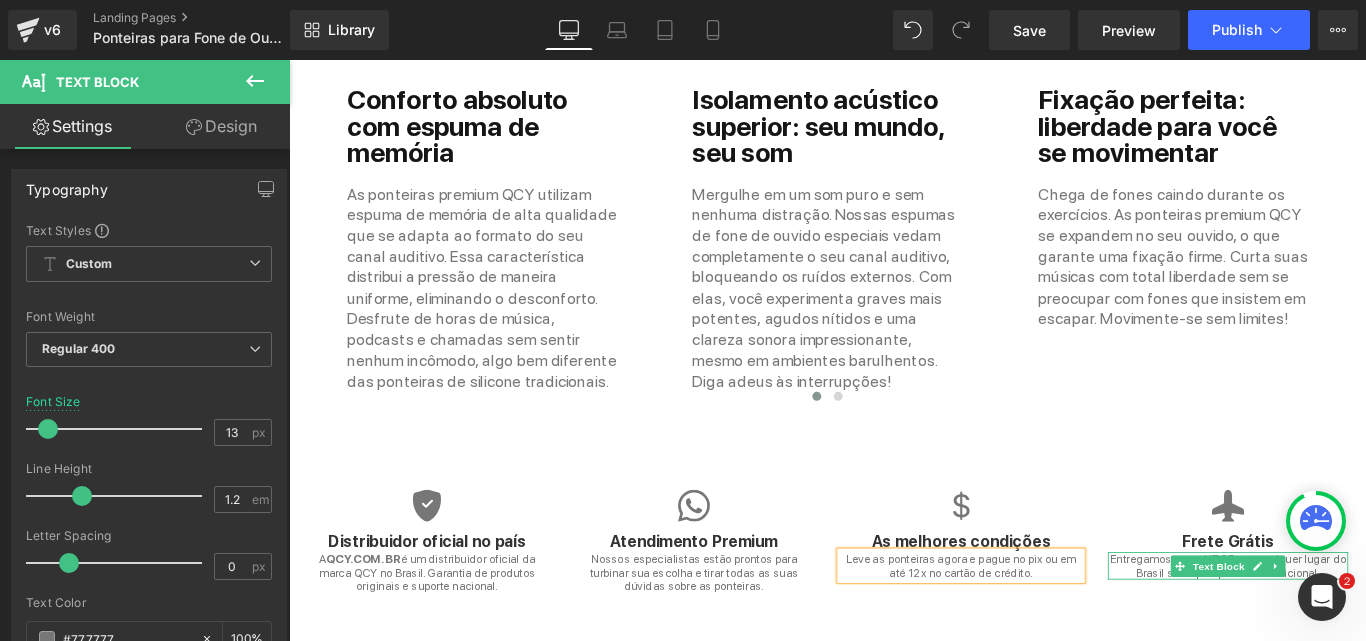 click on "Entregamos o seu HT05 em qualquer lugar do Brasil sem qualquer custo adicional." at bounding box center [1344, 628] 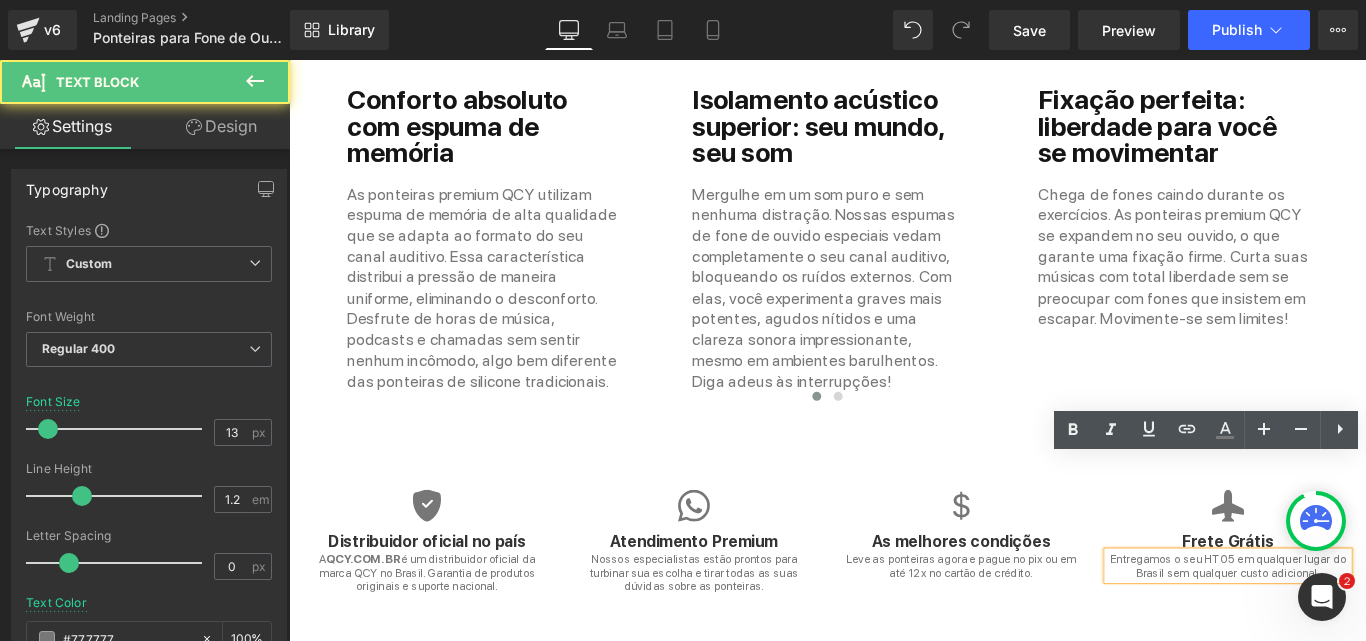 click on "Entregamos o seu HT05 em qualquer lugar do Brasil sem qualquer custo adicional." at bounding box center [1344, 628] 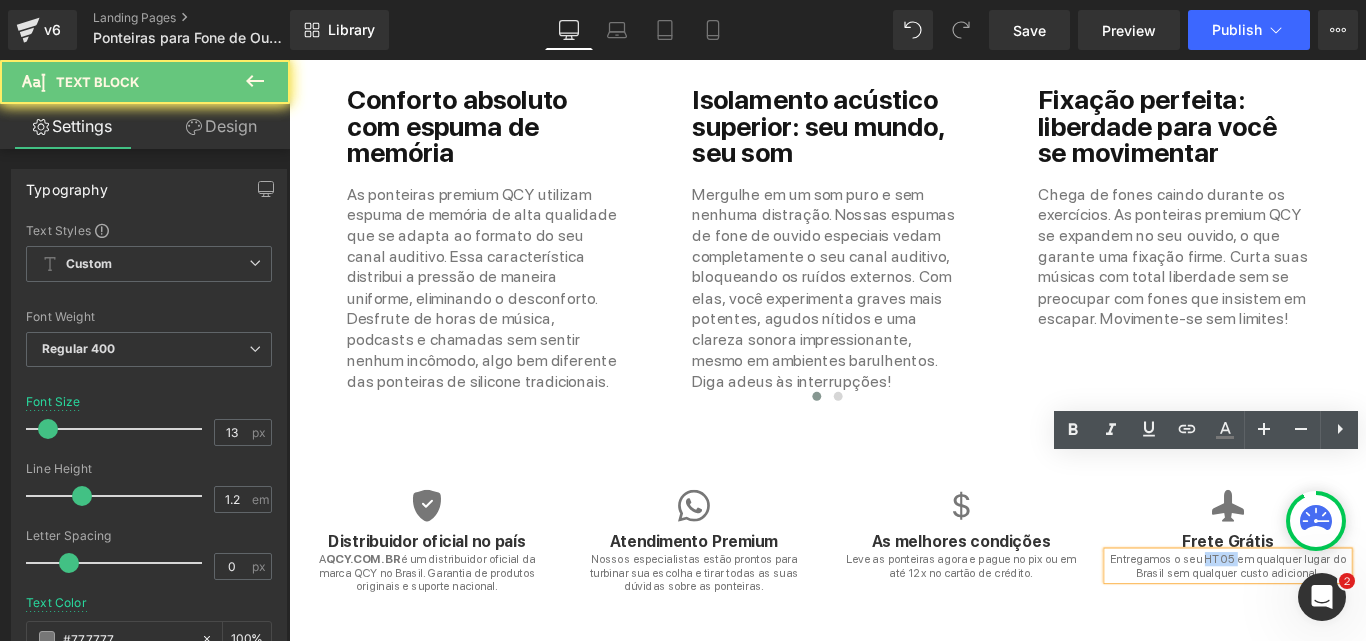click on "Entregamos o seu HT05 em qualquer lugar do Brasil sem qualquer custo adicional." at bounding box center (1344, 628) 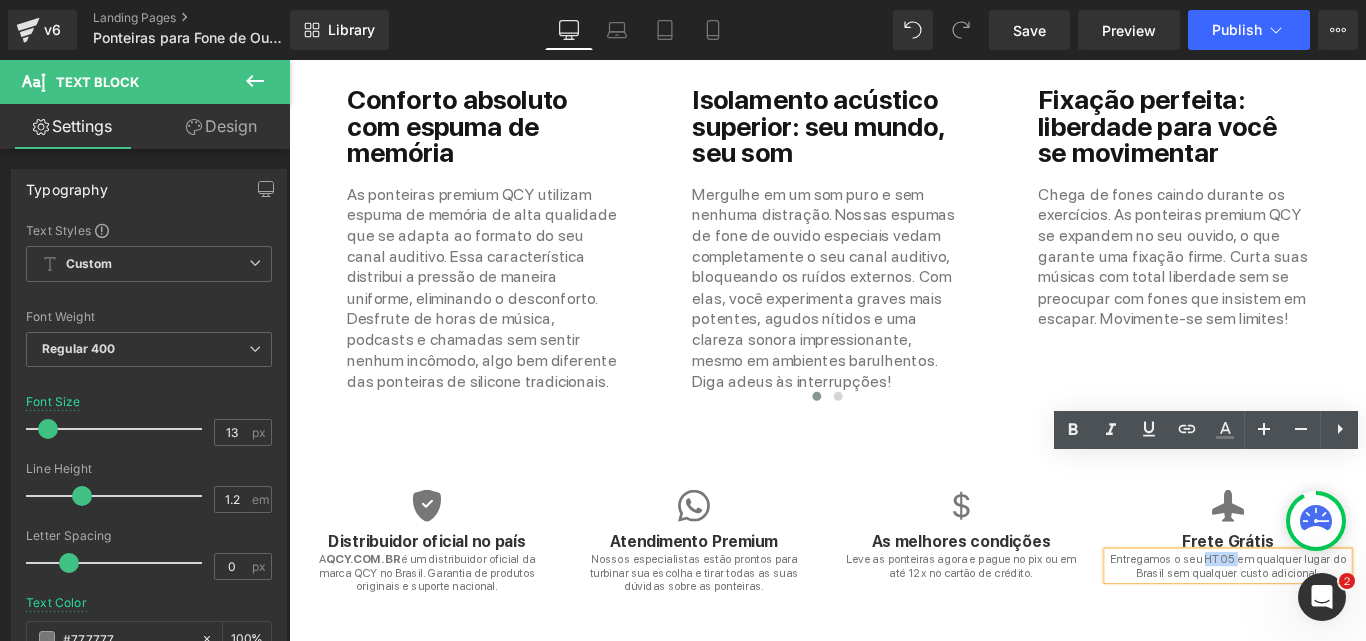 type 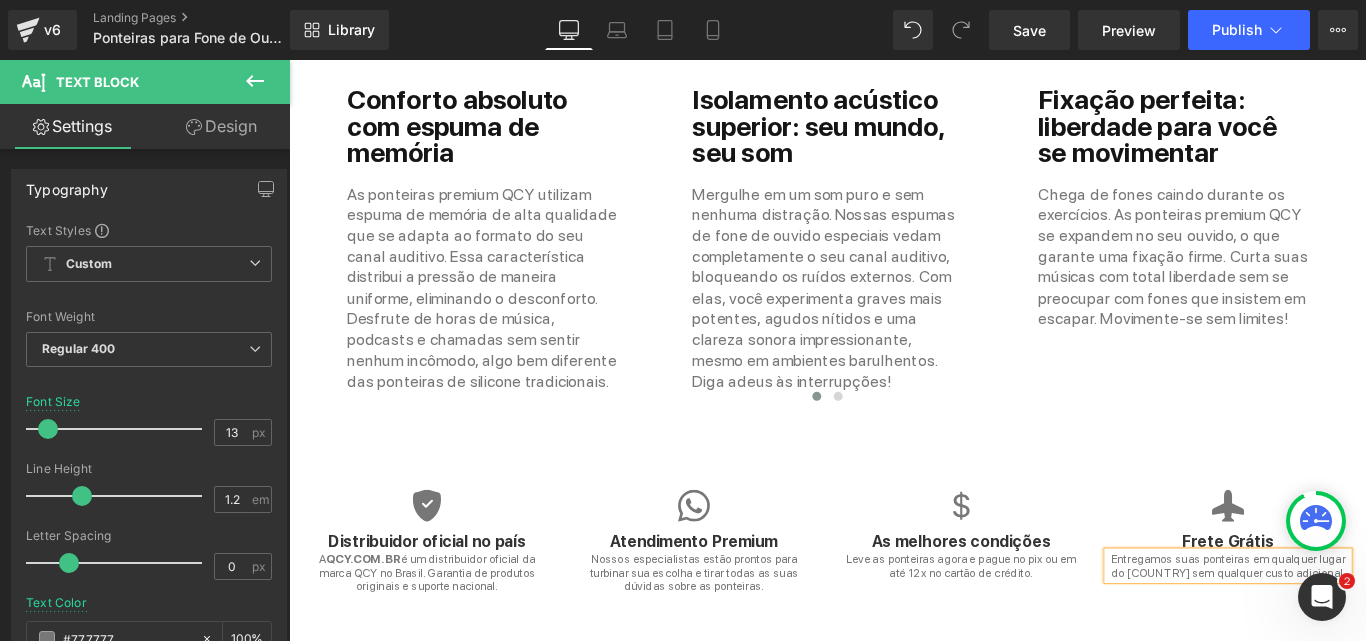 click on "Icon         Distribuidor oficial no país Heading         A  QCY.COM.BR  é um distribuidor oficial da marca QCY no Brasil. Garantia de produtos originais e suporte nacional. Text Block         Icon         Atendimento Premium Heading         Nossos especialistas estão prontos para turbinar sua escolha e tirar todas as suas dúvidas sobre as ponteiras. Text Block         Icon         As melhores condições Heading         Leve as ponteiras agora e pague no pix ou em até 12x no cartão de crédito. Text Block         Icon         Frete Grátis Heading         Entregamos suas ponteiras em qualquer lugar do Brasil sem qualquer custo adicional. Text Block         Row" at bounding box center [894, 601] 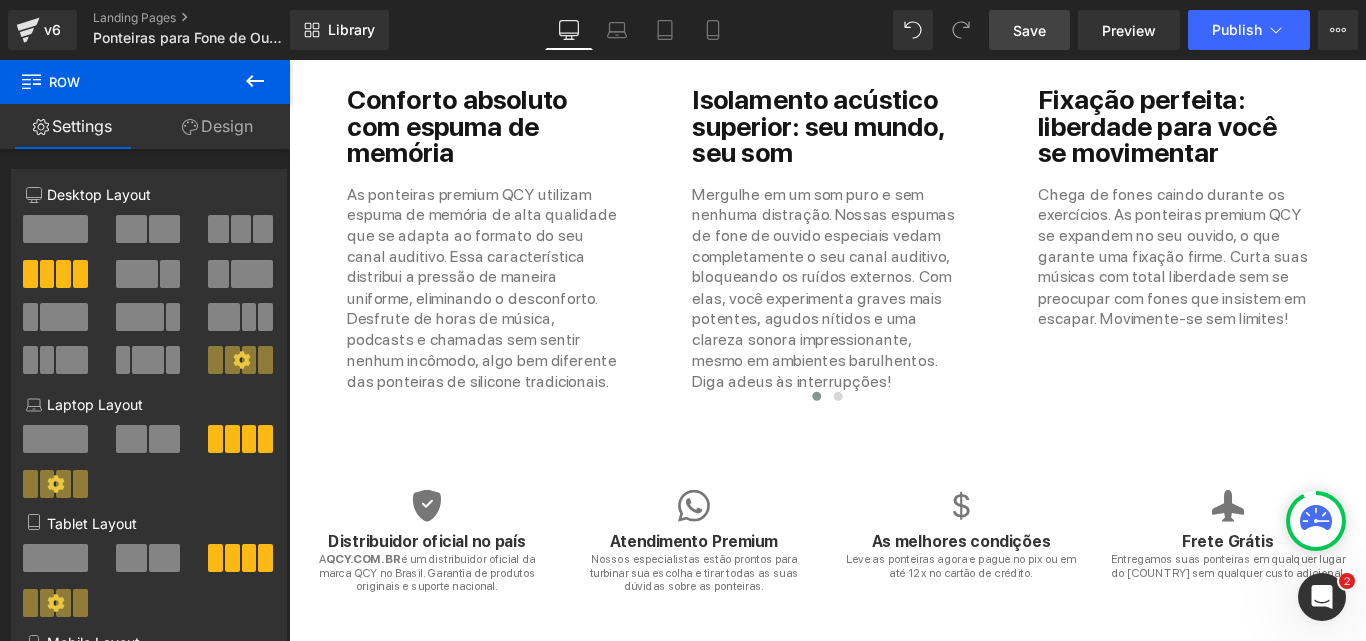 click on "Save" at bounding box center (1029, 30) 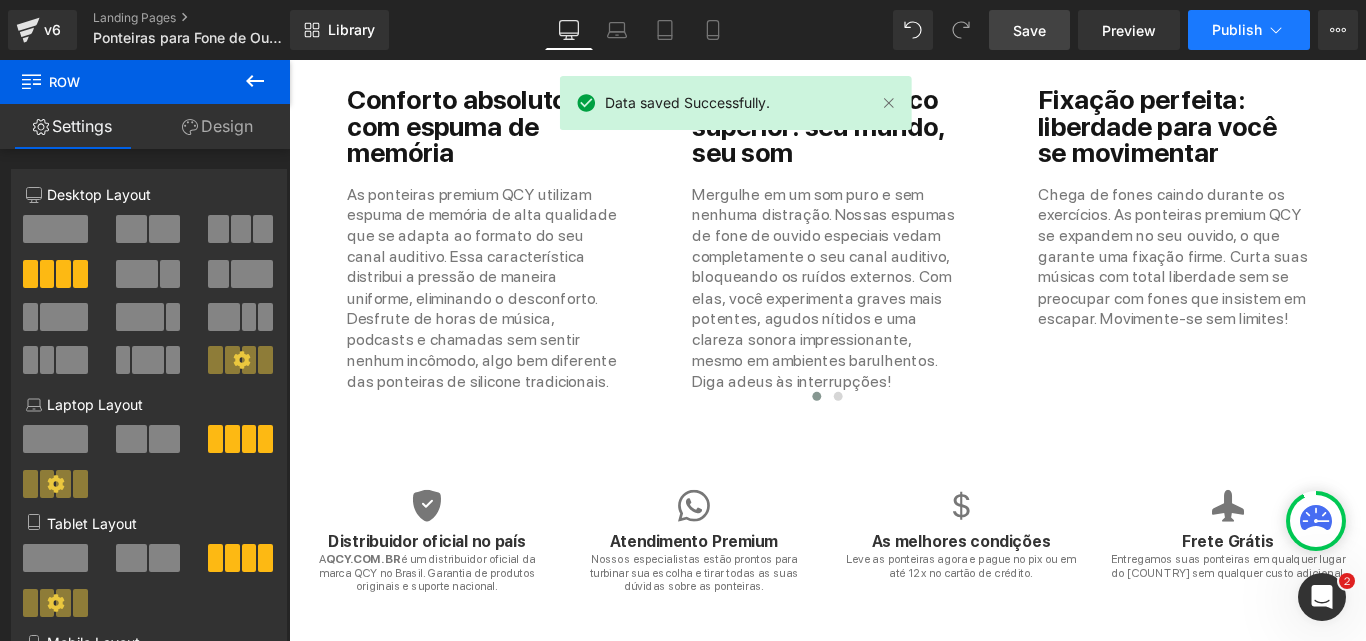 click on "Publish" at bounding box center [1237, 30] 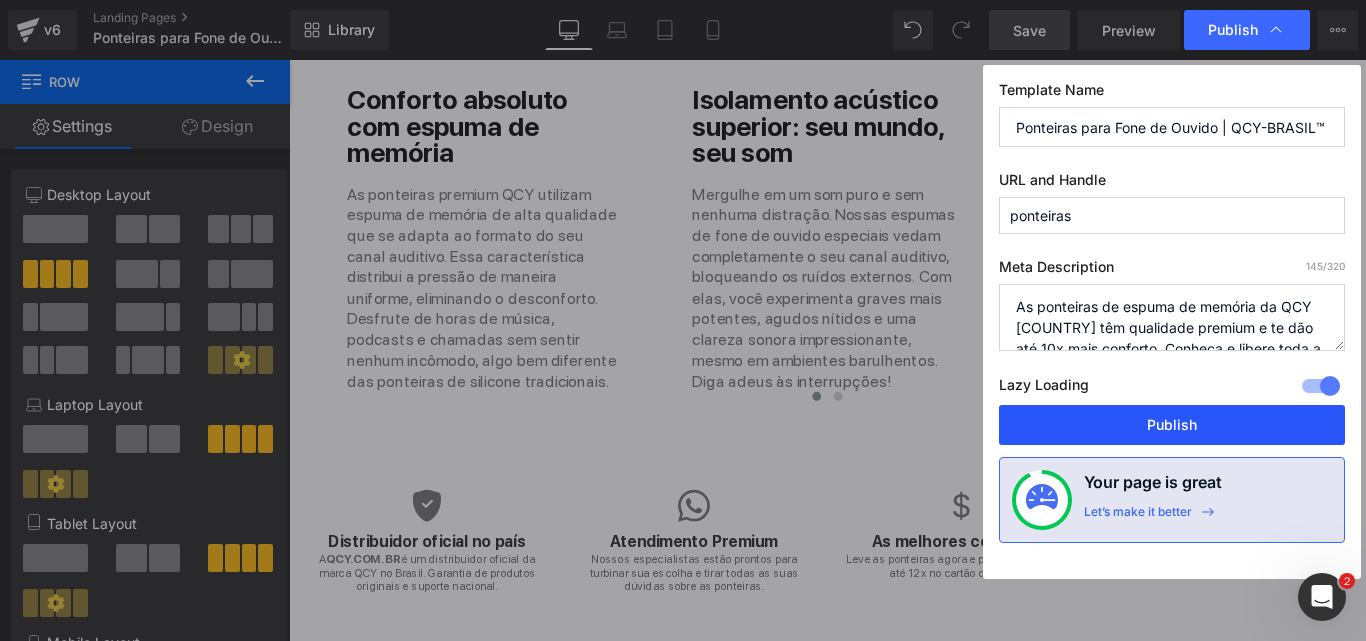 click on "Publish" at bounding box center (1172, 425) 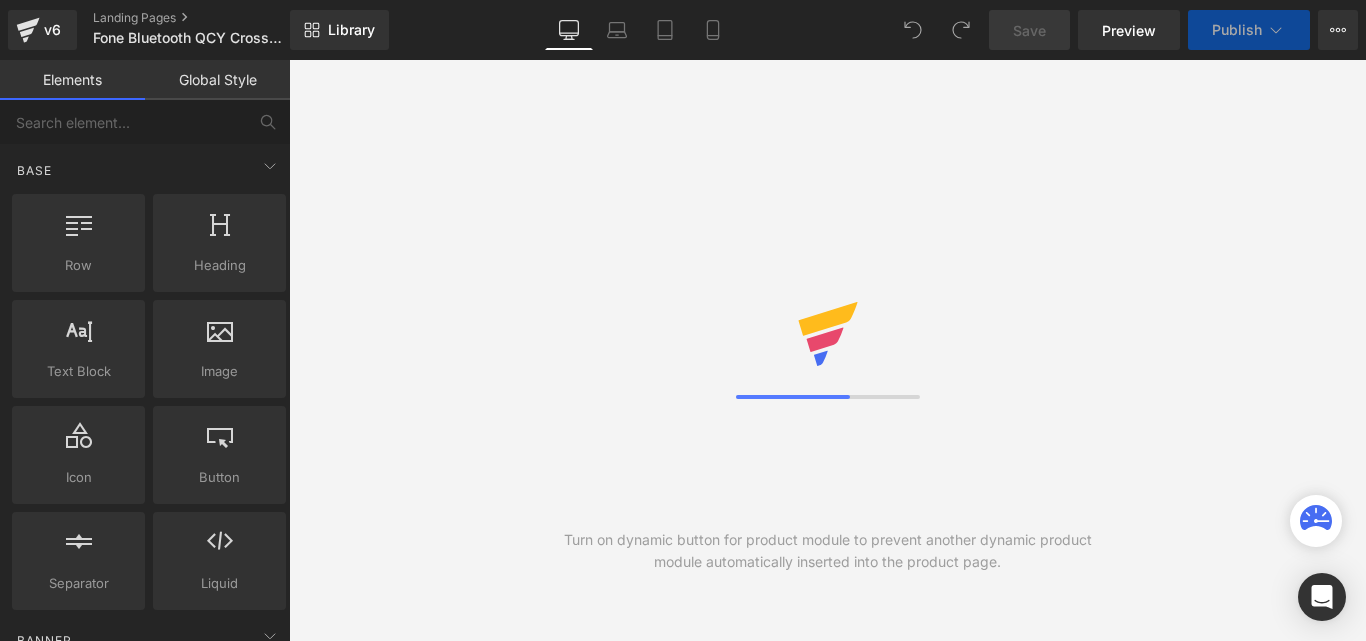 scroll, scrollTop: 0, scrollLeft: 0, axis: both 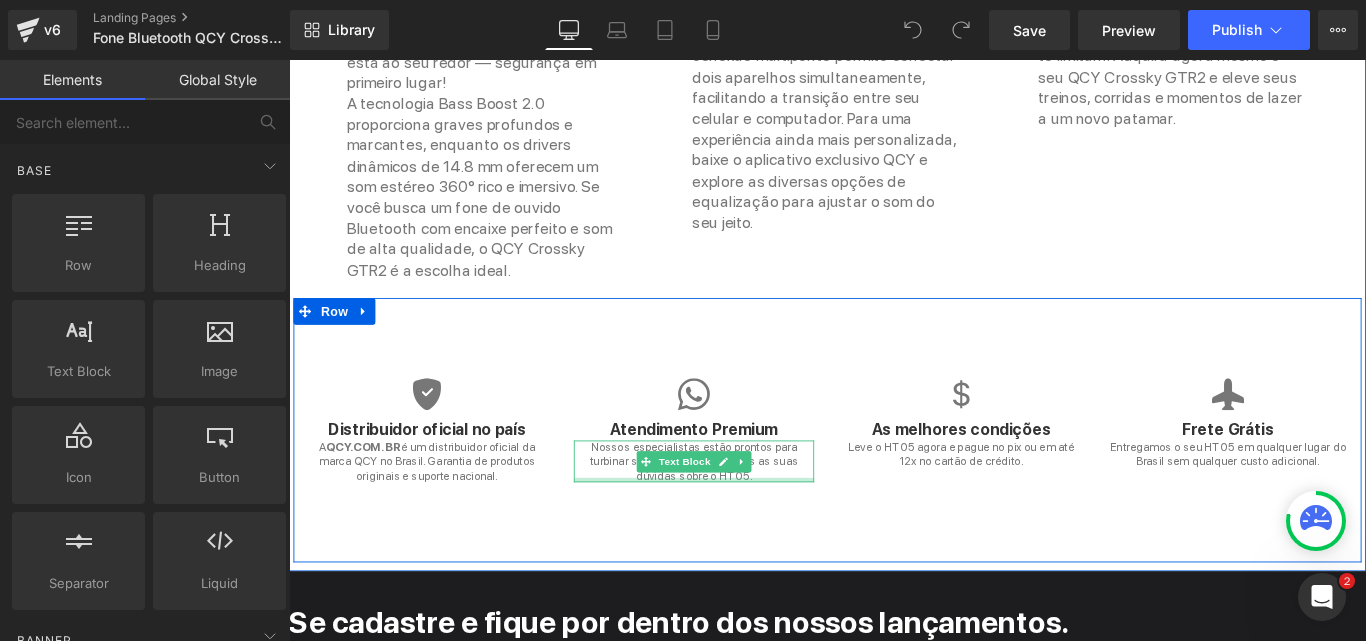 click at bounding box center [744, 532] 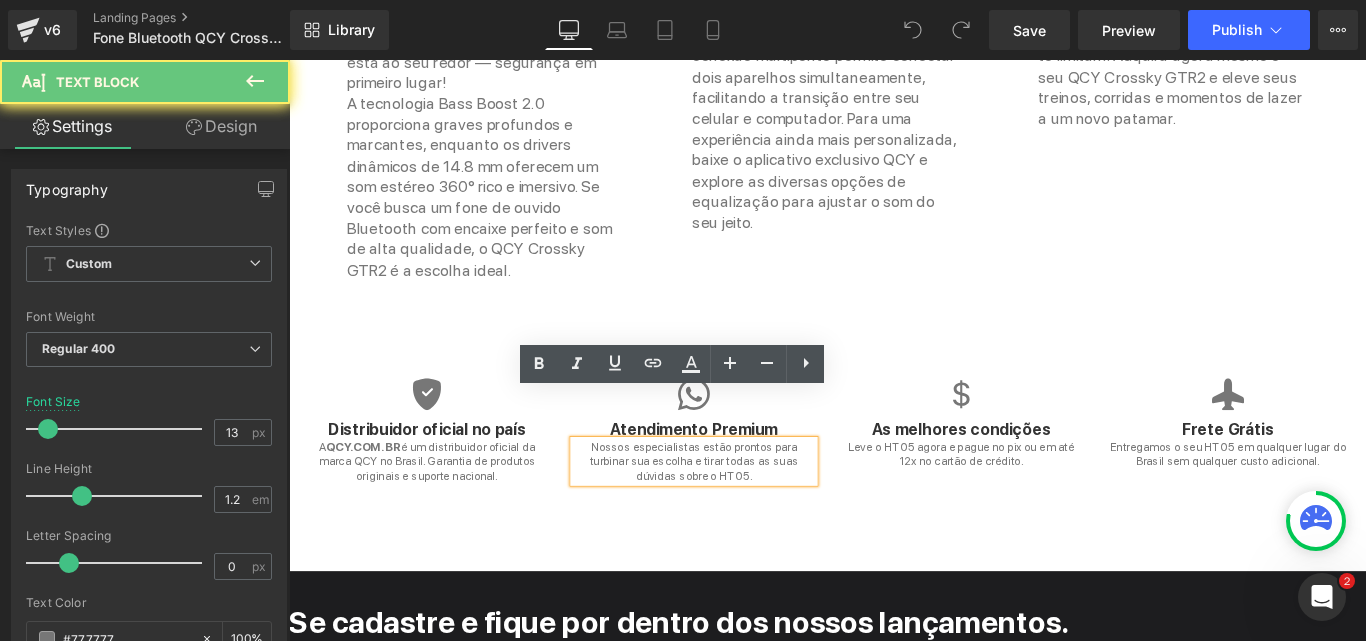 click on "Nossos especialistas estão prontos para turbinar sua escolha e tirar todas as suas dúvidas sobre o HT05." at bounding box center (744, 511) 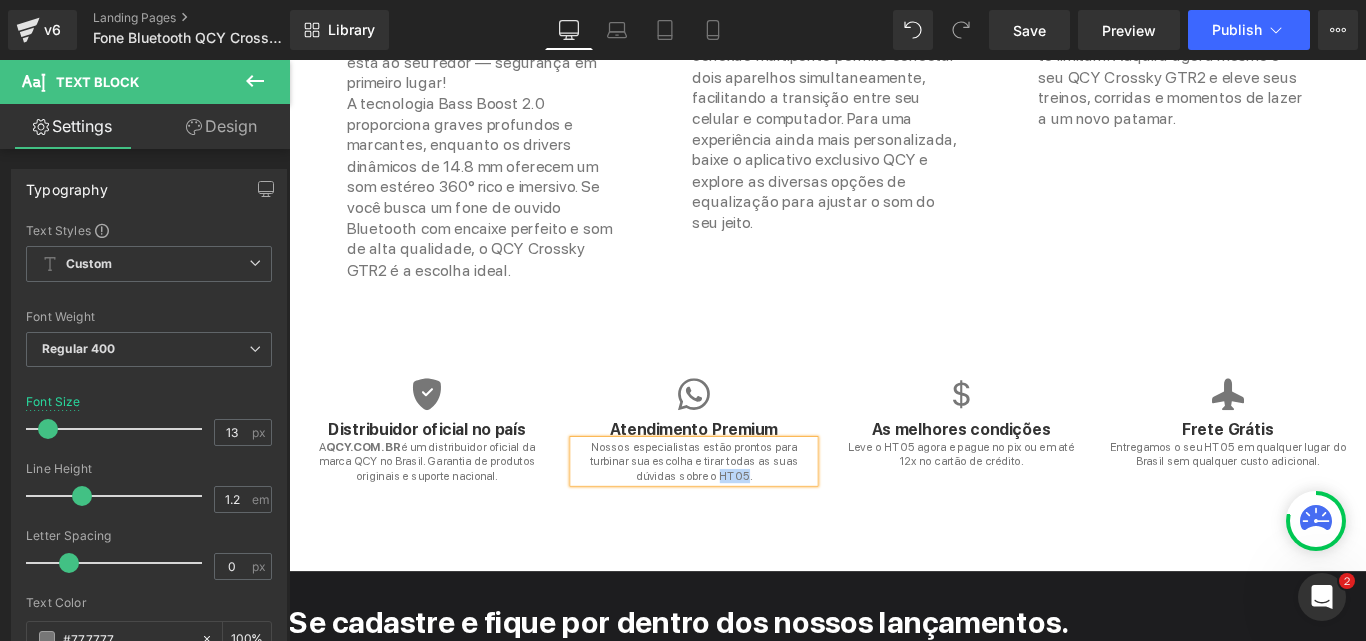 type 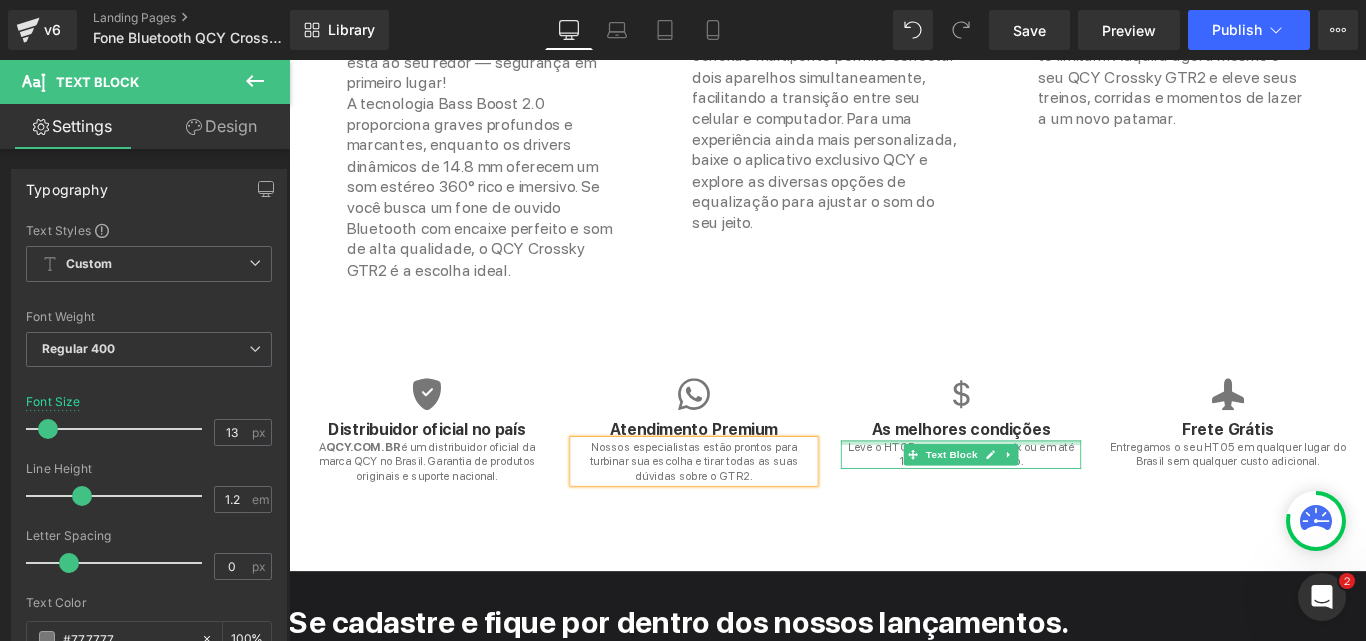 click at bounding box center [1044, 490] 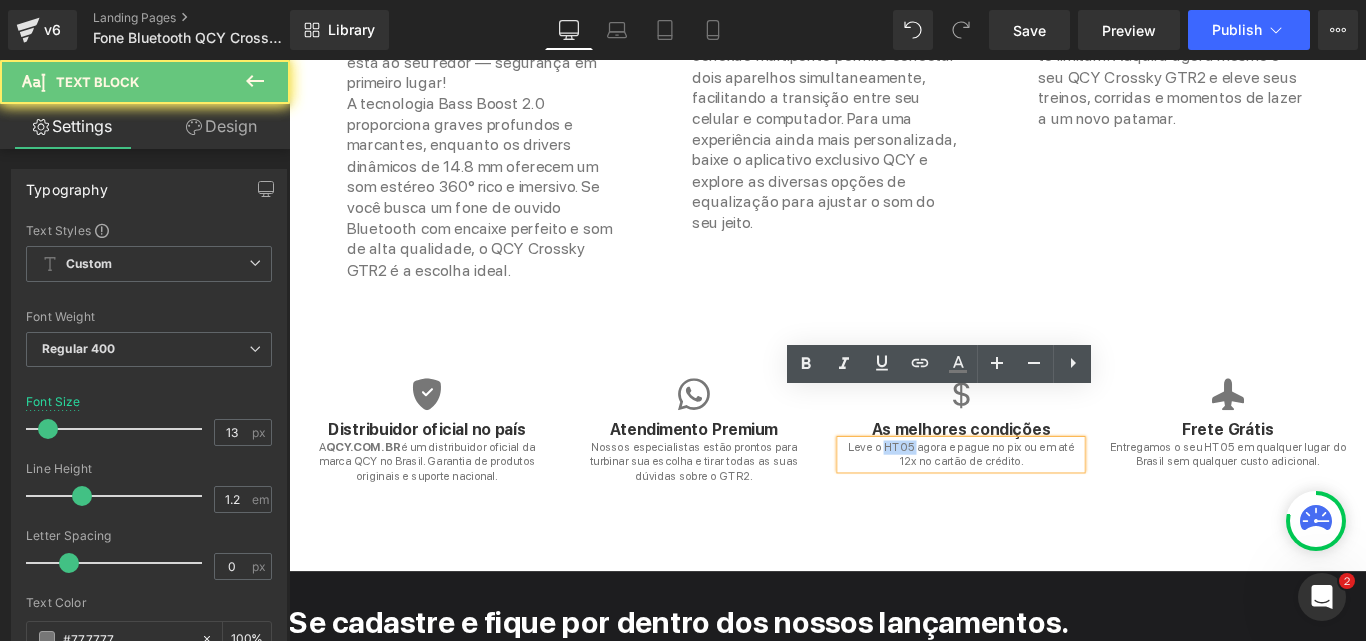 click on "Leve o HT05 agora e pague no pix ou em até 12x no cartão de crédito." at bounding box center (1044, 503) 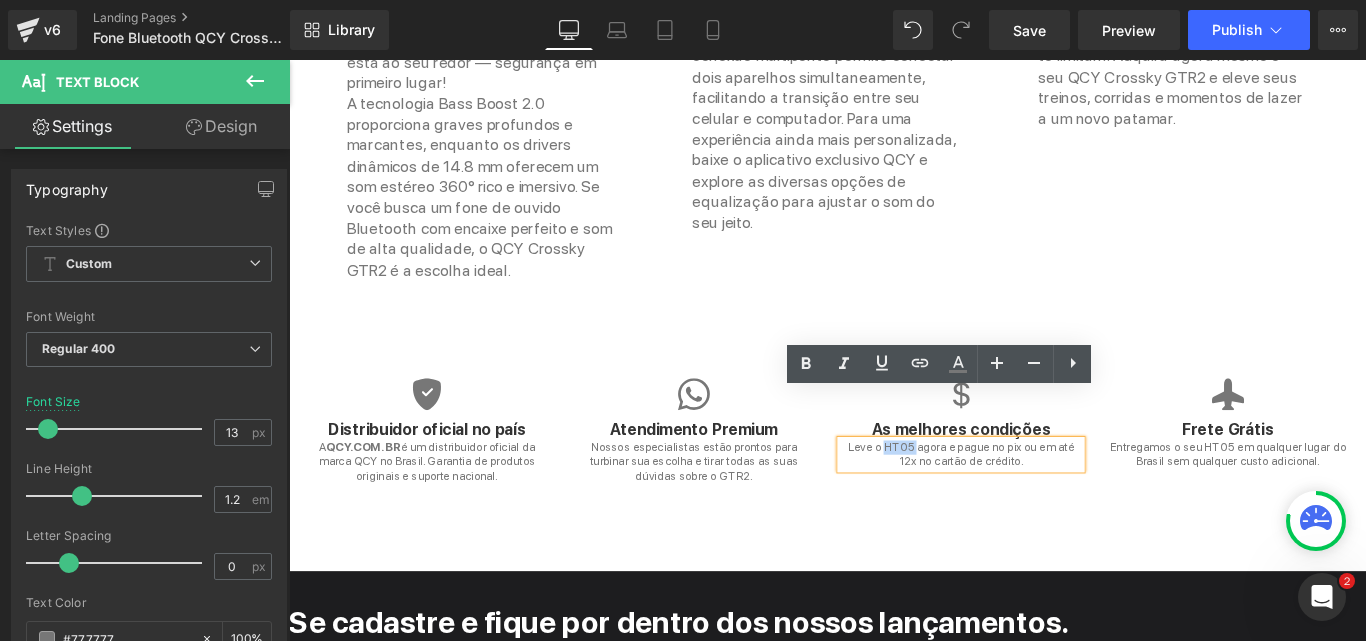 type 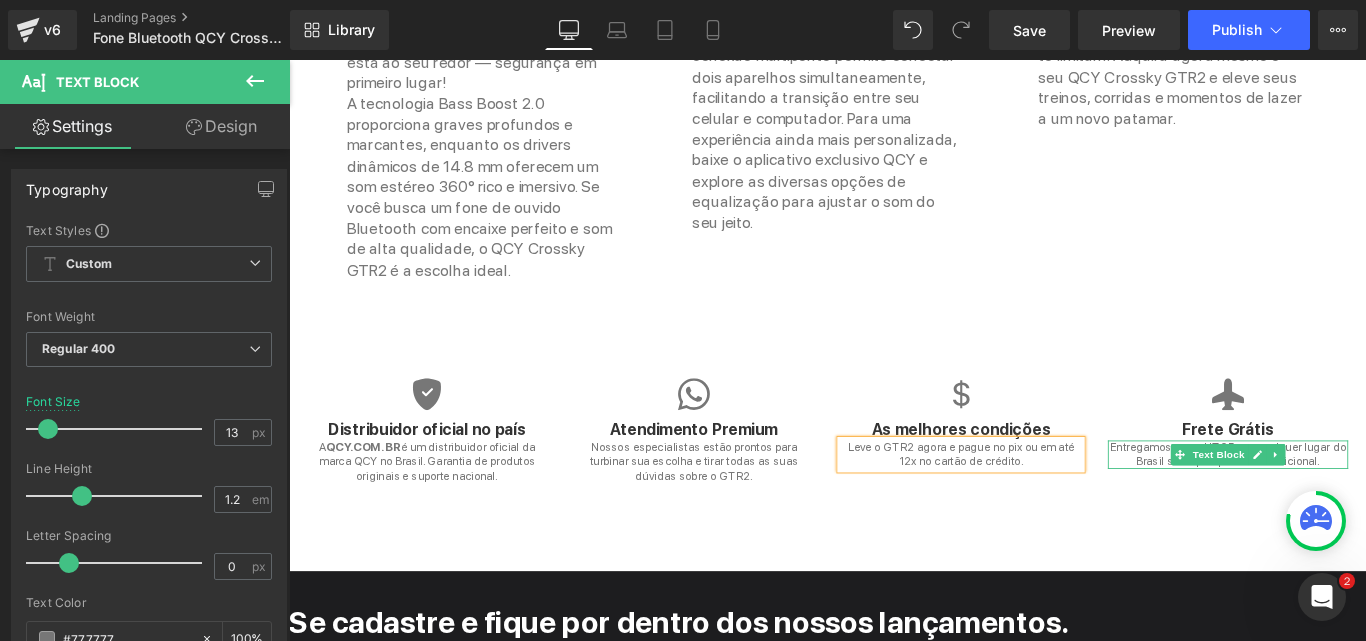 click on "Entregamos o seu HT05 em qualquer lugar do Brasil sem qualquer custo adicional." at bounding box center (1344, 503) 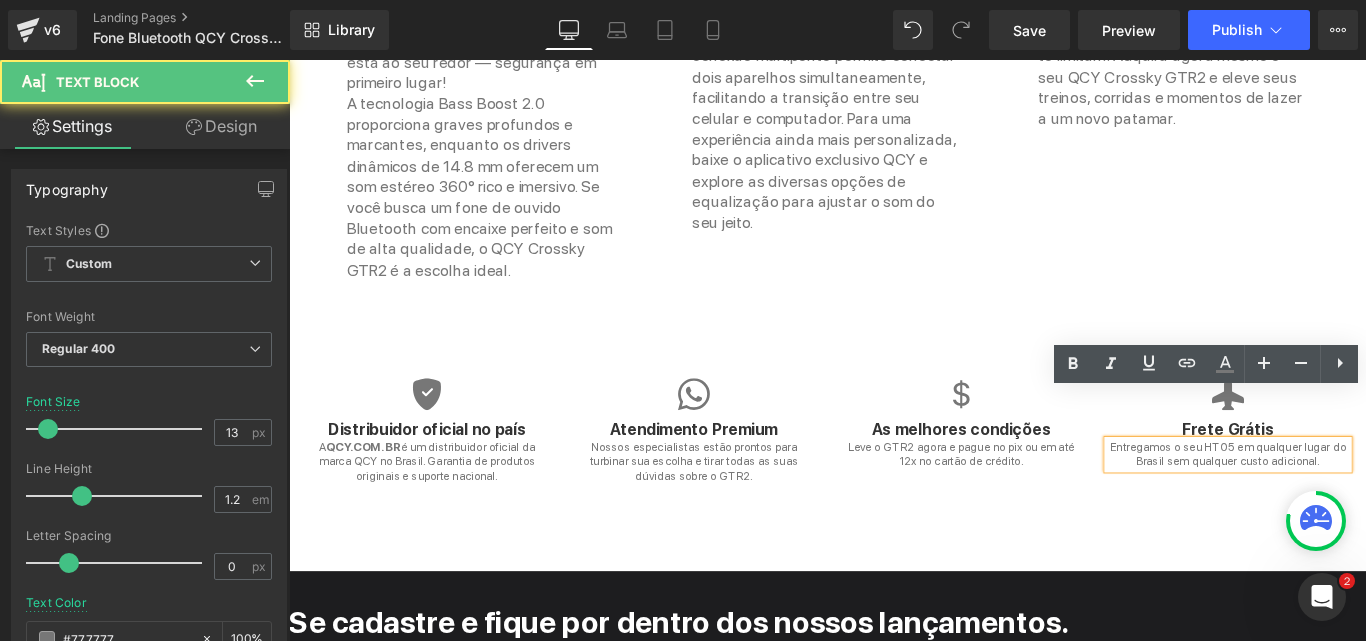 click on "Entregamos o seu HT05 em qualquer lugar do Brasil sem qualquer custo adicional." at bounding box center (1344, 503) 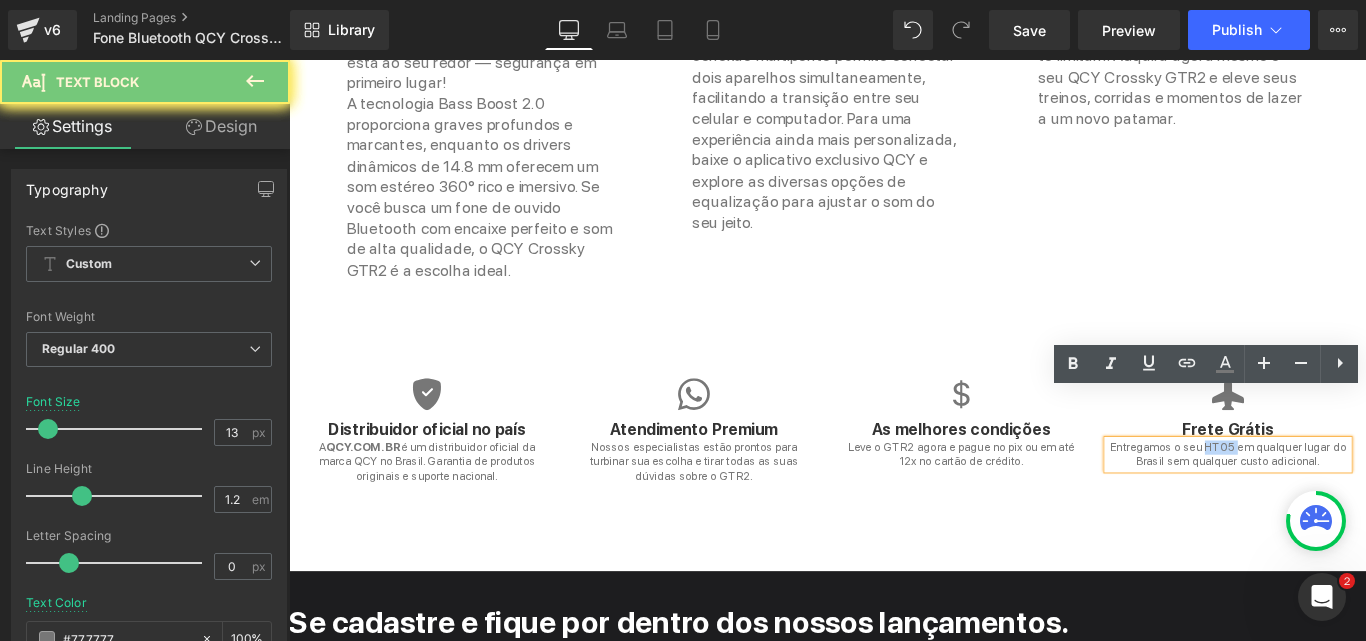 click on "Entregamos o seu HT05 em qualquer lugar do Brasil sem qualquer custo adicional." at bounding box center (1344, 503) 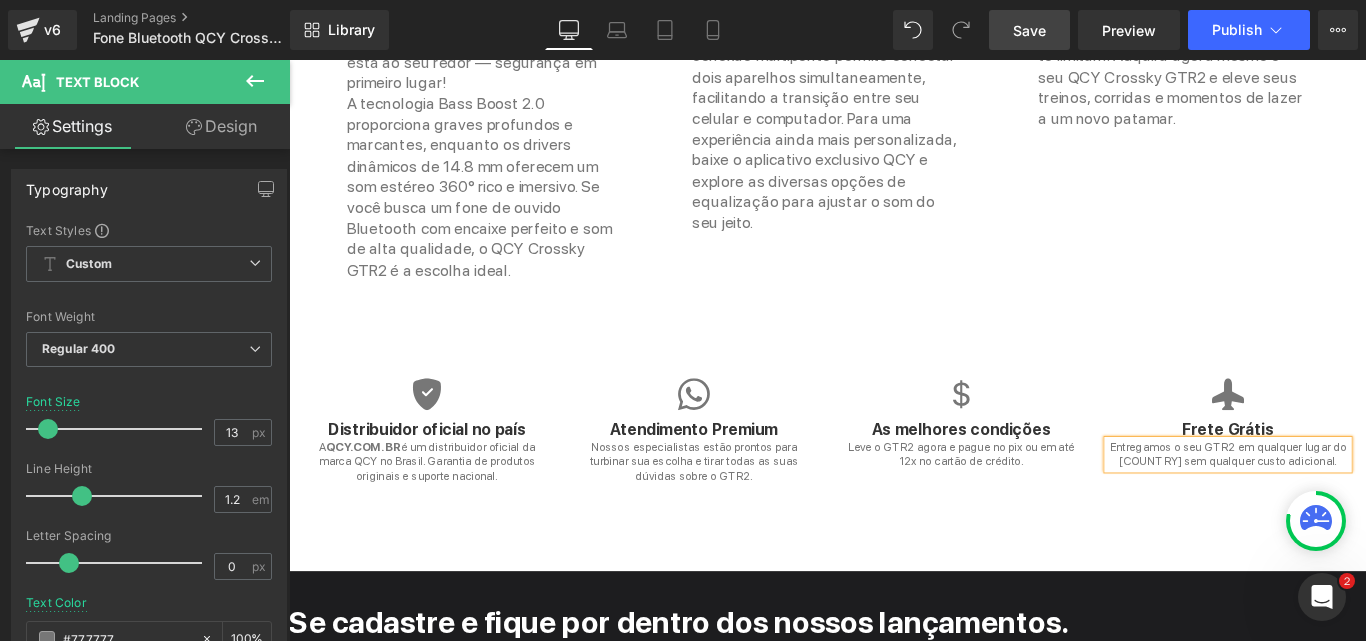 click on "Save" at bounding box center (1029, 30) 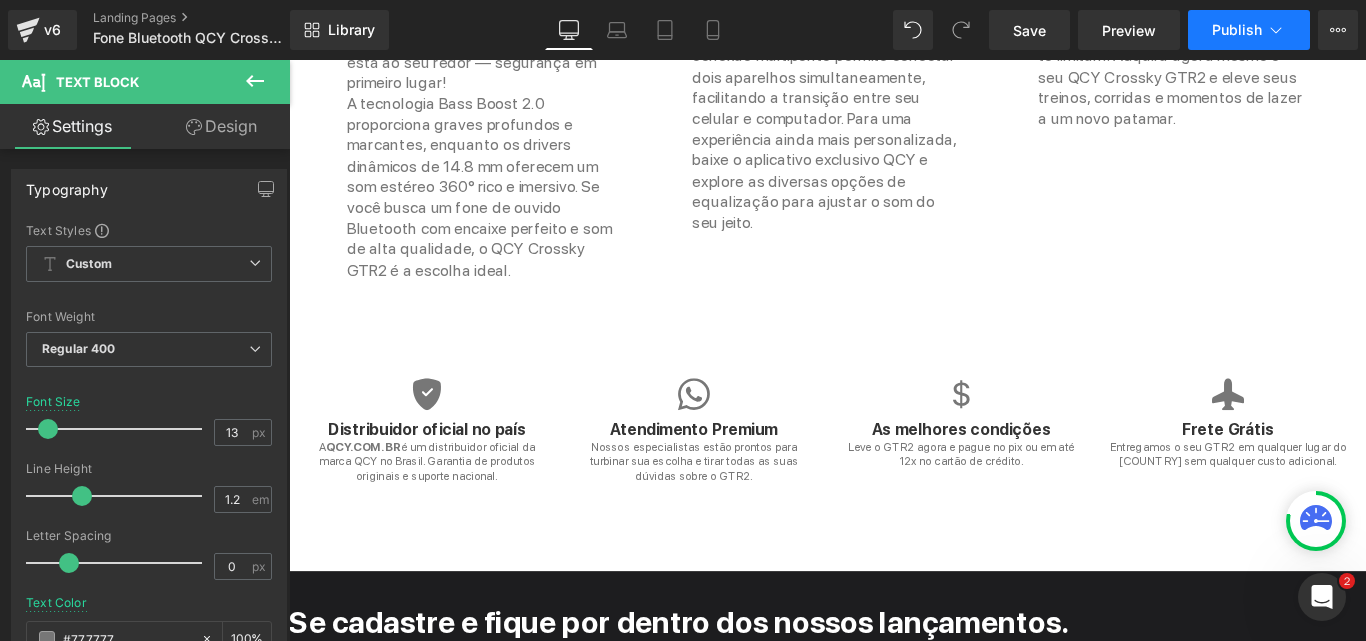 click on "Publish" at bounding box center [1249, 30] 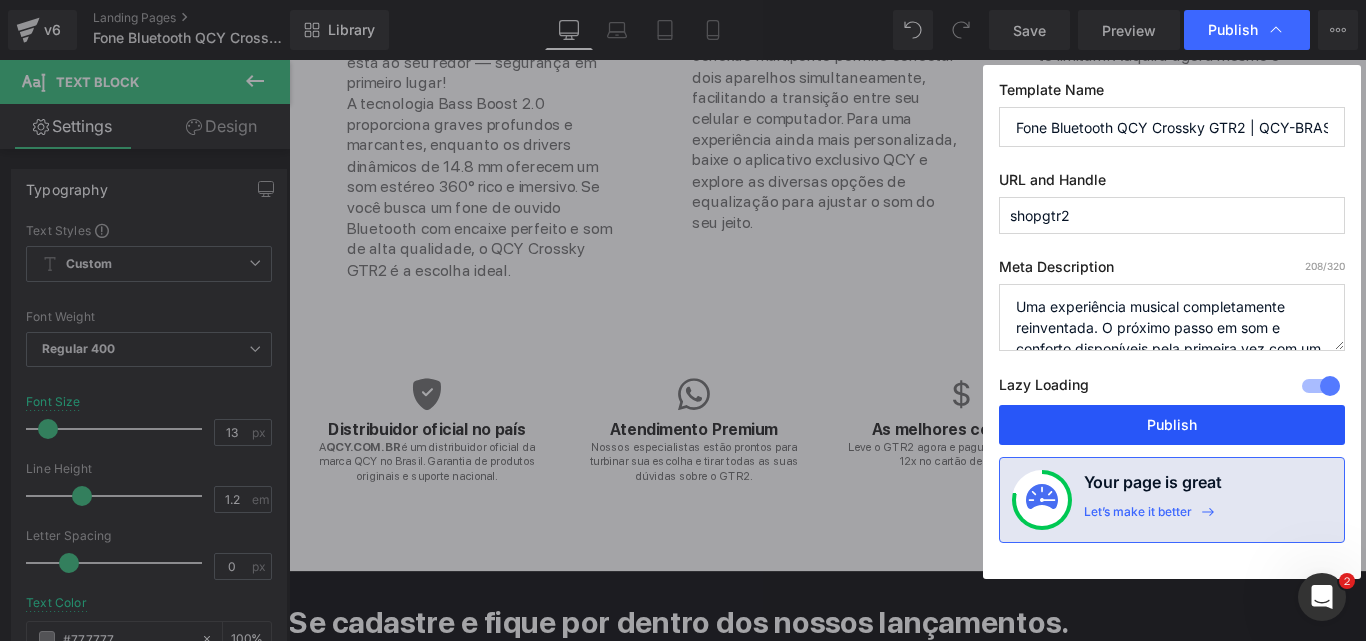 click on "Publish" at bounding box center [1172, 425] 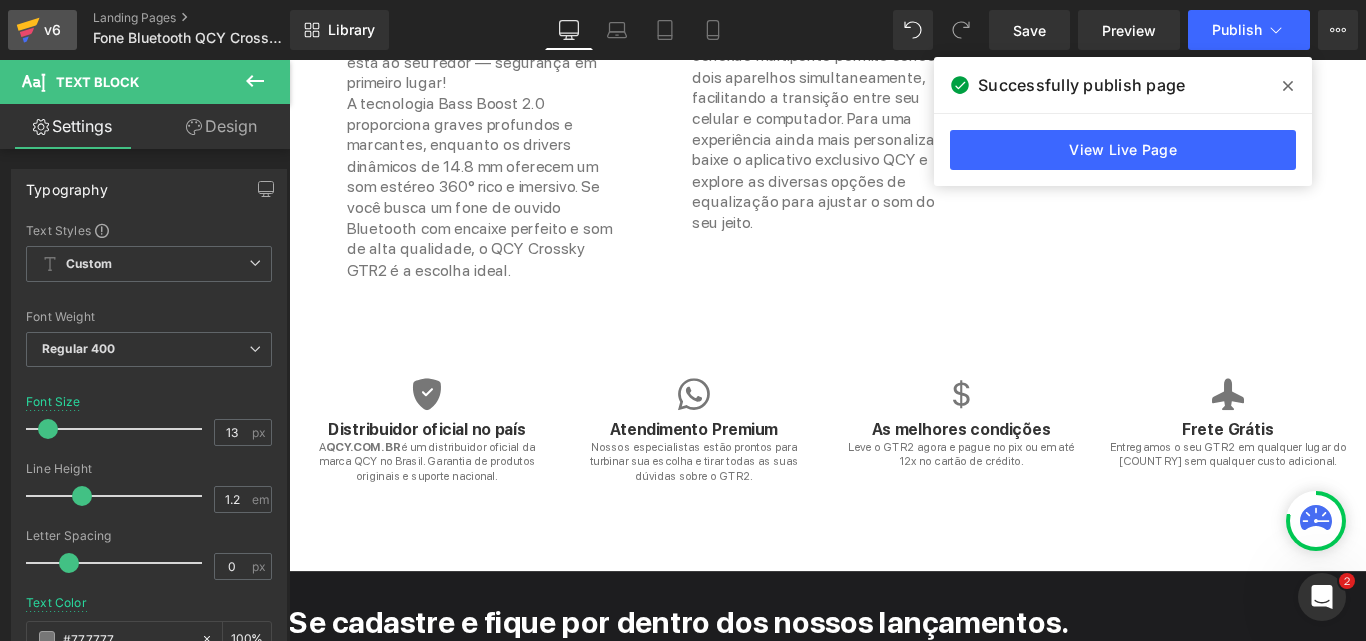 click on "v6" at bounding box center (52, 30) 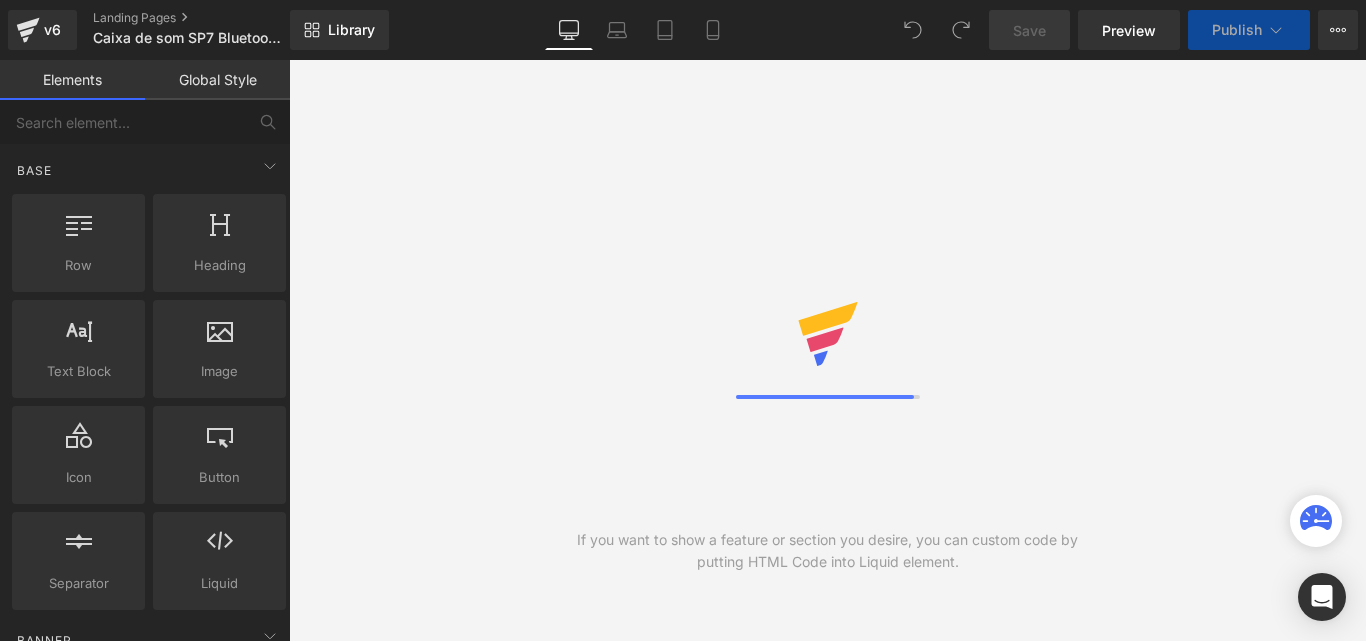 scroll, scrollTop: 0, scrollLeft: 0, axis: both 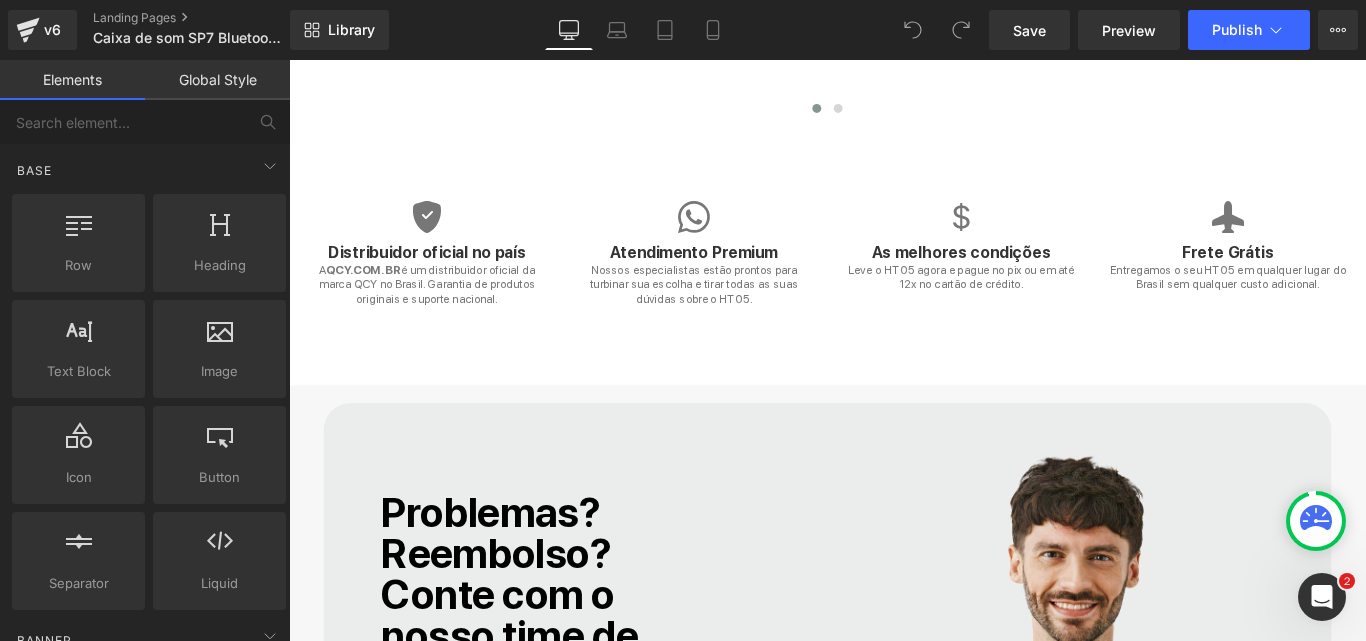click at bounding box center (289, 60) 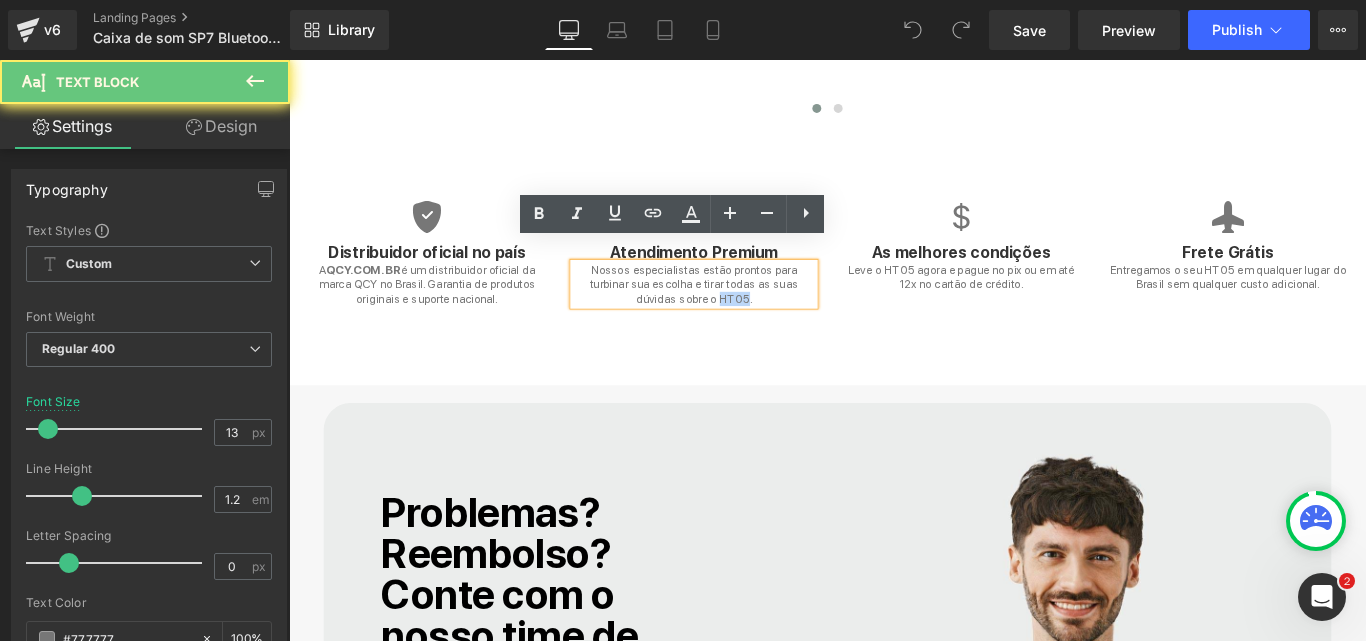 click on "Nossos especialistas estão prontos para turbinar sua escolha e tirar todas as suas dúvidas sobre o HT05." at bounding box center (744, 311) 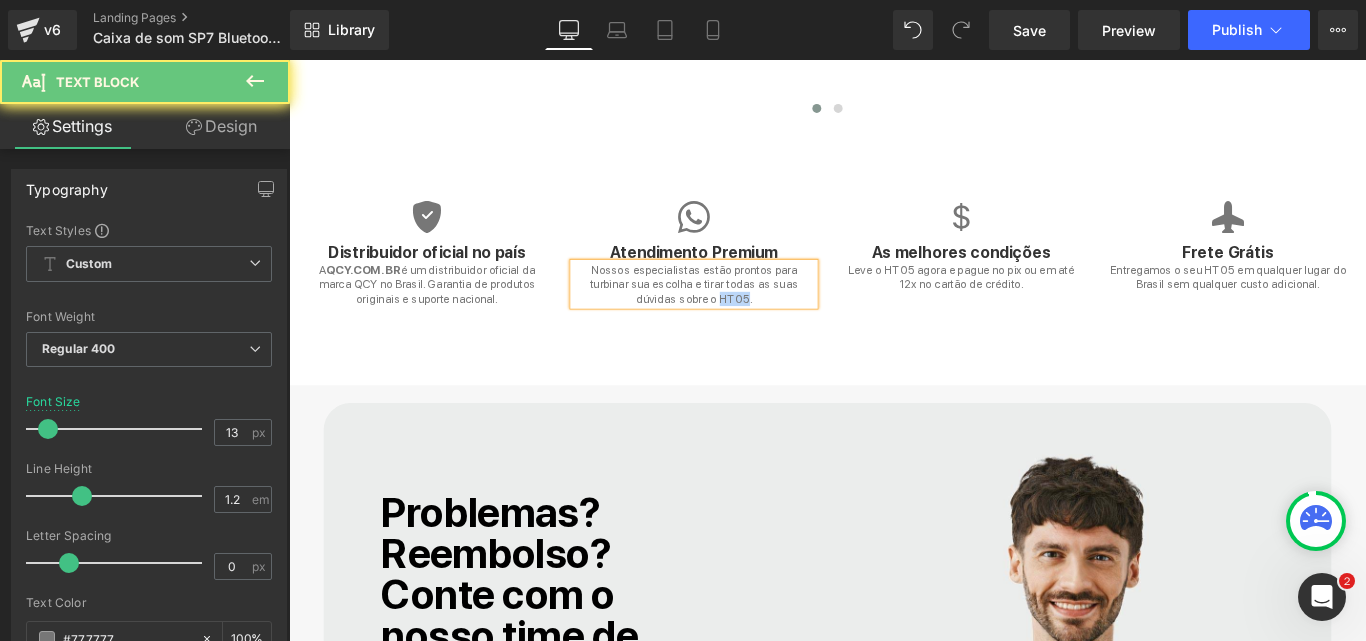 type 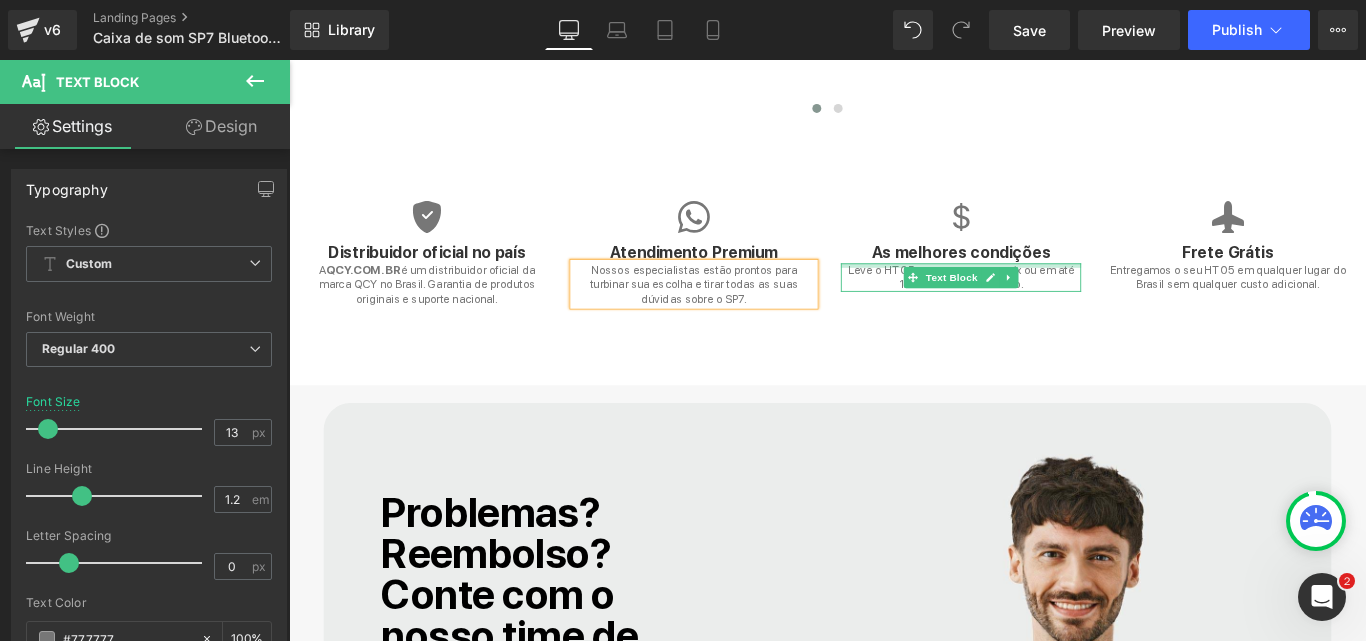 click at bounding box center [1044, 290] 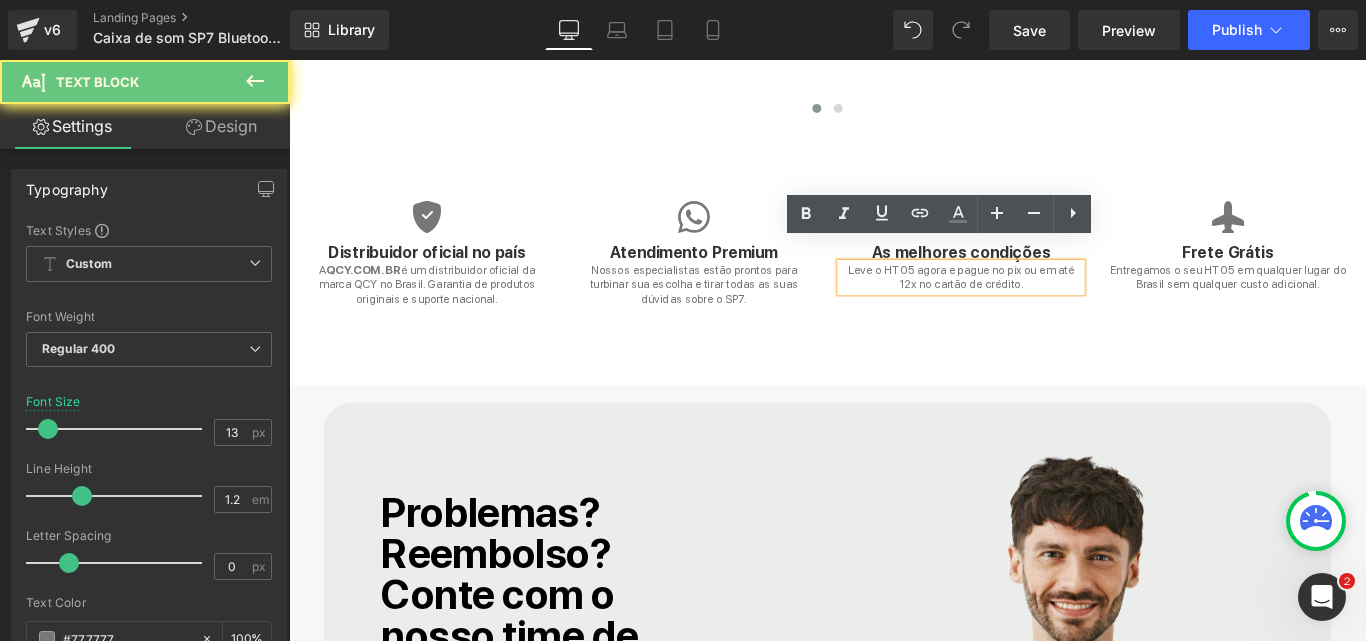 click on "Leve o HT05 agora e pague no pix ou em até 12x no cartão de crédito." at bounding box center [1044, 303] 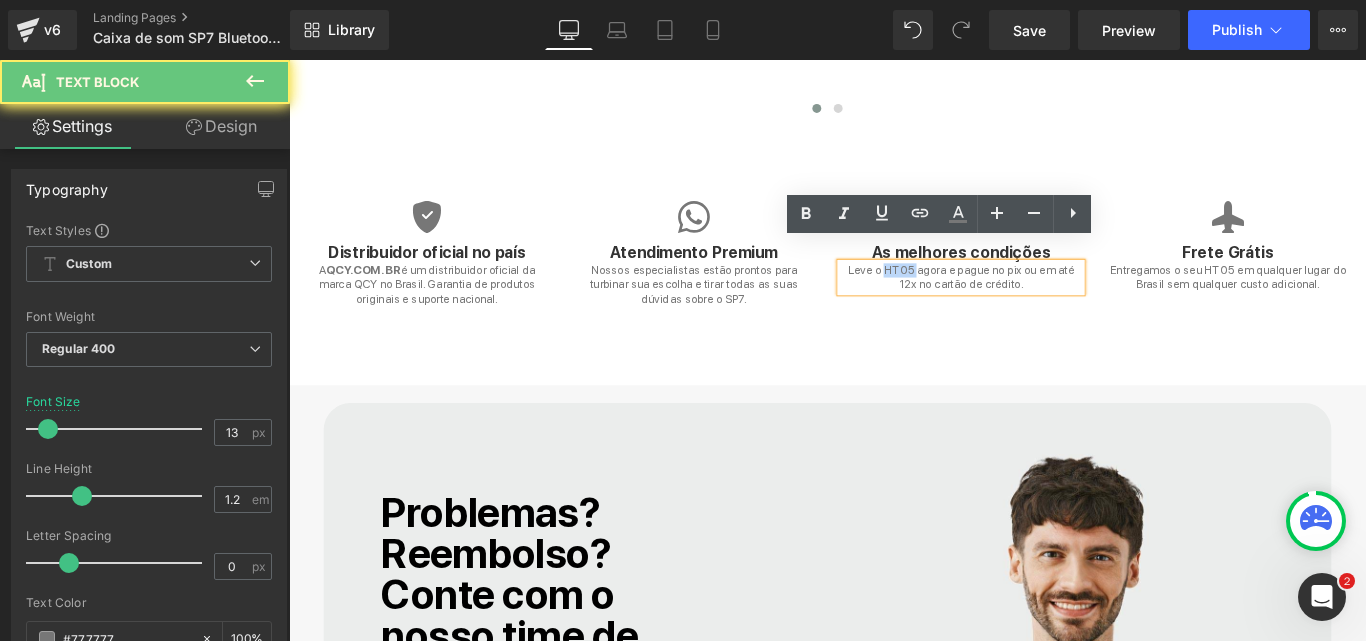 type 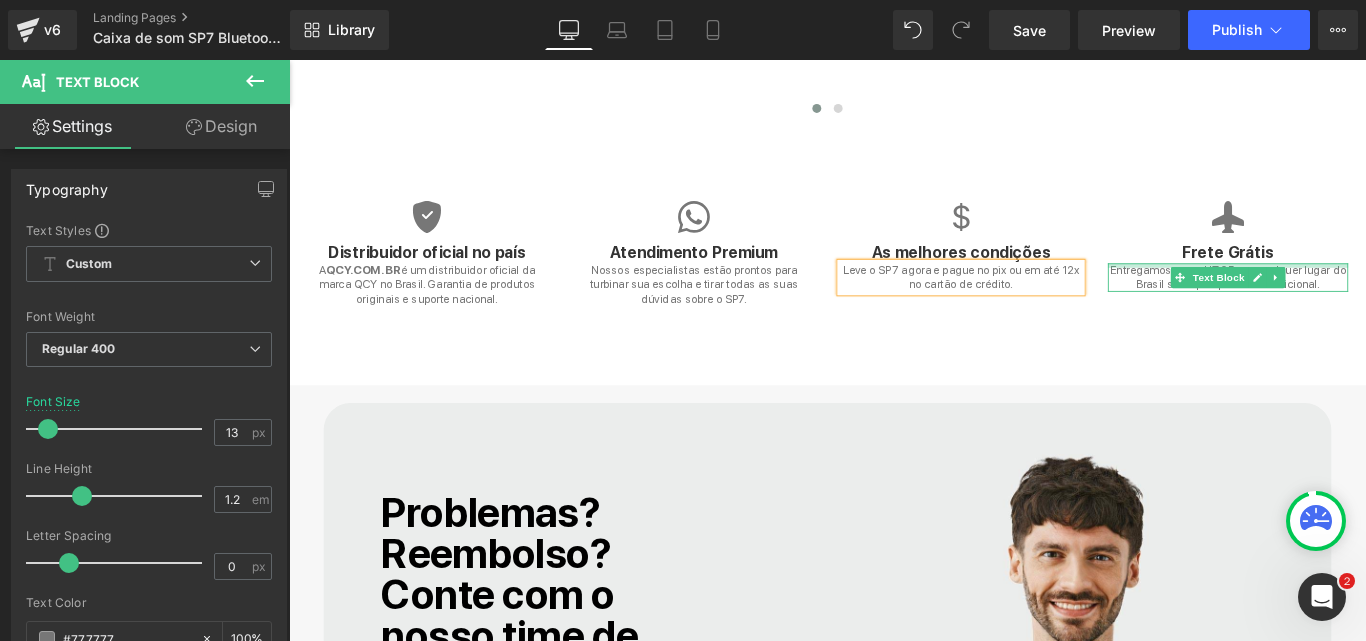 click at bounding box center [1344, 290] 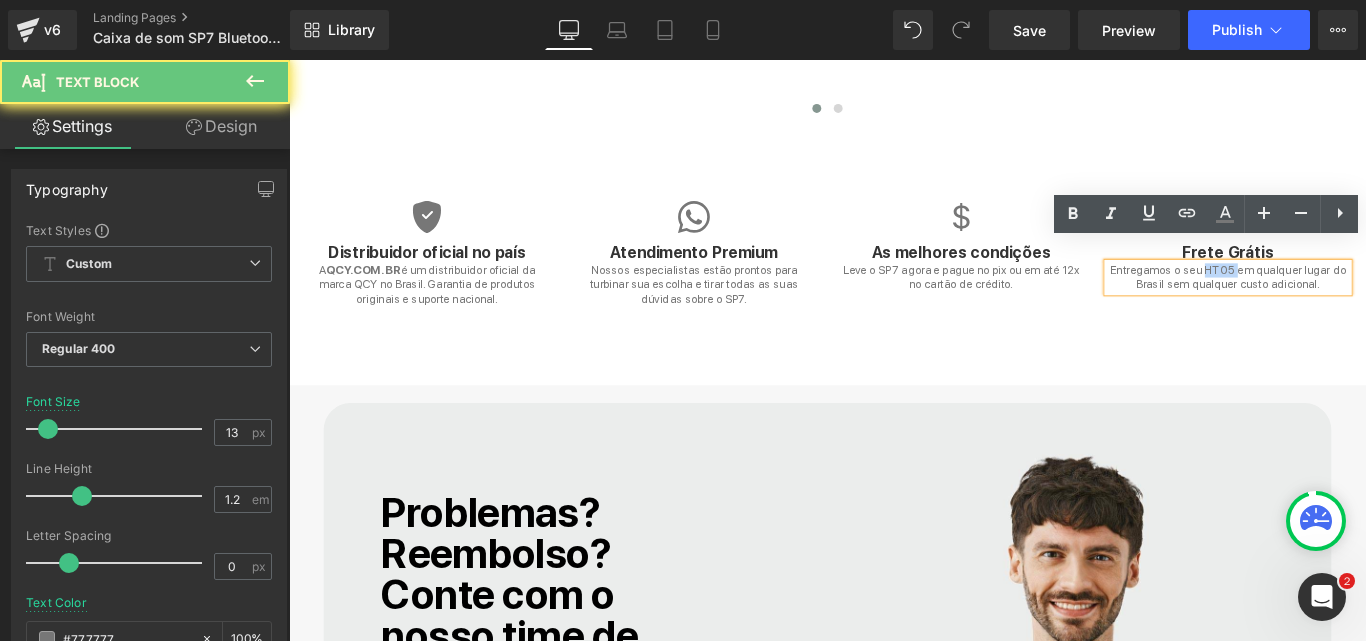 click on "Entregamos o seu HT05 em qualquer lugar do Brasil sem qualquer custo adicional." at bounding box center [1344, 303] 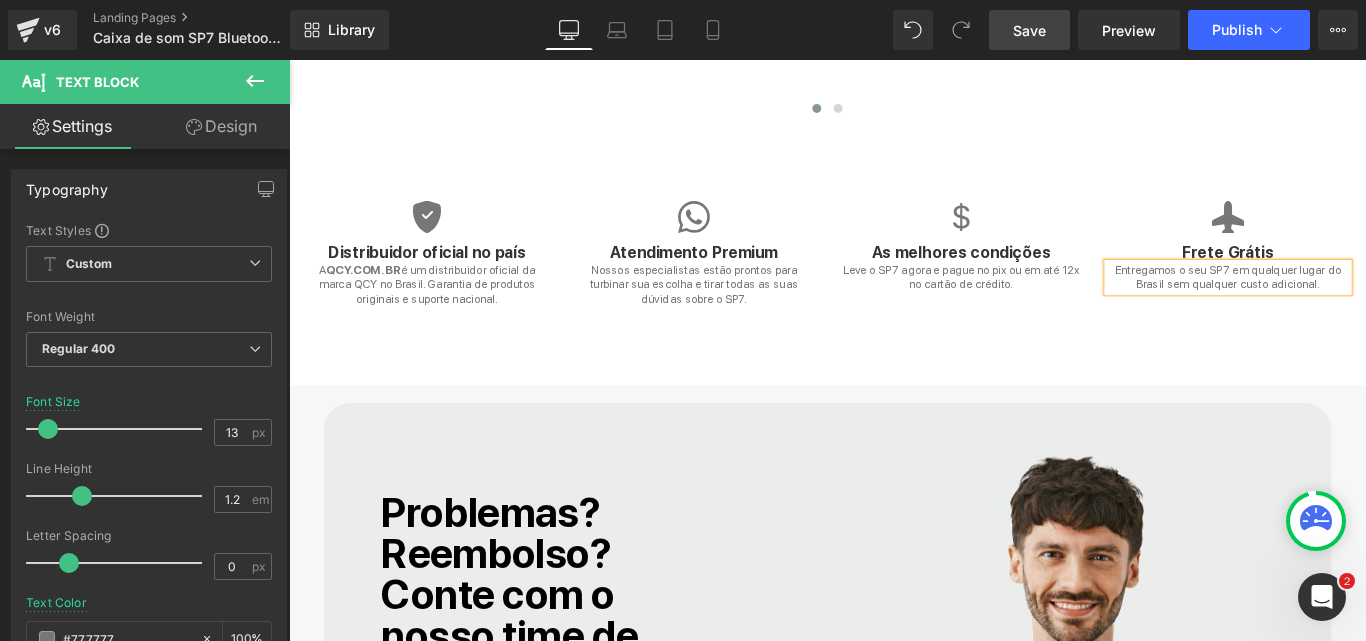 click on "Save" at bounding box center (1029, 30) 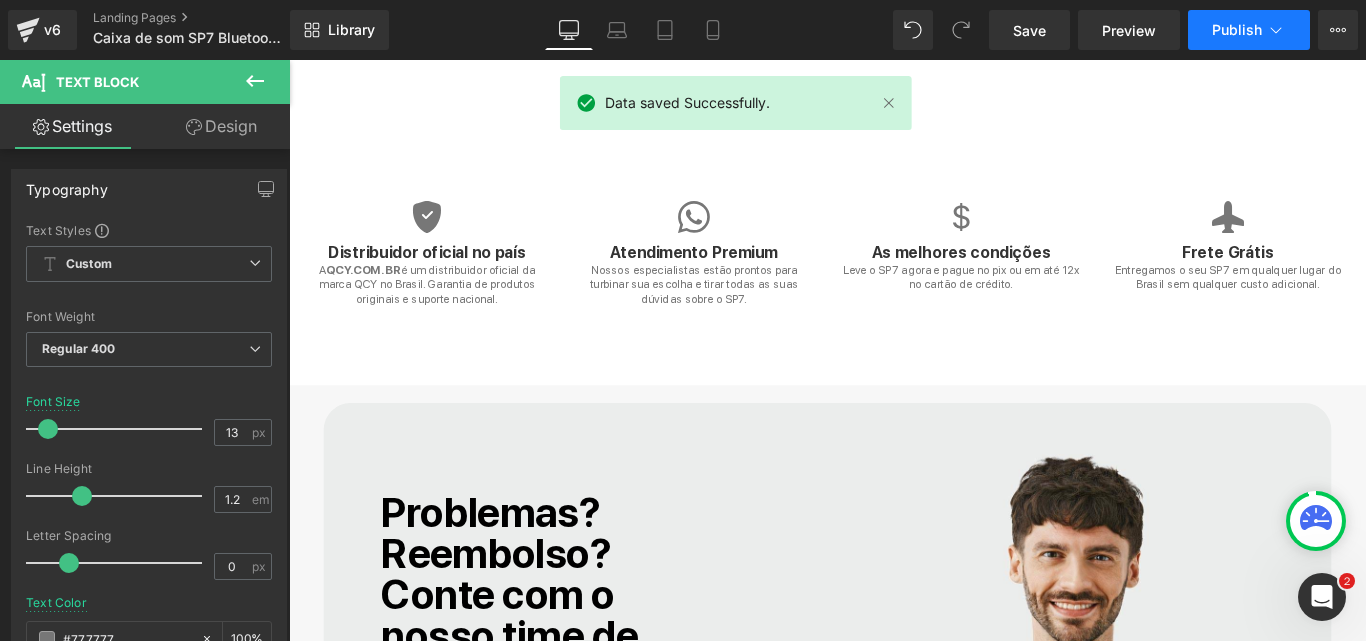click 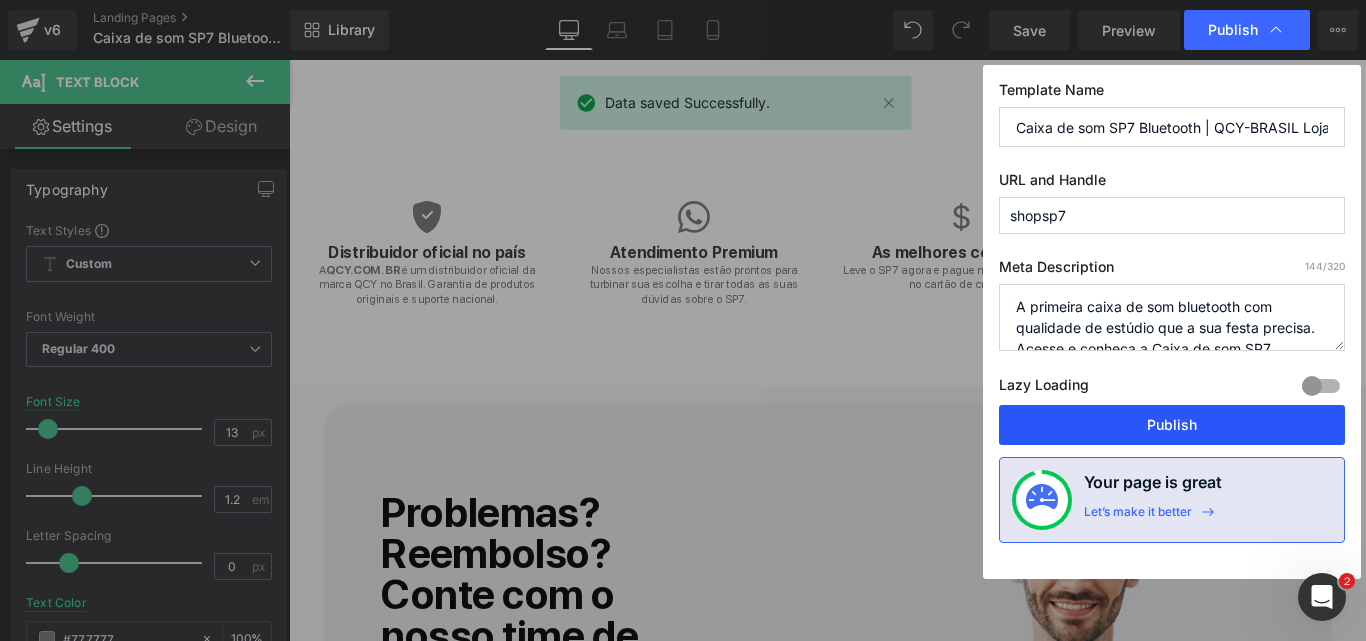 click on "Publish" at bounding box center (1172, 425) 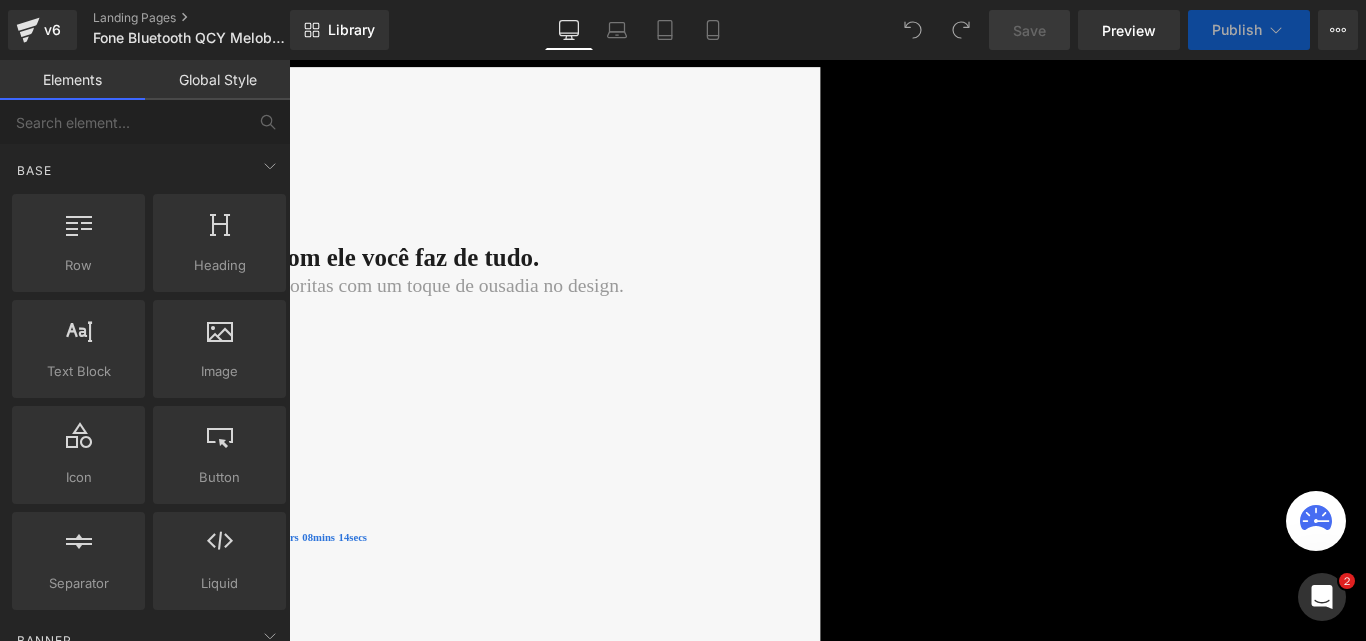 scroll, scrollTop: 0, scrollLeft: 0, axis: both 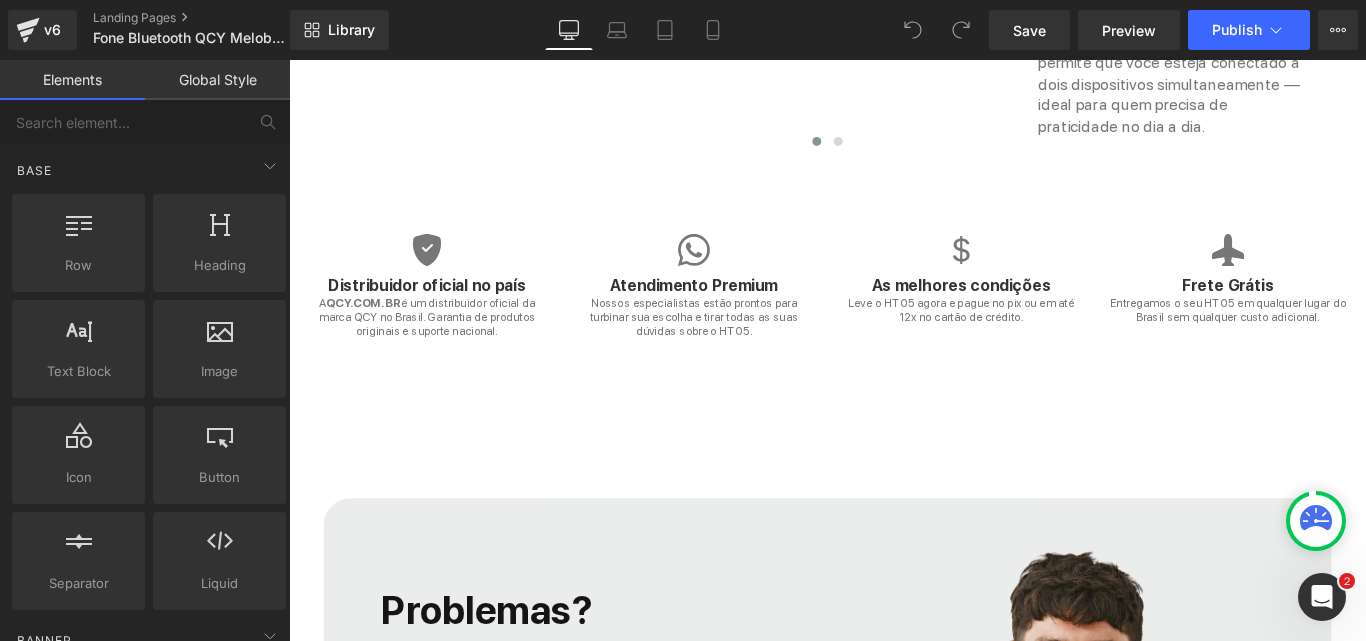click on "Nossos especialistas estão prontos para turbinar sua escolha e tirar todas as suas dúvidas sobre o HT05." at bounding box center [744, 348] 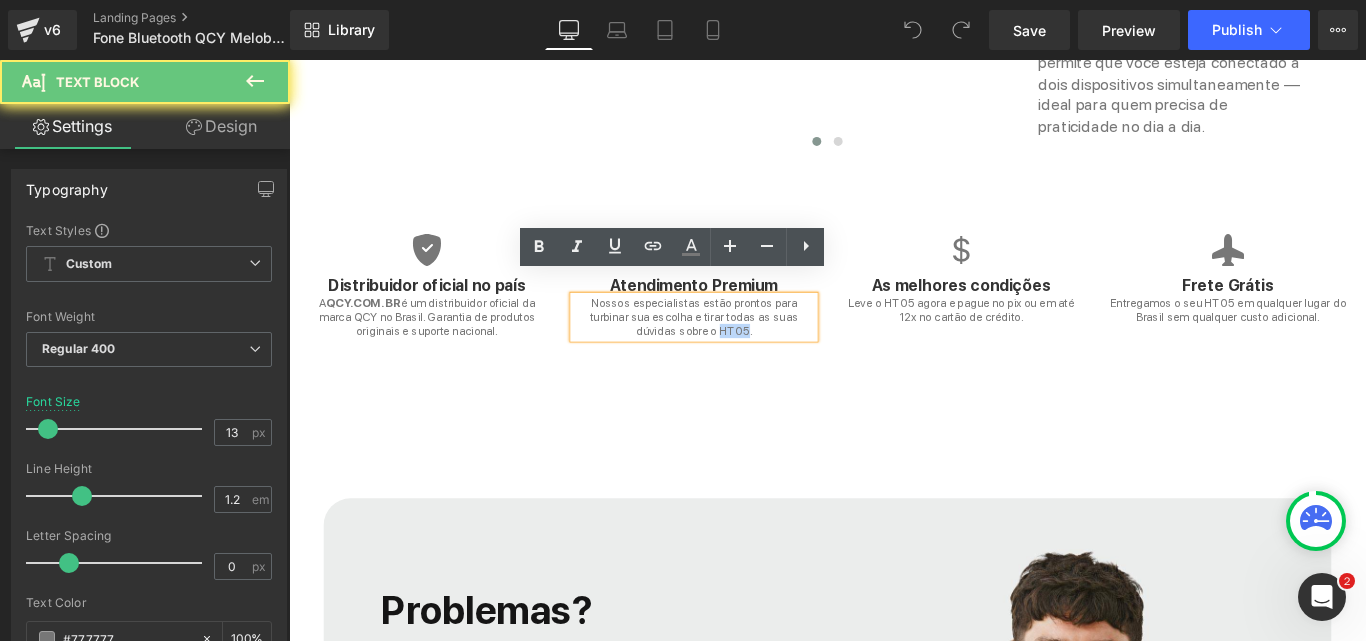 click on "Nossos especialistas estão prontos para turbinar sua escolha e tirar todas as suas dúvidas sobre o HT05." at bounding box center (744, 348) 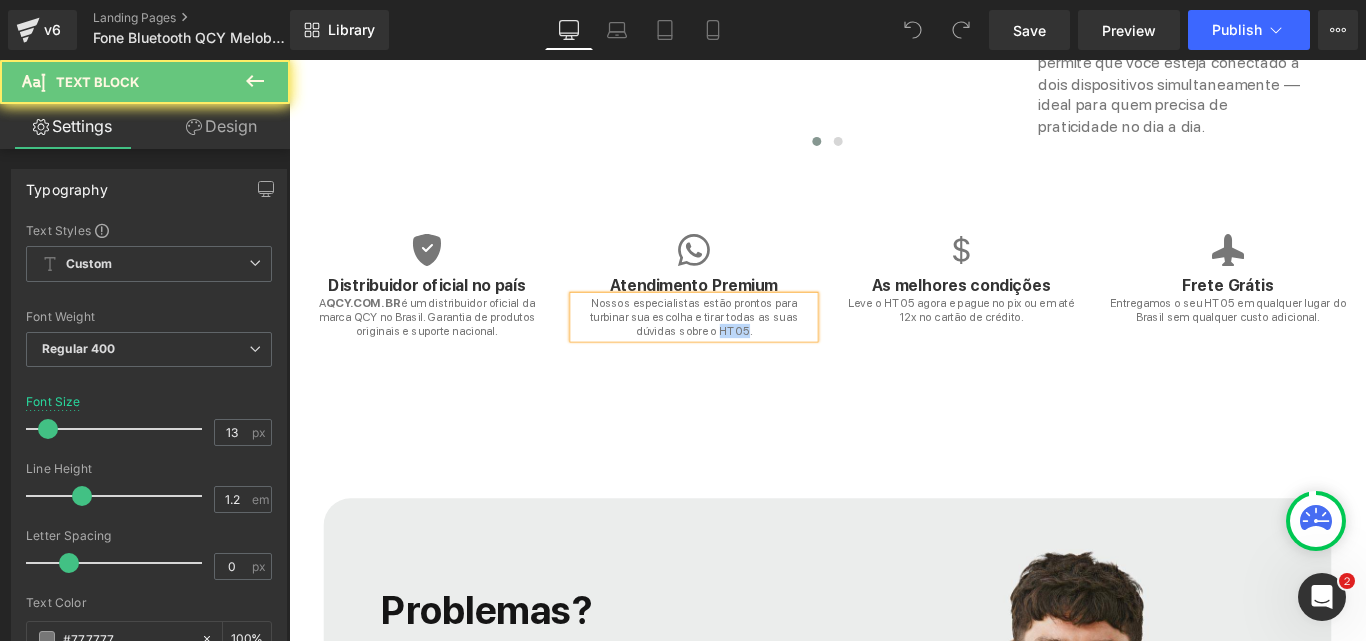 type 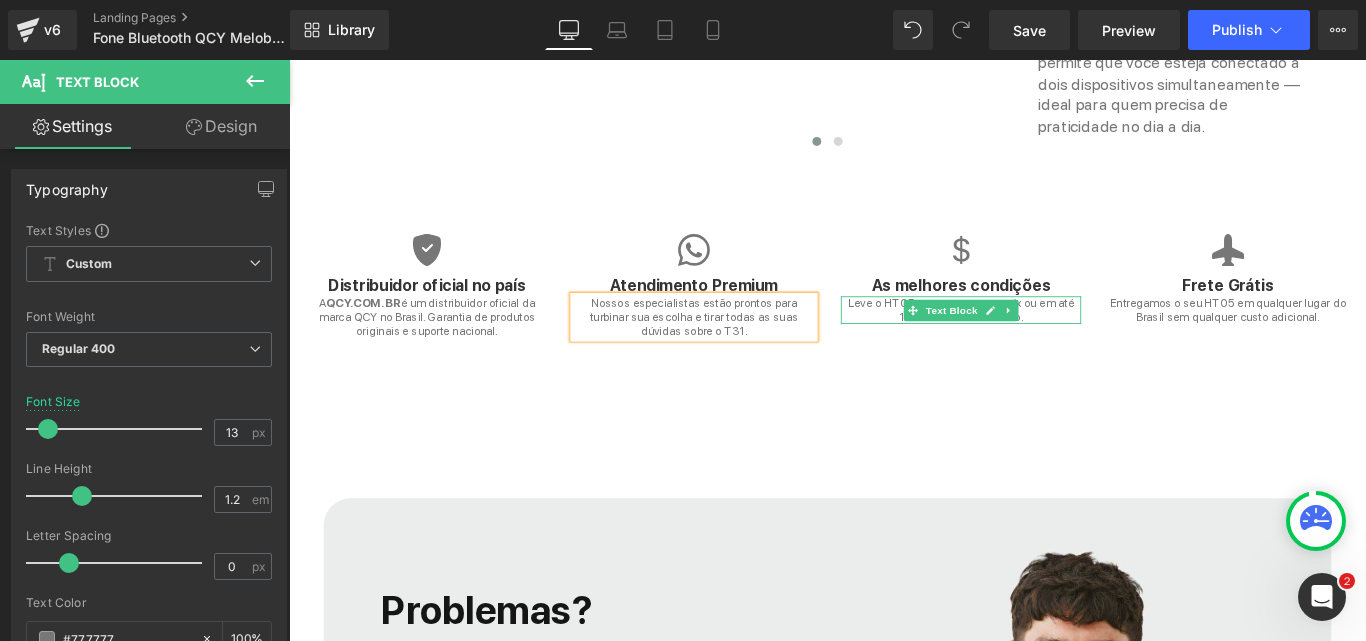 click on "Leve o HT05 agora e pague no pix ou em até 12x no cartão de crédito." at bounding box center (1044, 340) 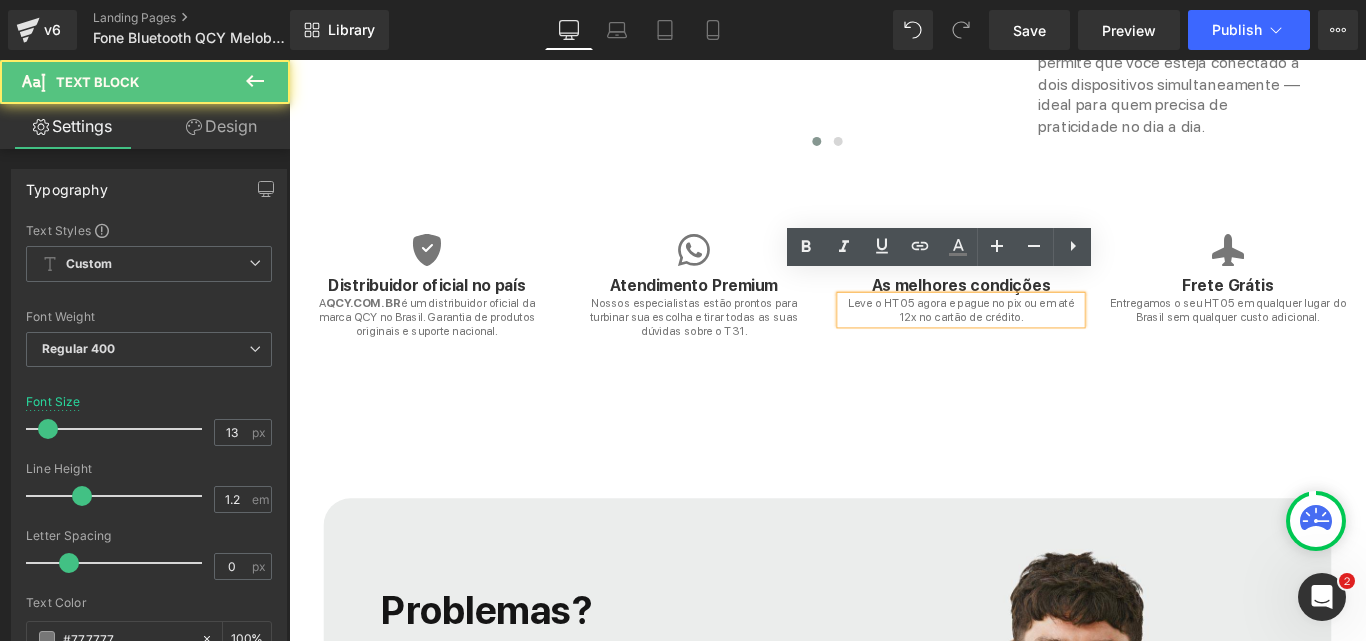 click on "Leve o HT05 agora e pague no pix ou em até 12x no cartão de crédito." at bounding box center (1044, 340) 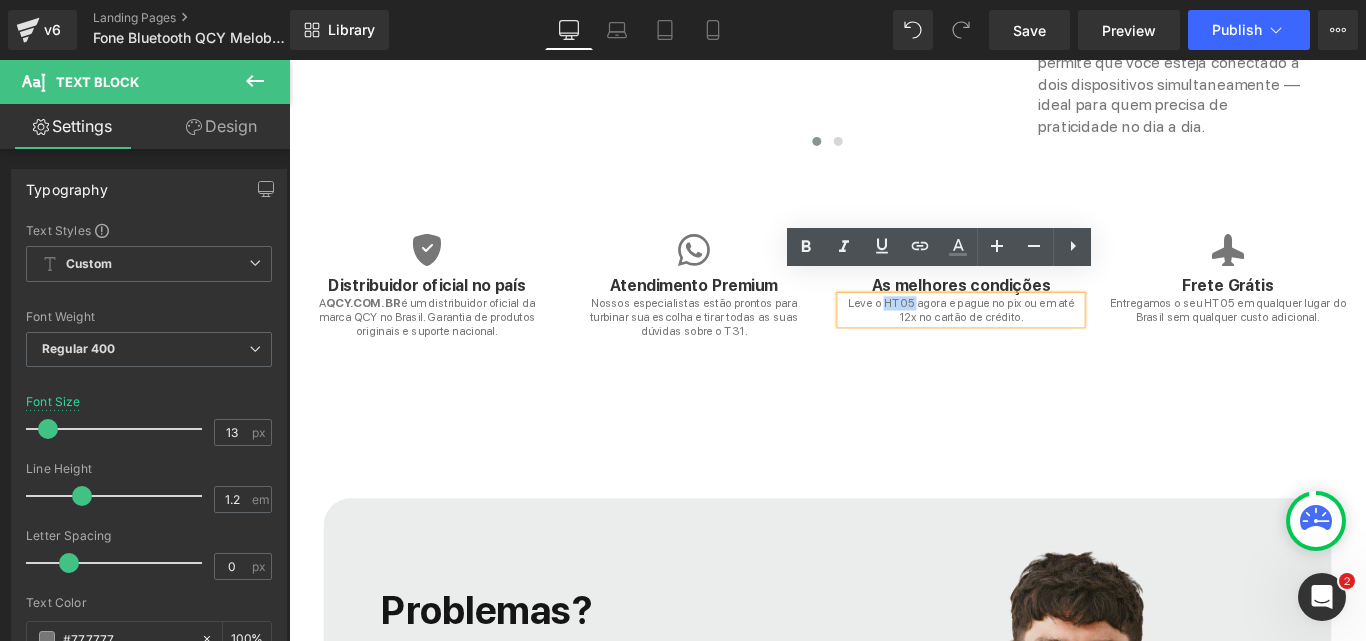 click on "Leve o HT05 agora e pague no pix ou em até 12x no cartão de crédito." at bounding box center (1044, 340) 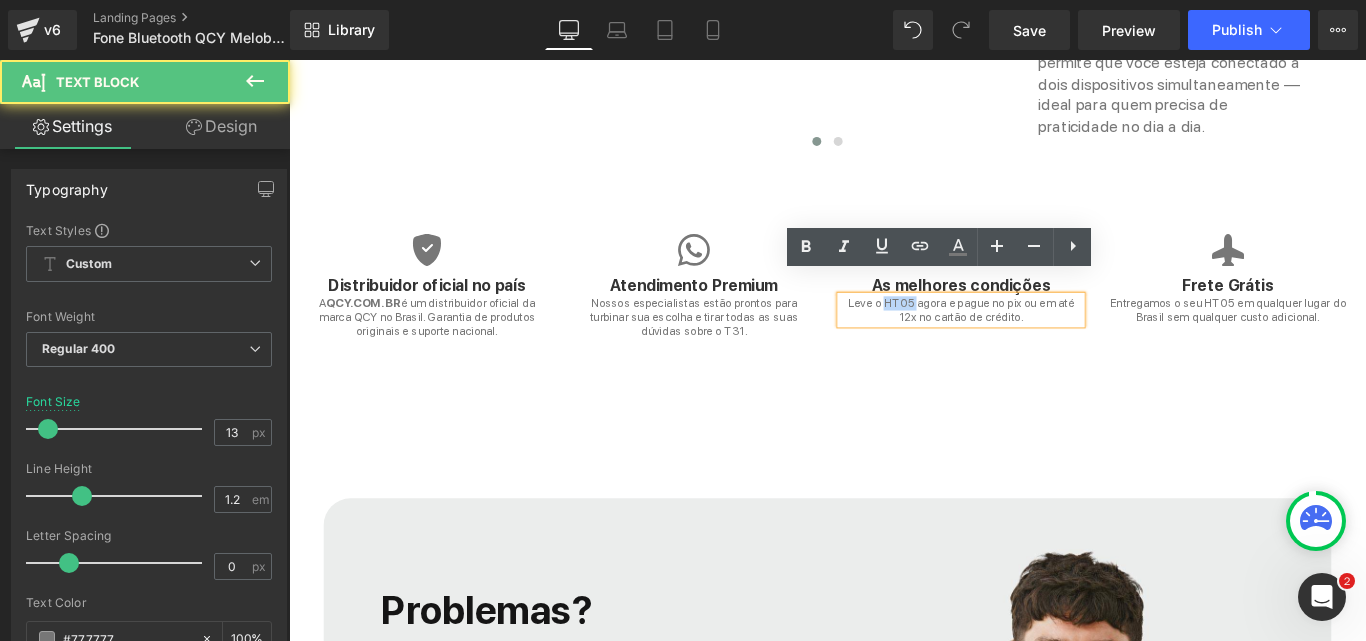 type 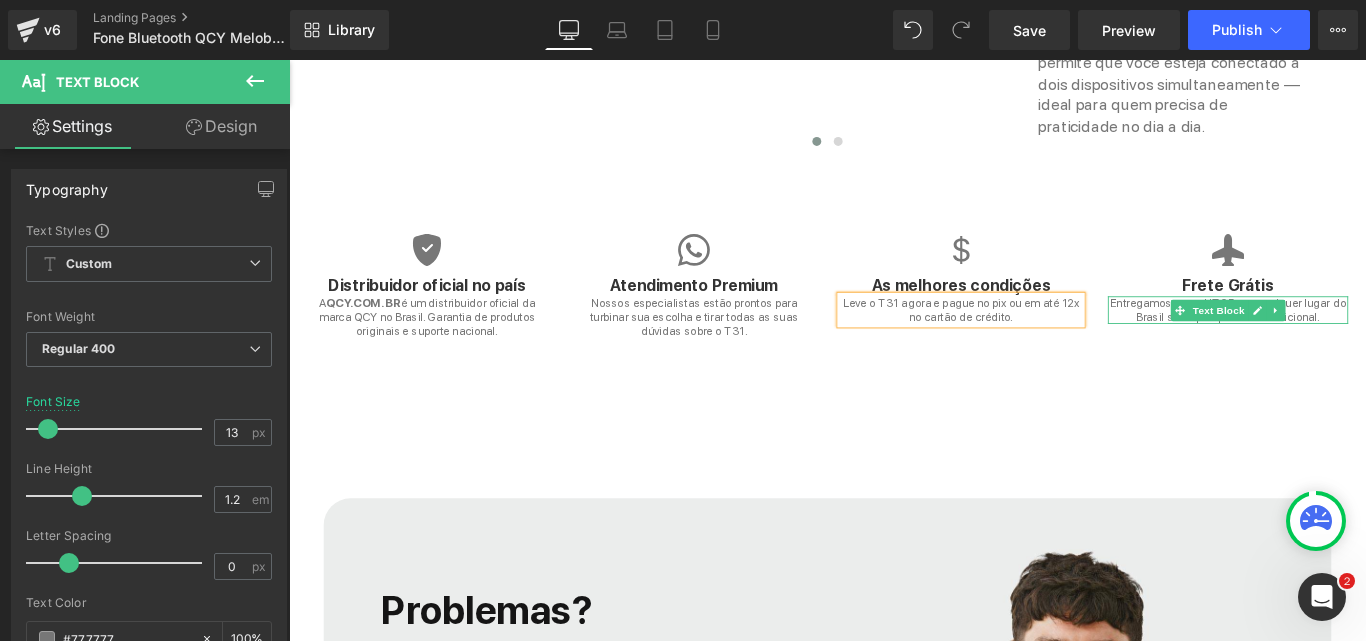 click on "Entregamos o seu HT05 em qualquer lugar do Brasil sem qualquer custo adicional." at bounding box center [1344, 340] 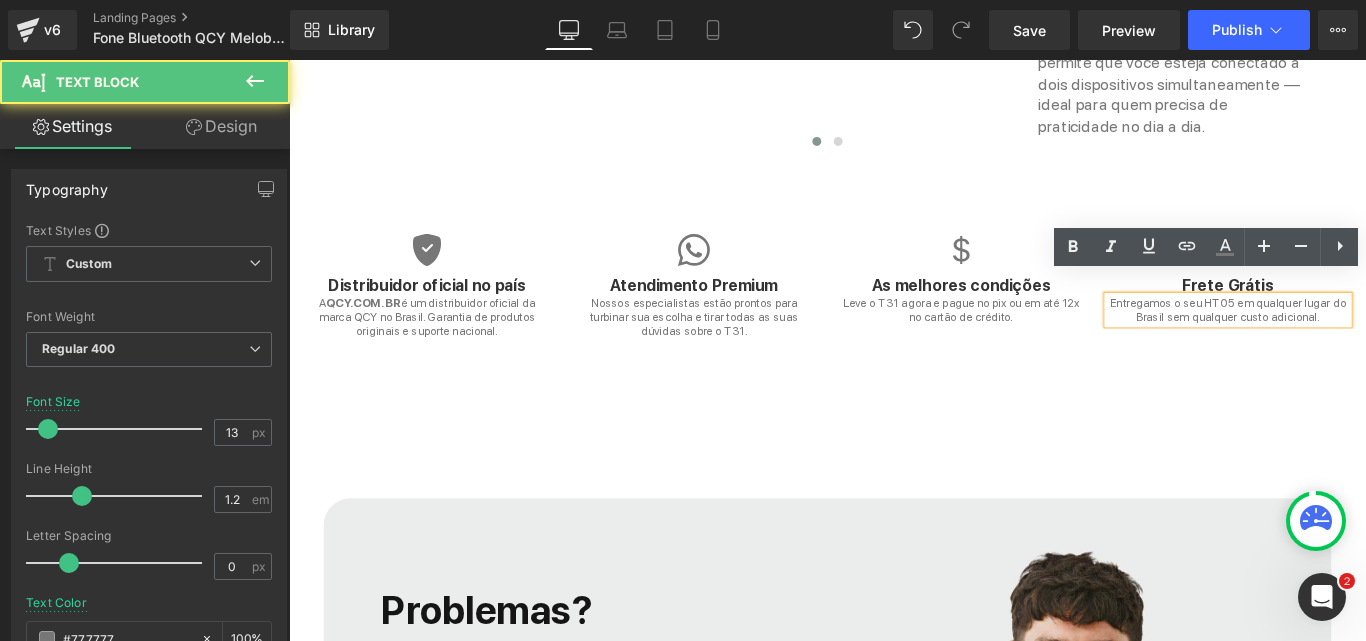 click on "Entregamos o seu HT05 em qualquer lugar do Brasil sem qualquer custo adicional." at bounding box center [1344, 340] 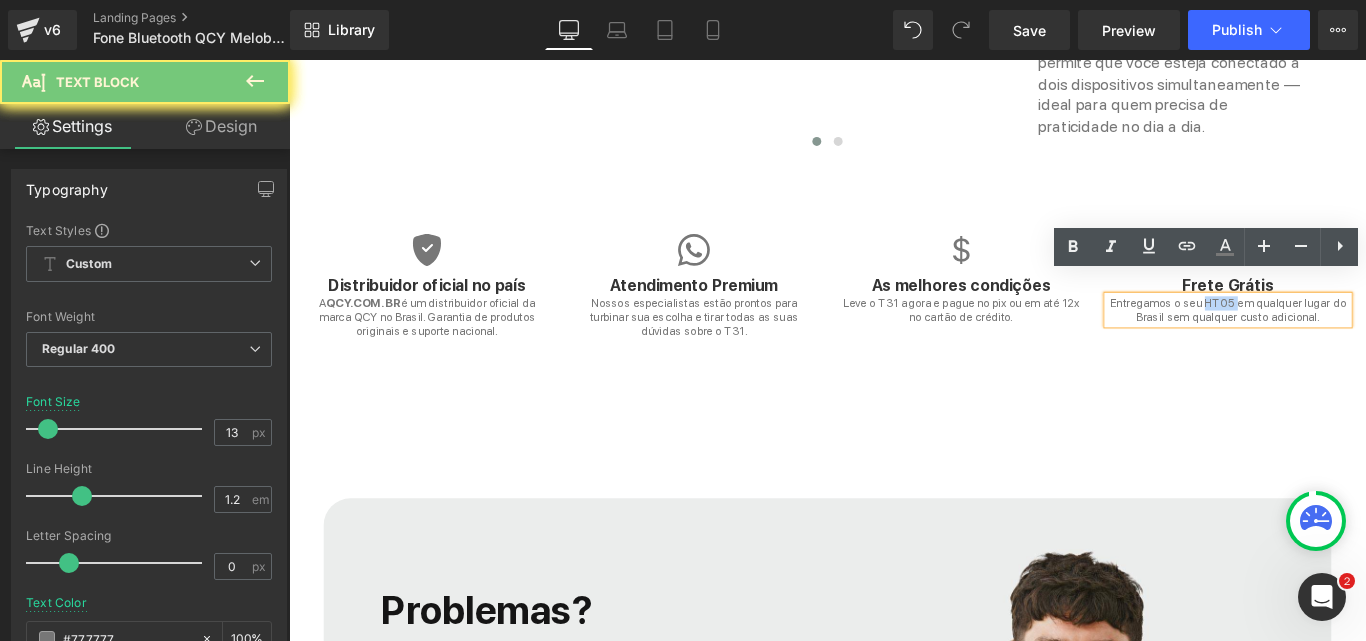 click on "Entregamos o seu HT05 em qualquer lugar do Brasil sem qualquer custo adicional." at bounding box center [1344, 340] 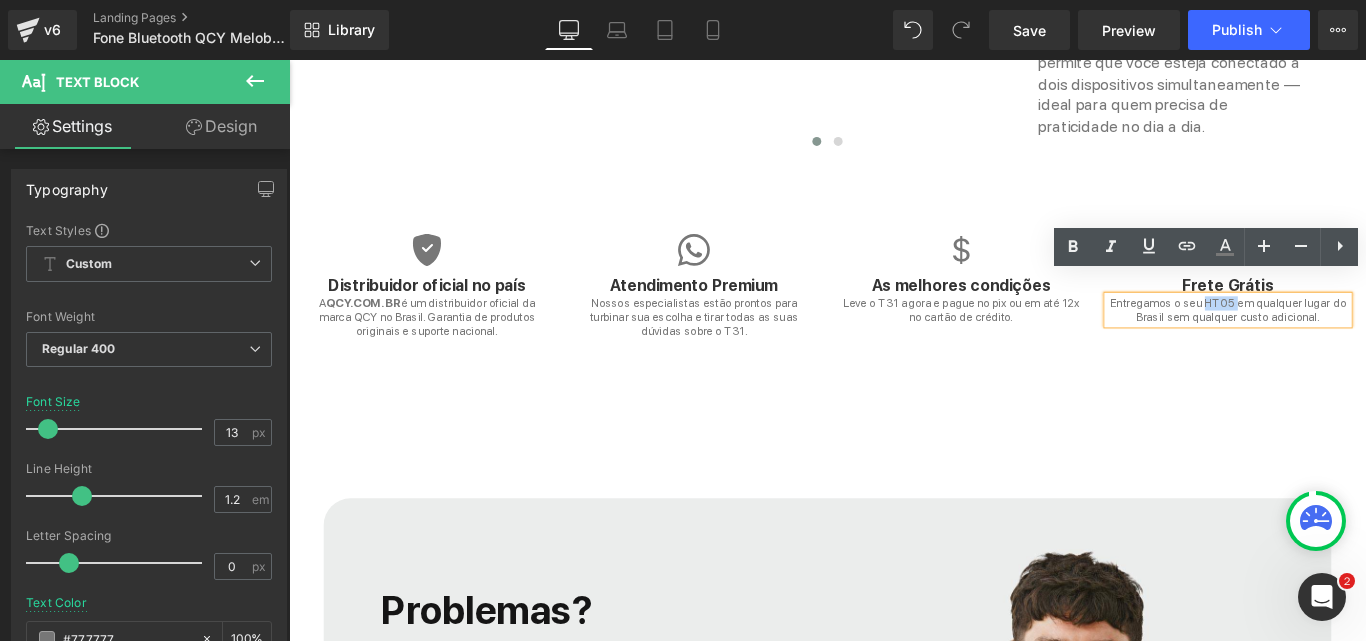 type 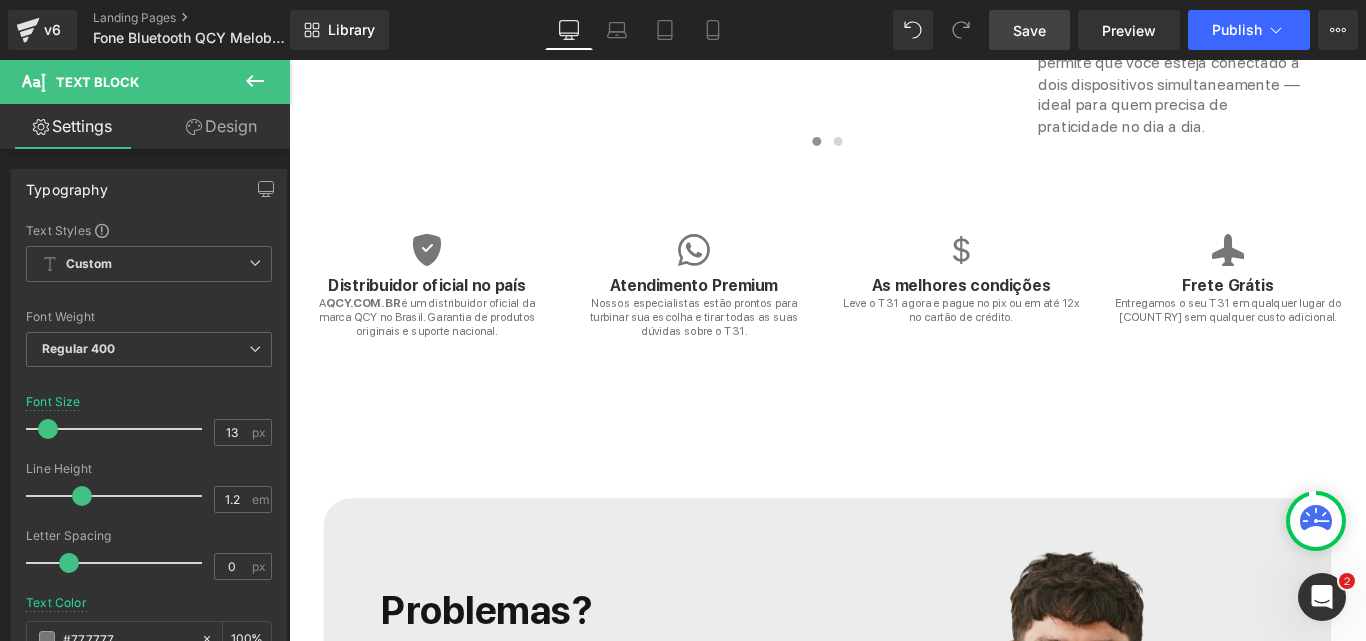 click on "Save" at bounding box center (1029, 30) 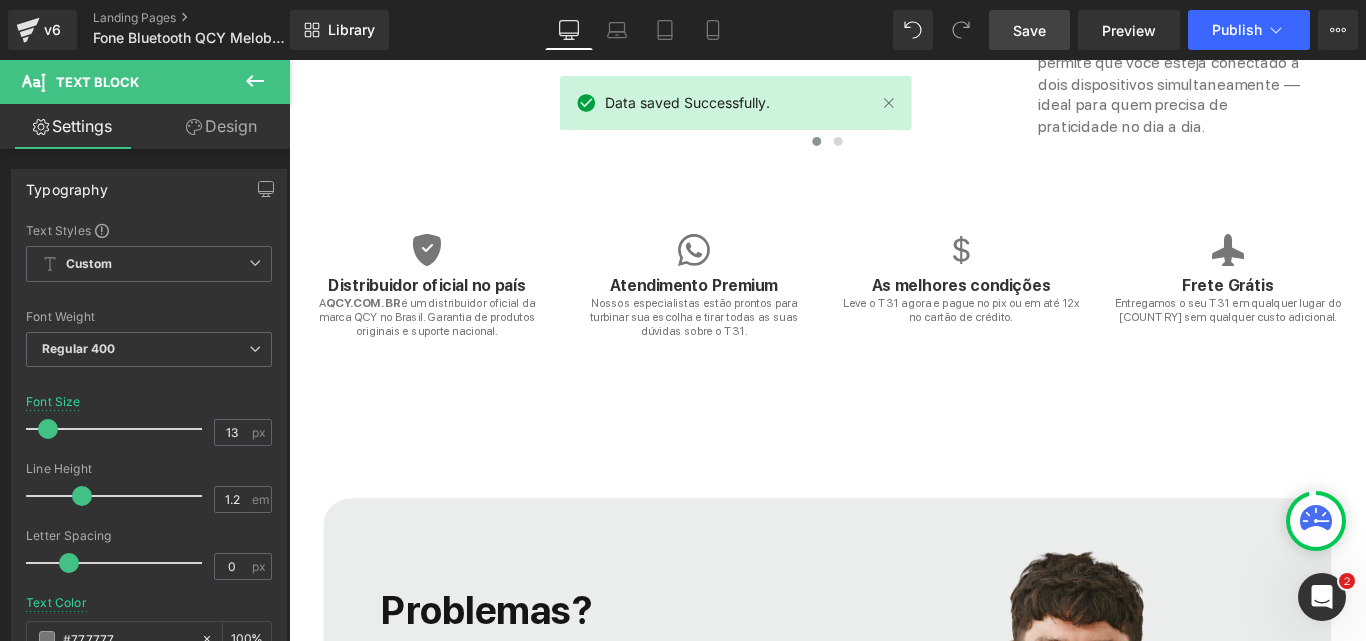 click on "Library Desktop Desktop Laptop Tablet Mobile Save Preview Publish Scheduled View Live Page View with current Template Save Template to Library Schedule Publish  Optimize  Publish Settings Shortcuts  Your page can’t be published   You've reached the maximum number of published pages on your plan  (0/0).  You need to upgrade your plan or unpublish all your pages to get 1 publish slot.   Unpublish pages   Upgrade plan" at bounding box center (828, 30) 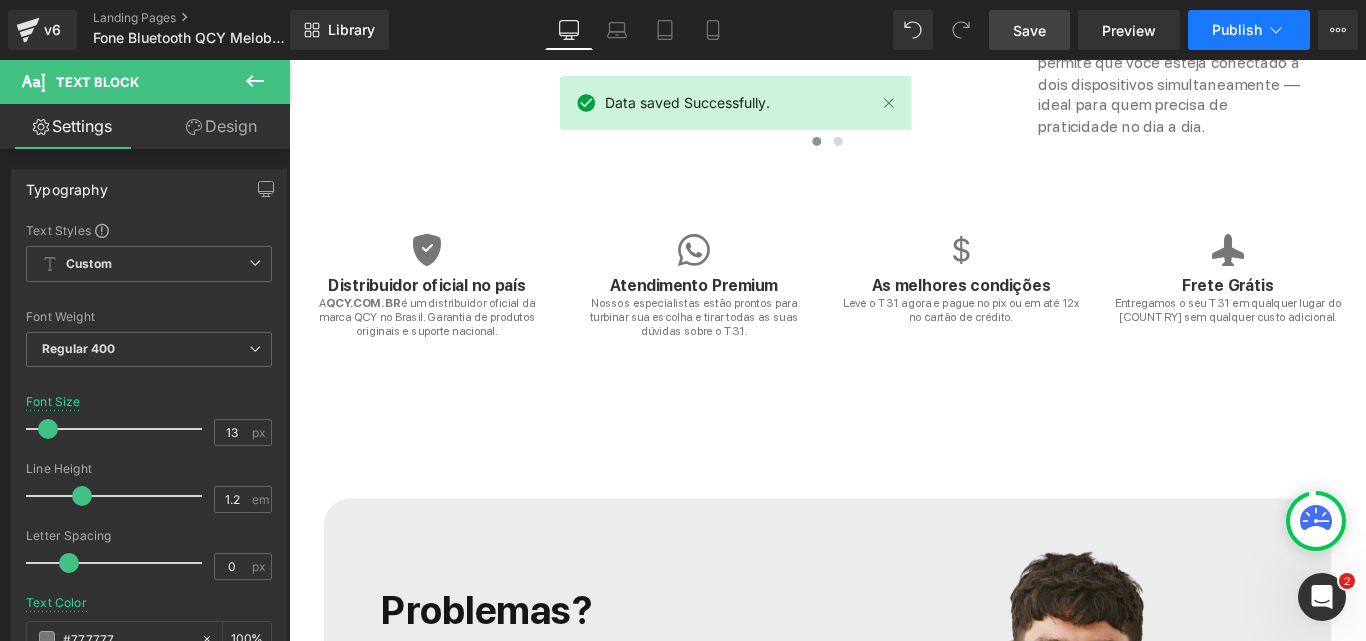 click on "Publish" at bounding box center (1237, 30) 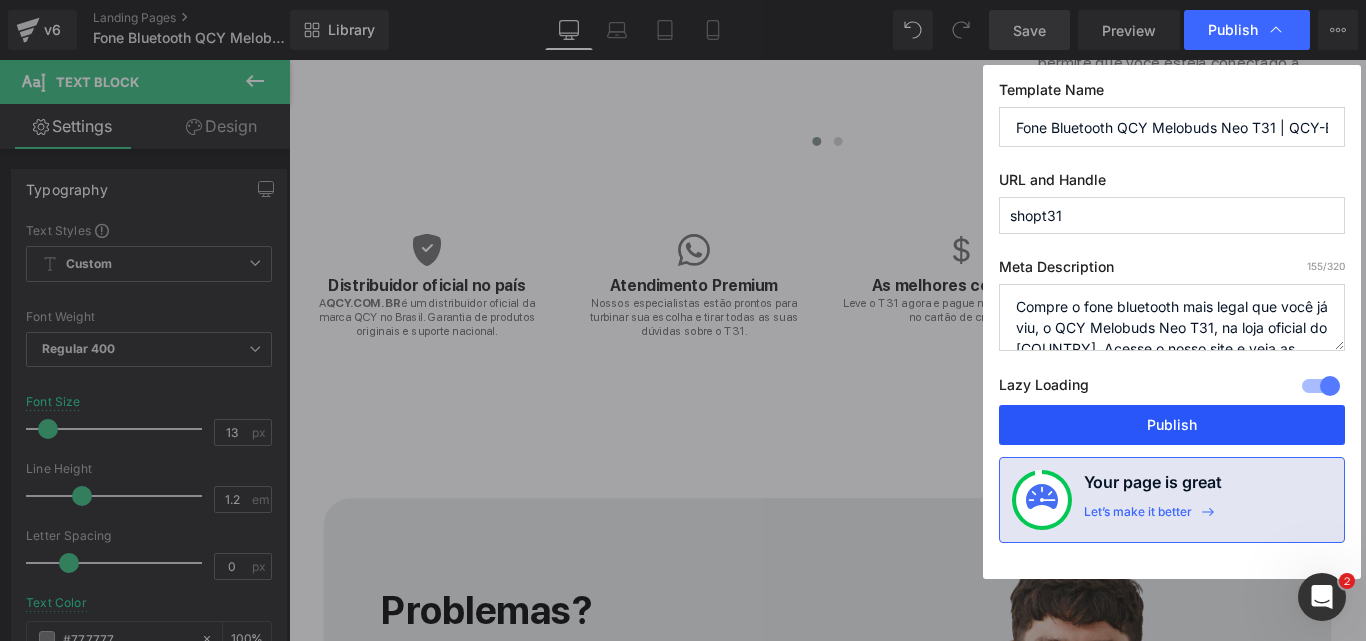 click on "Publish" at bounding box center [1172, 425] 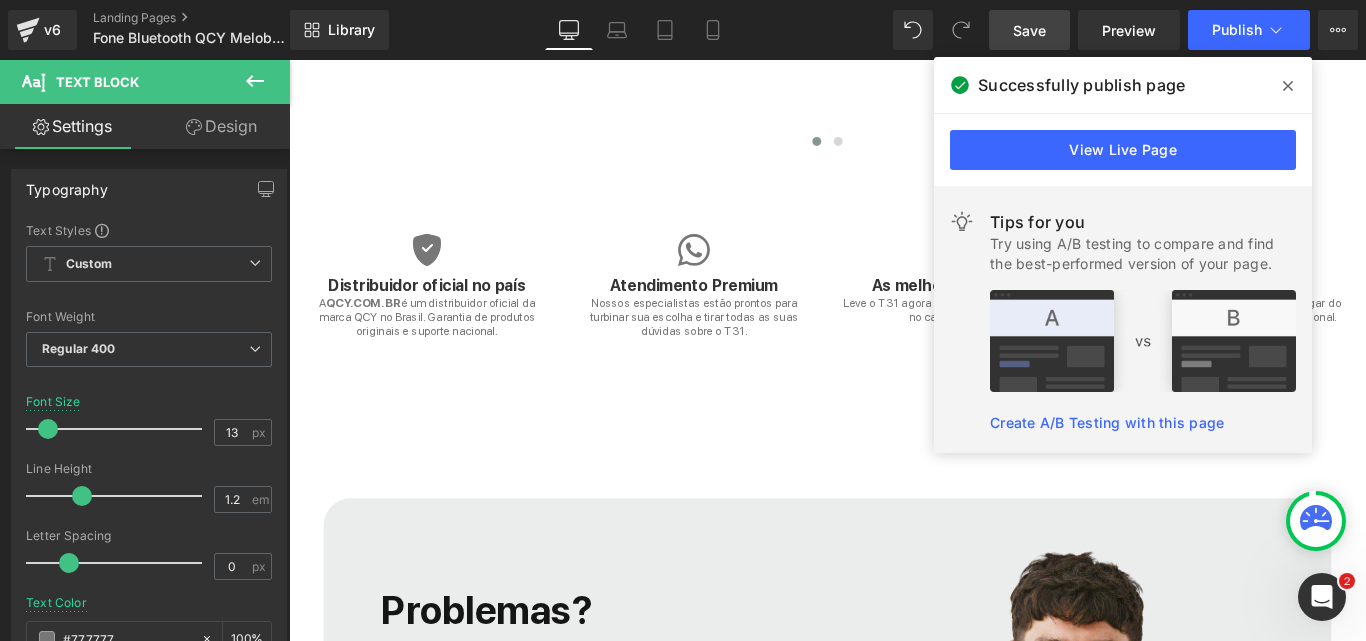 click 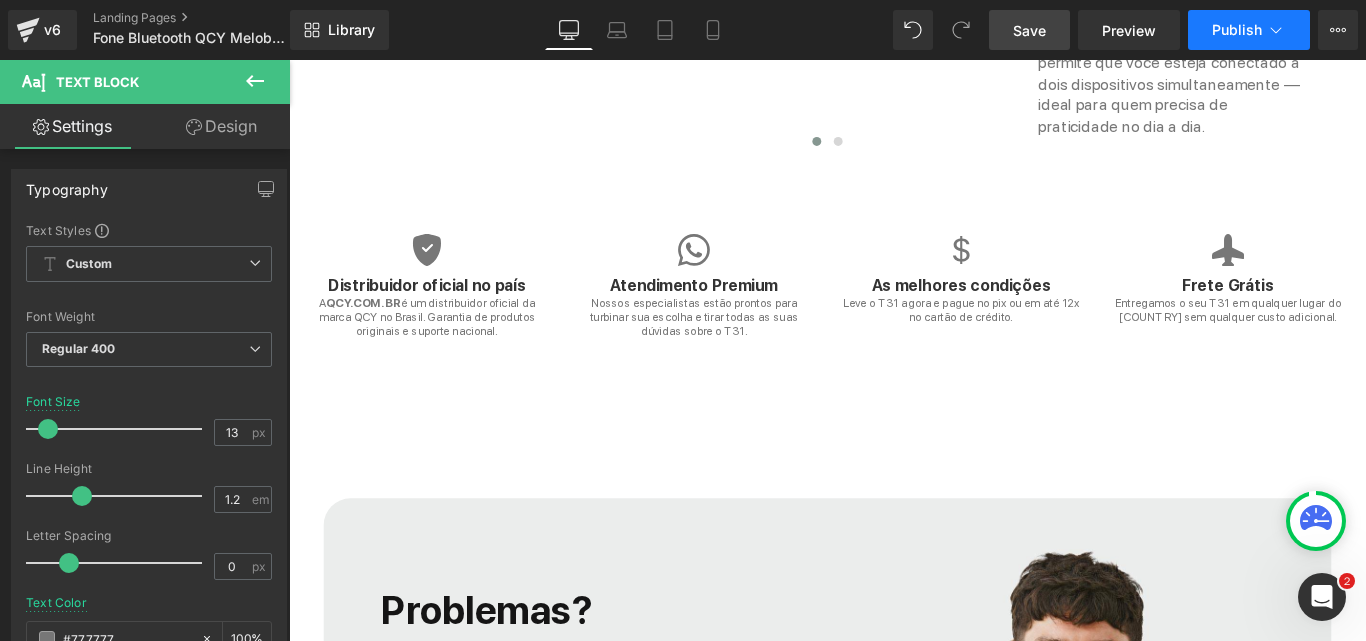 click on "Publish" at bounding box center [1249, 30] 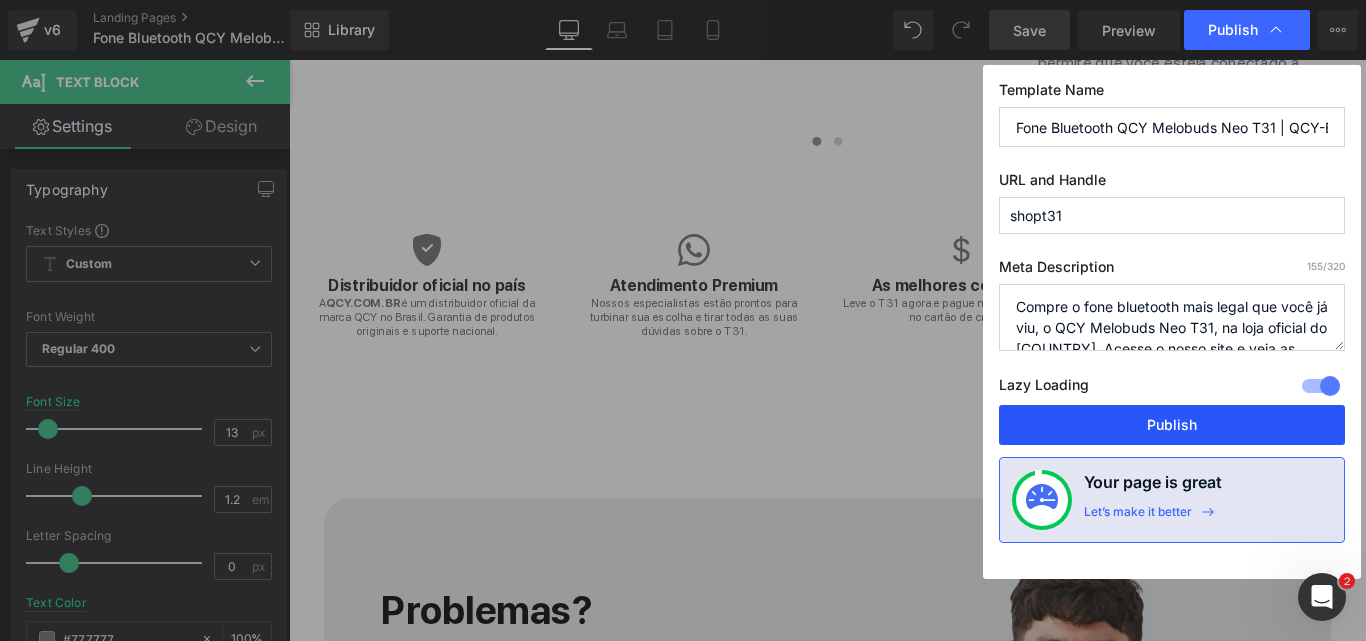click on "Publish" at bounding box center (1172, 425) 